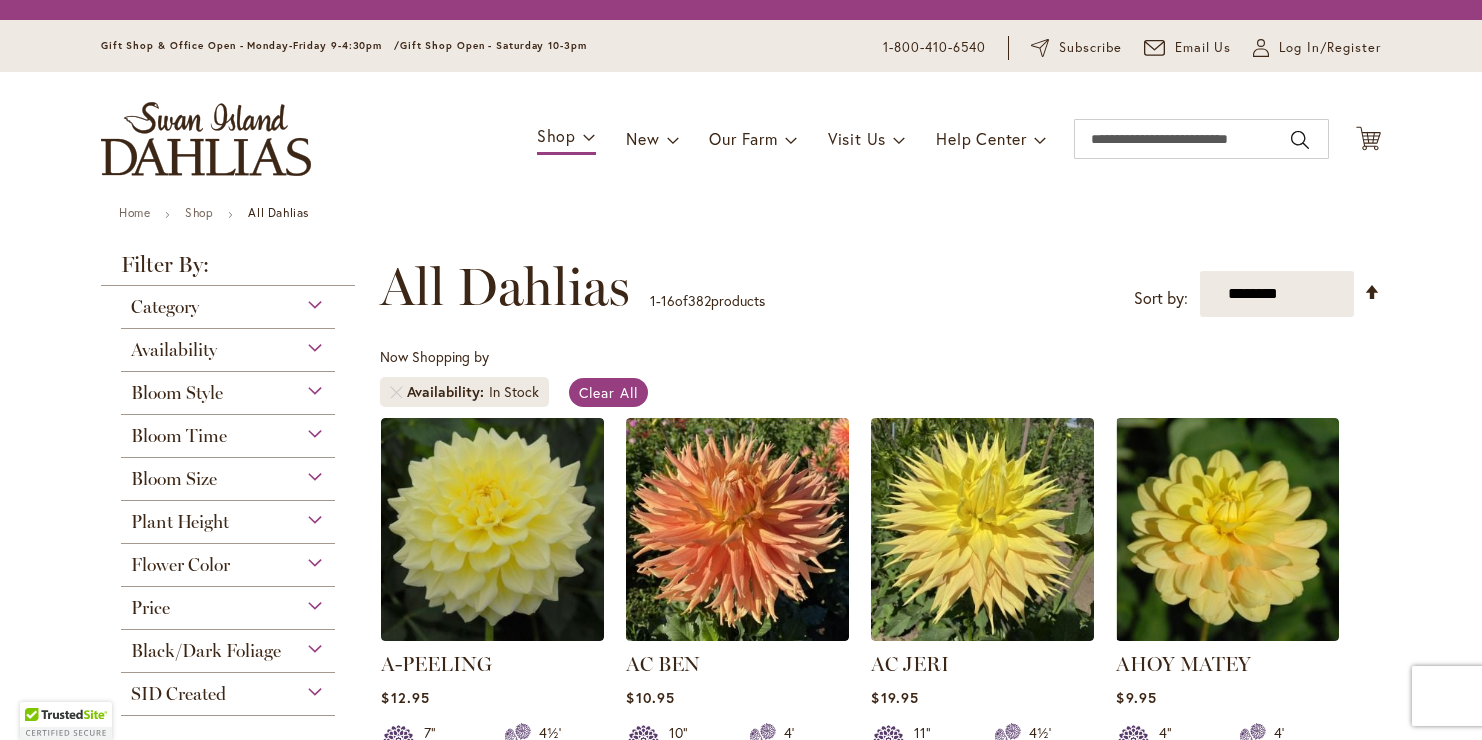 scroll, scrollTop: 0, scrollLeft: 0, axis: both 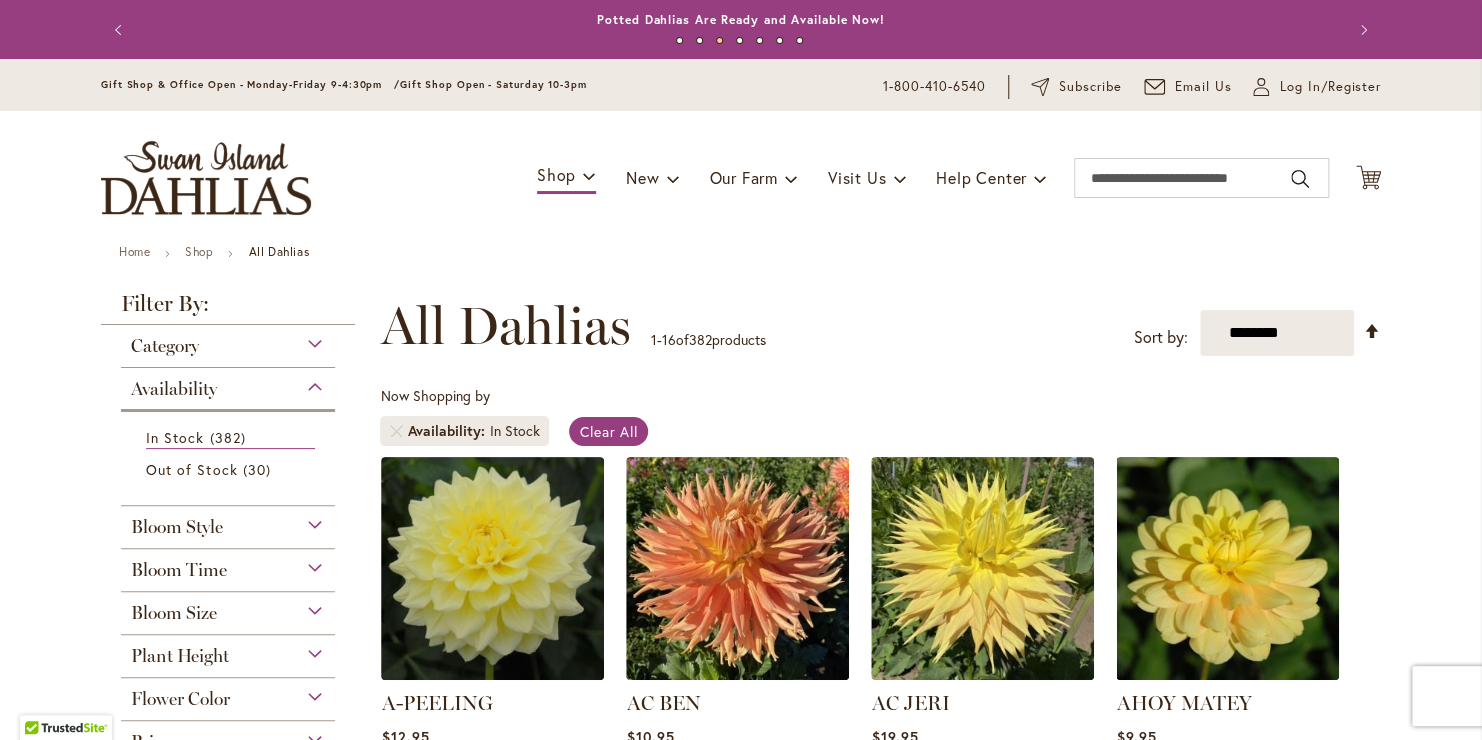 type on "**********" 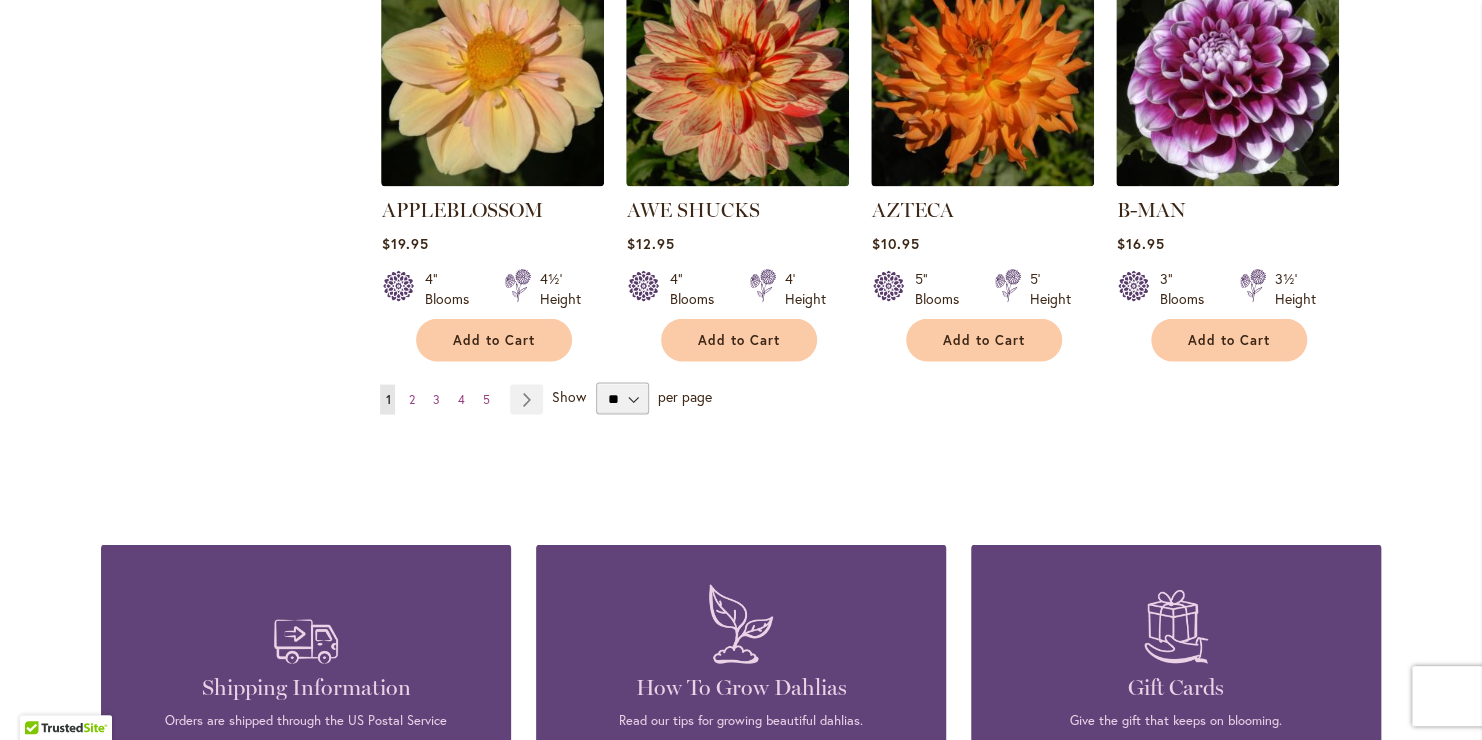 scroll, scrollTop: 1707, scrollLeft: 0, axis: vertical 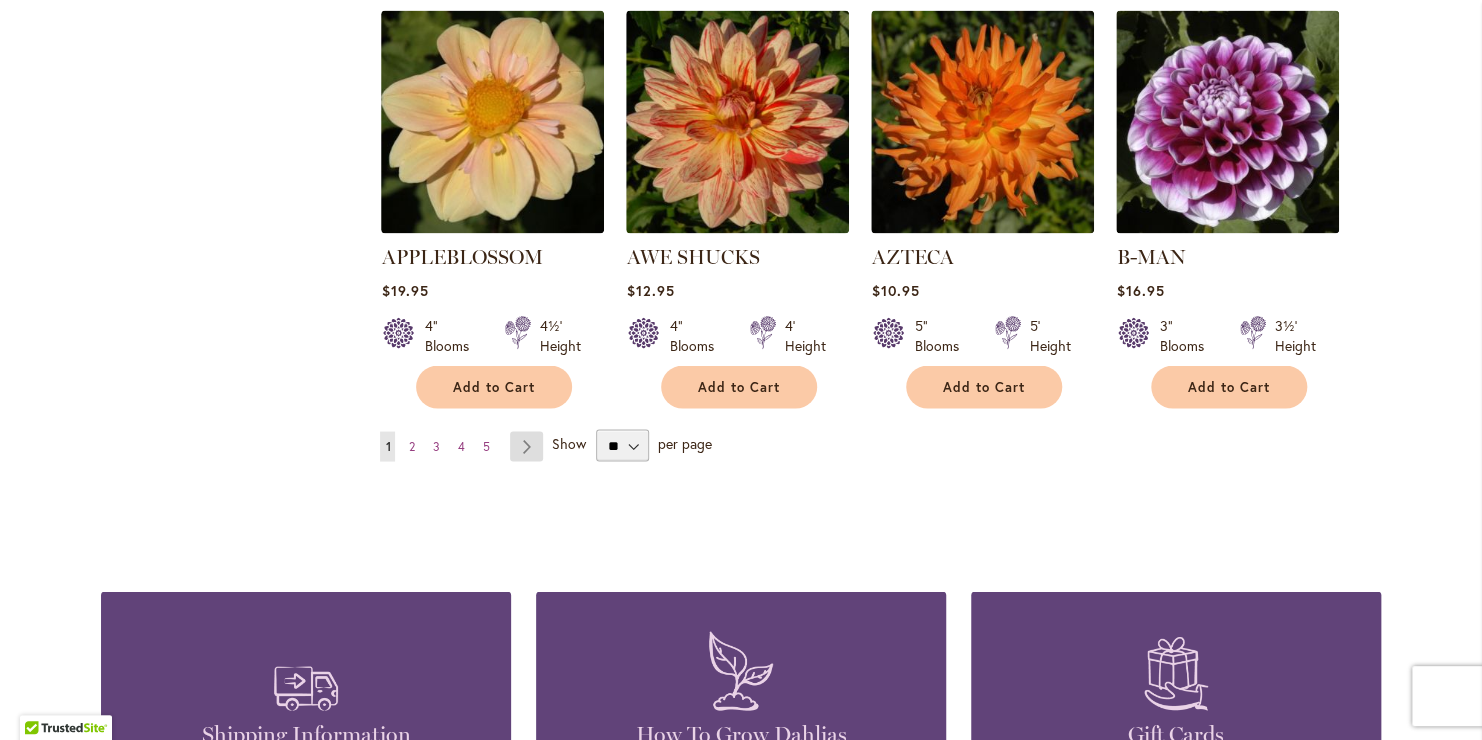click on "Page
Next" at bounding box center (526, 446) 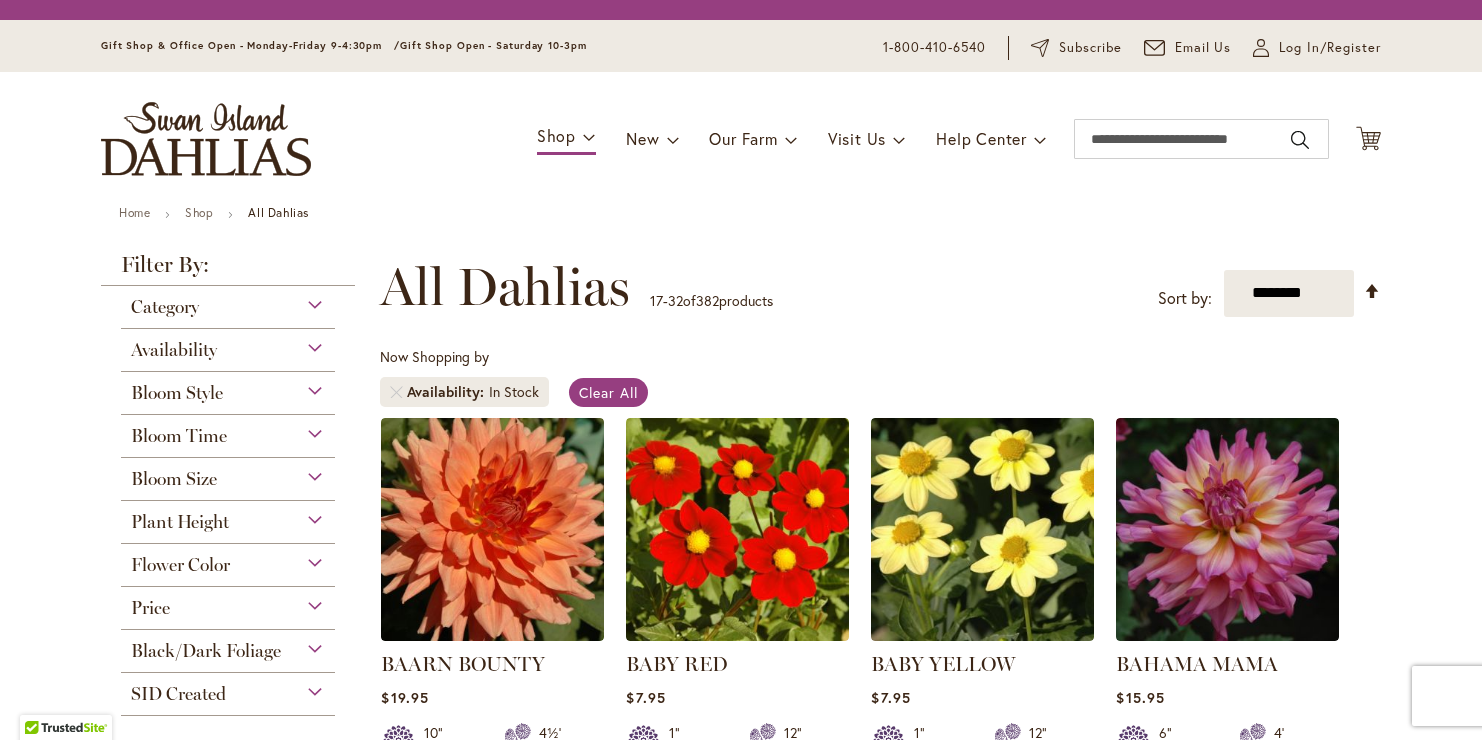 scroll, scrollTop: 0, scrollLeft: 0, axis: both 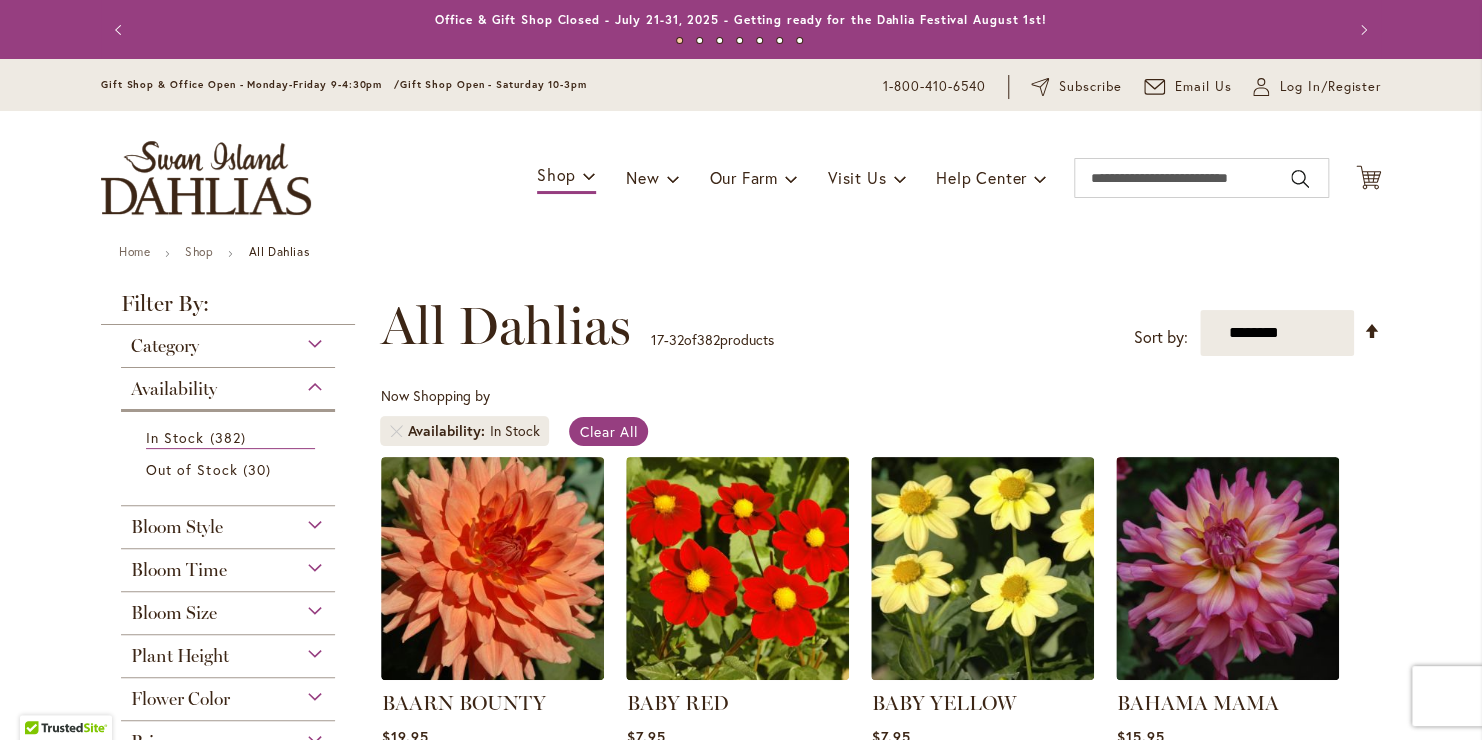 type on "**********" 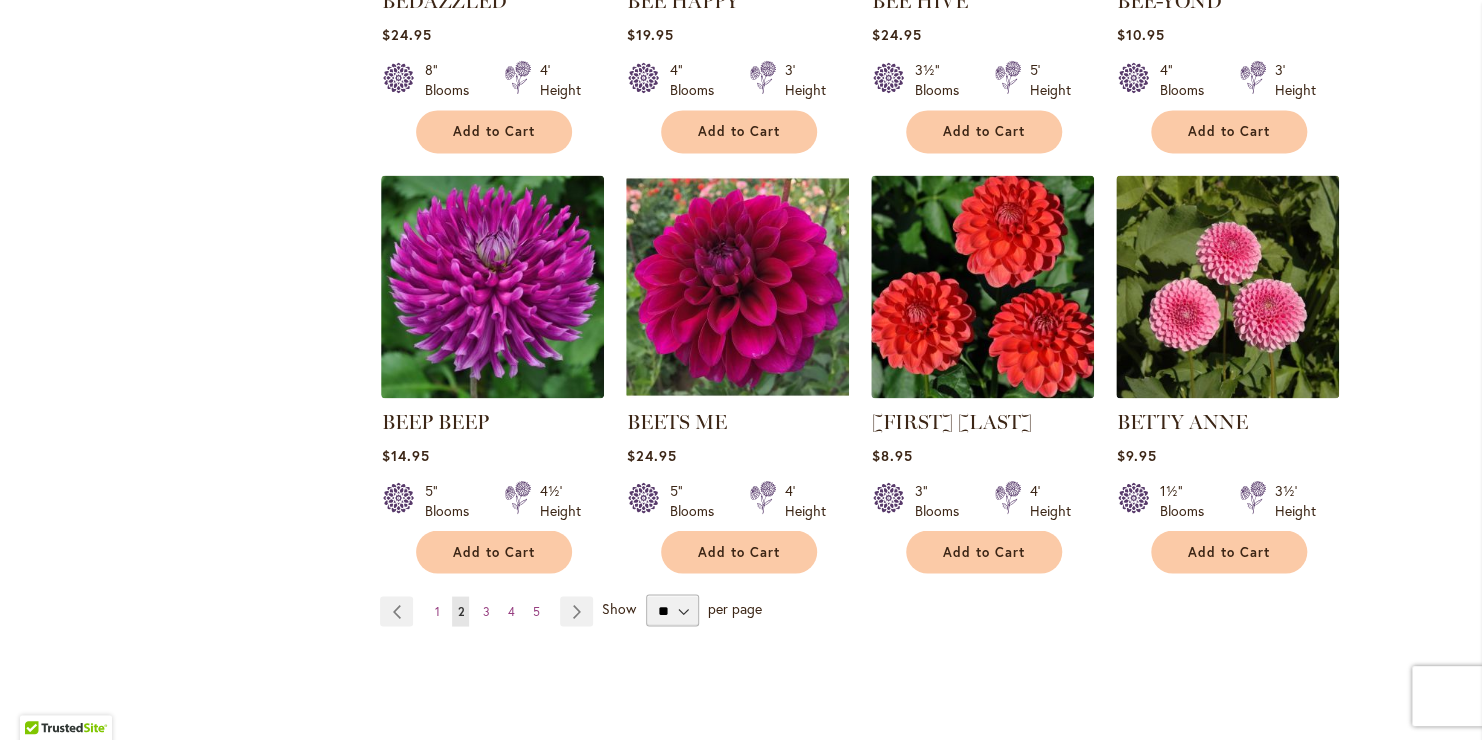 scroll, scrollTop: 1564, scrollLeft: 0, axis: vertical 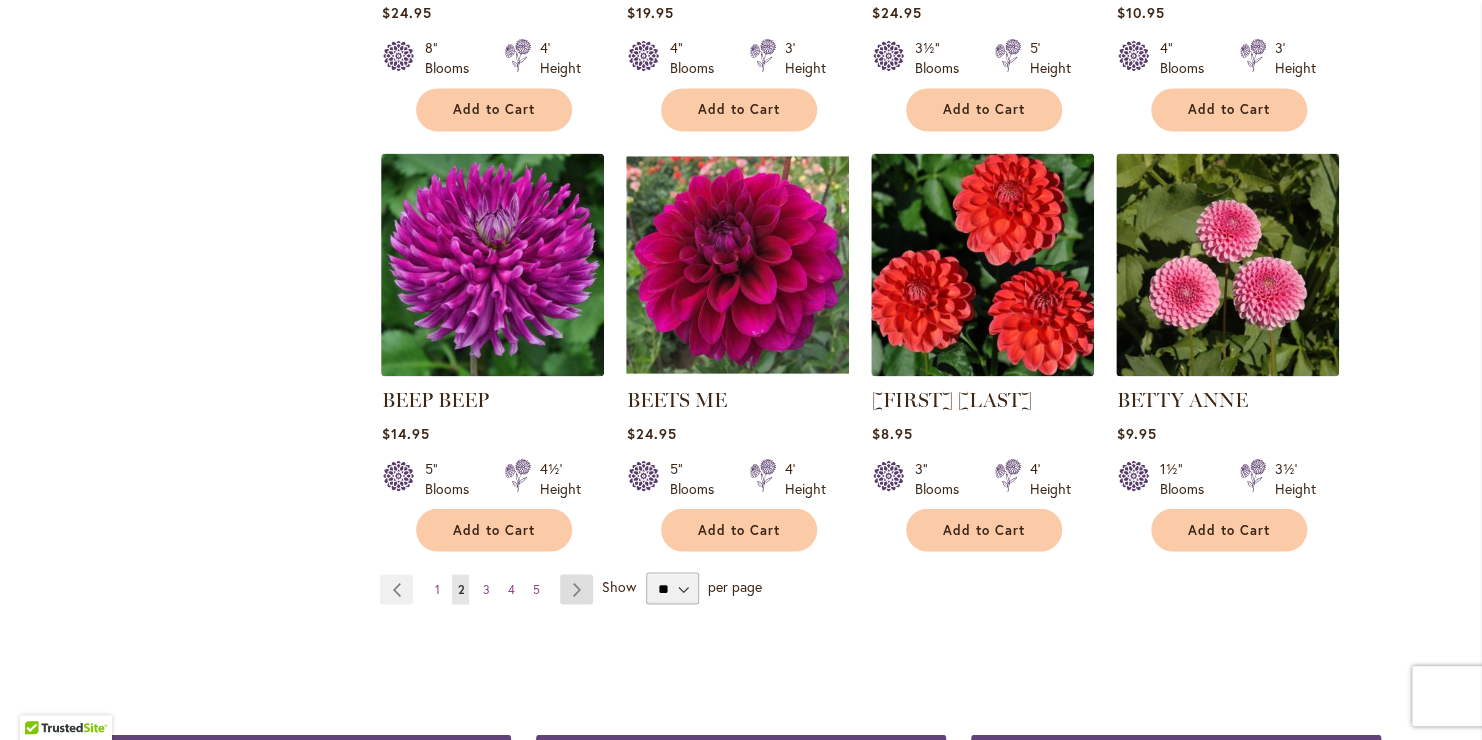 click on "Page
Next" at bounding box center [576, 589] 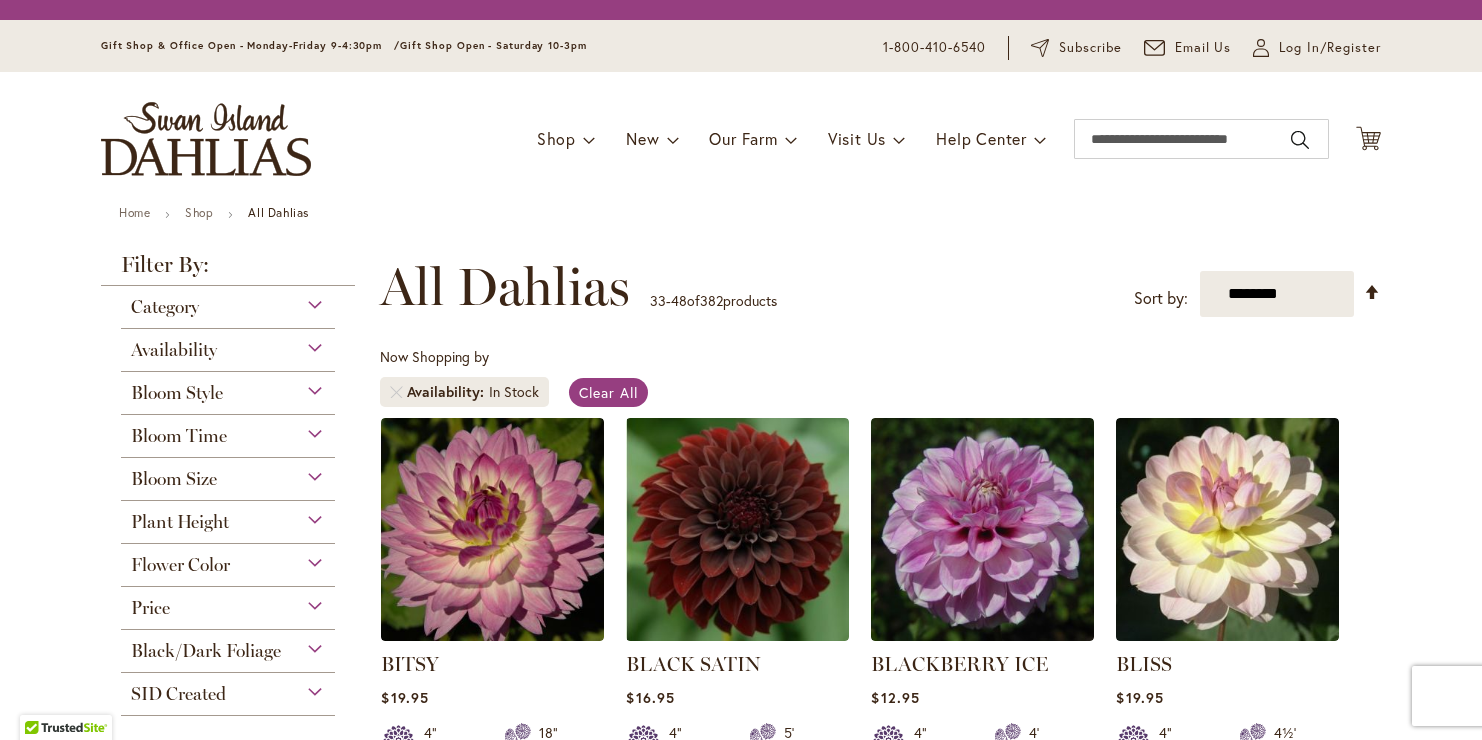 scroll, scrollTop: 0, scrollLeft: 0, axis: both 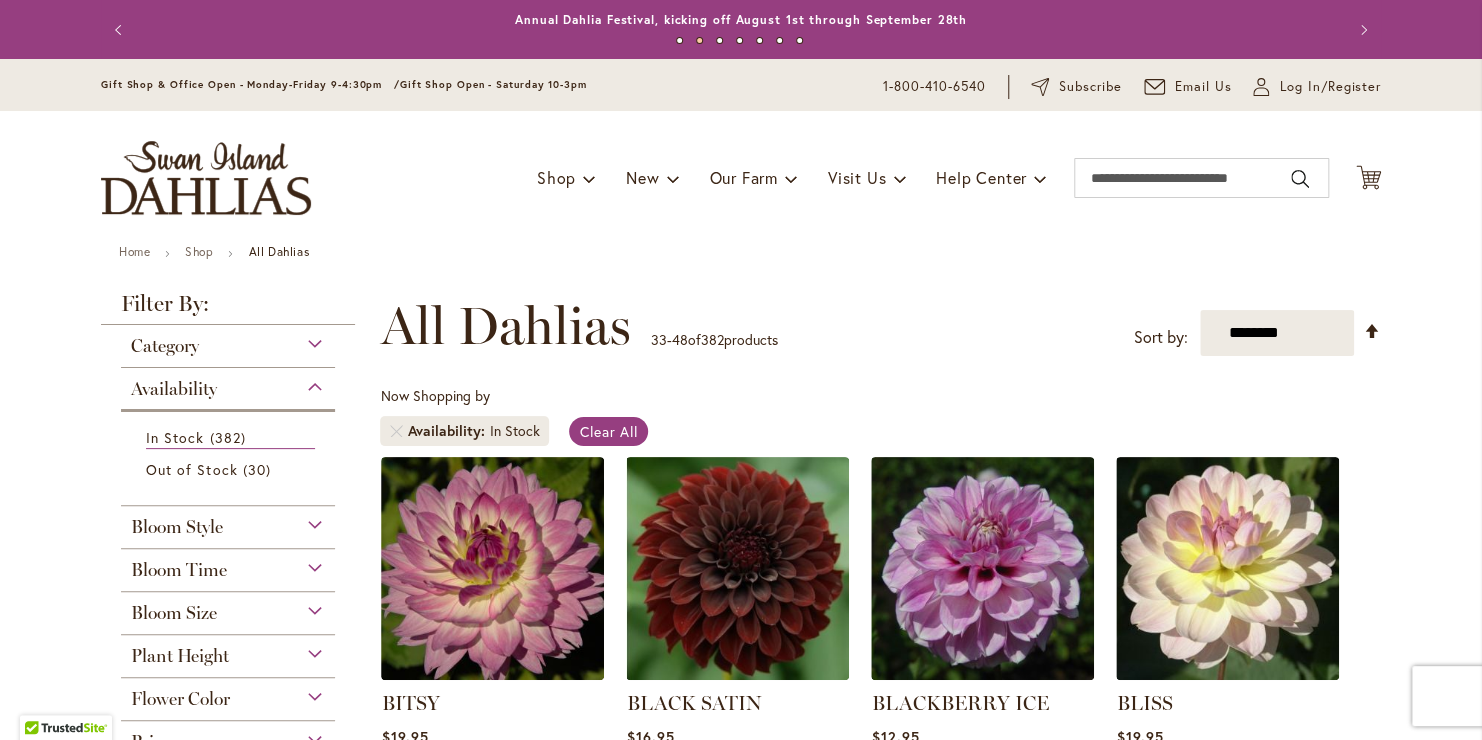 type on "**********" 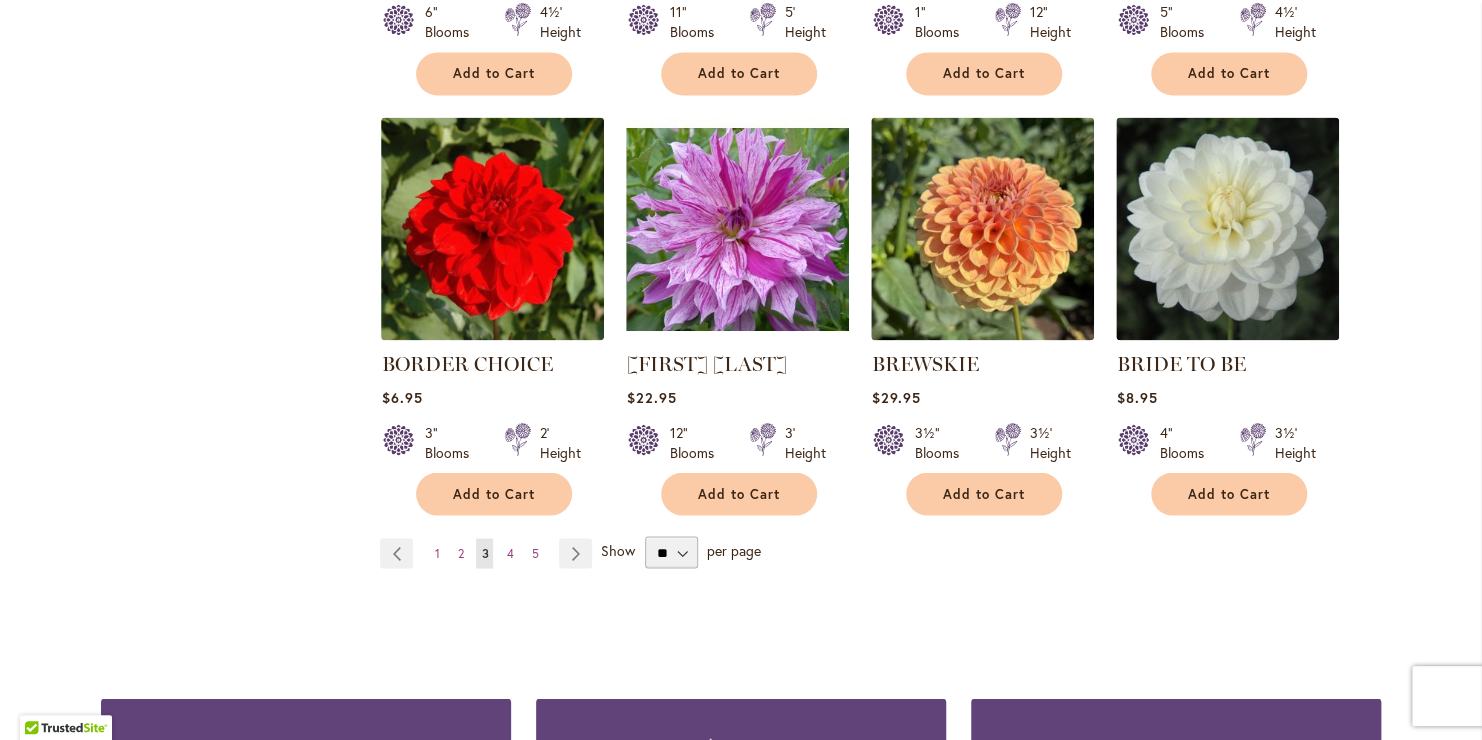 scroll, scrollTop: 1612, scrollLeft: 0, axis: vertical 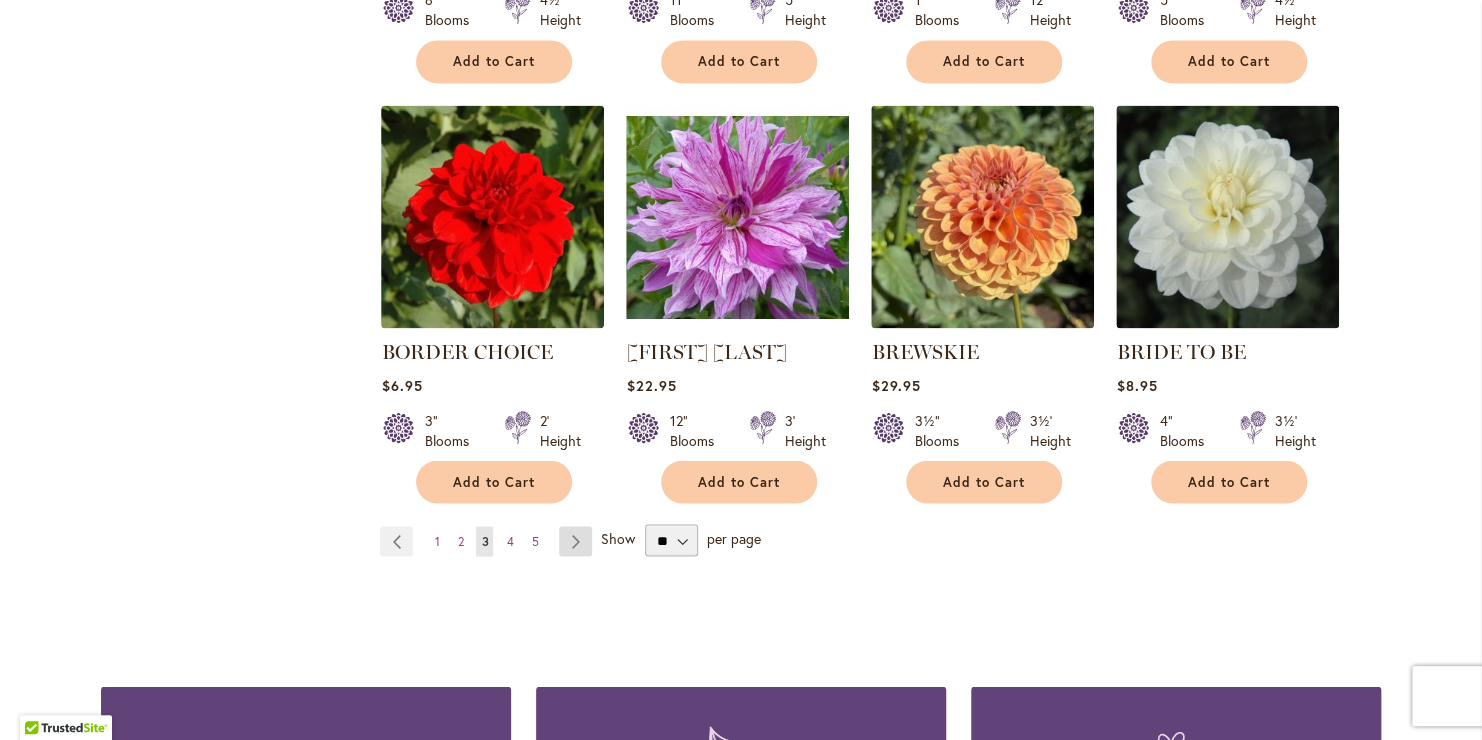 click on "Page
Next" at bounding box center (575, 541) 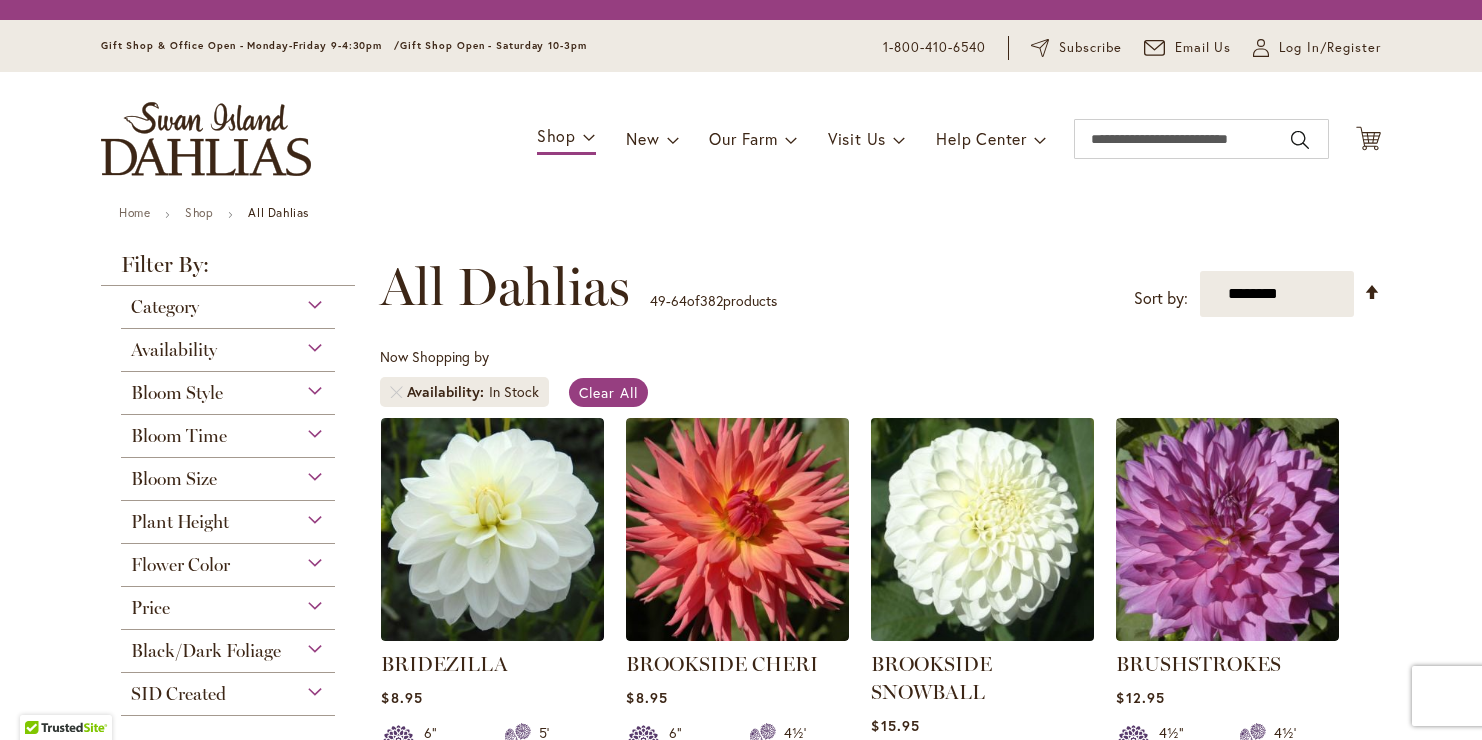 scroll, scrollTop: 0, scrollLeft: 0, axis: both 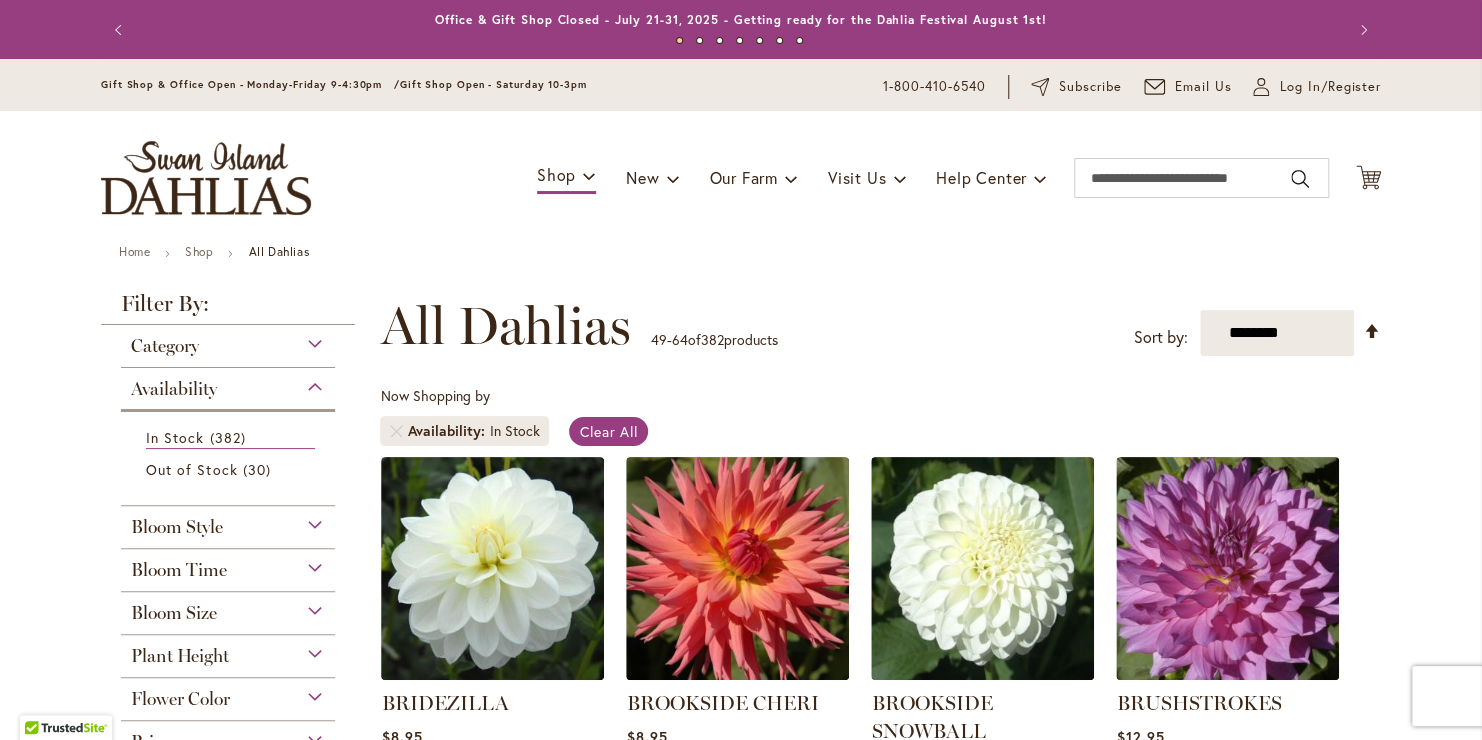 type on "**********" 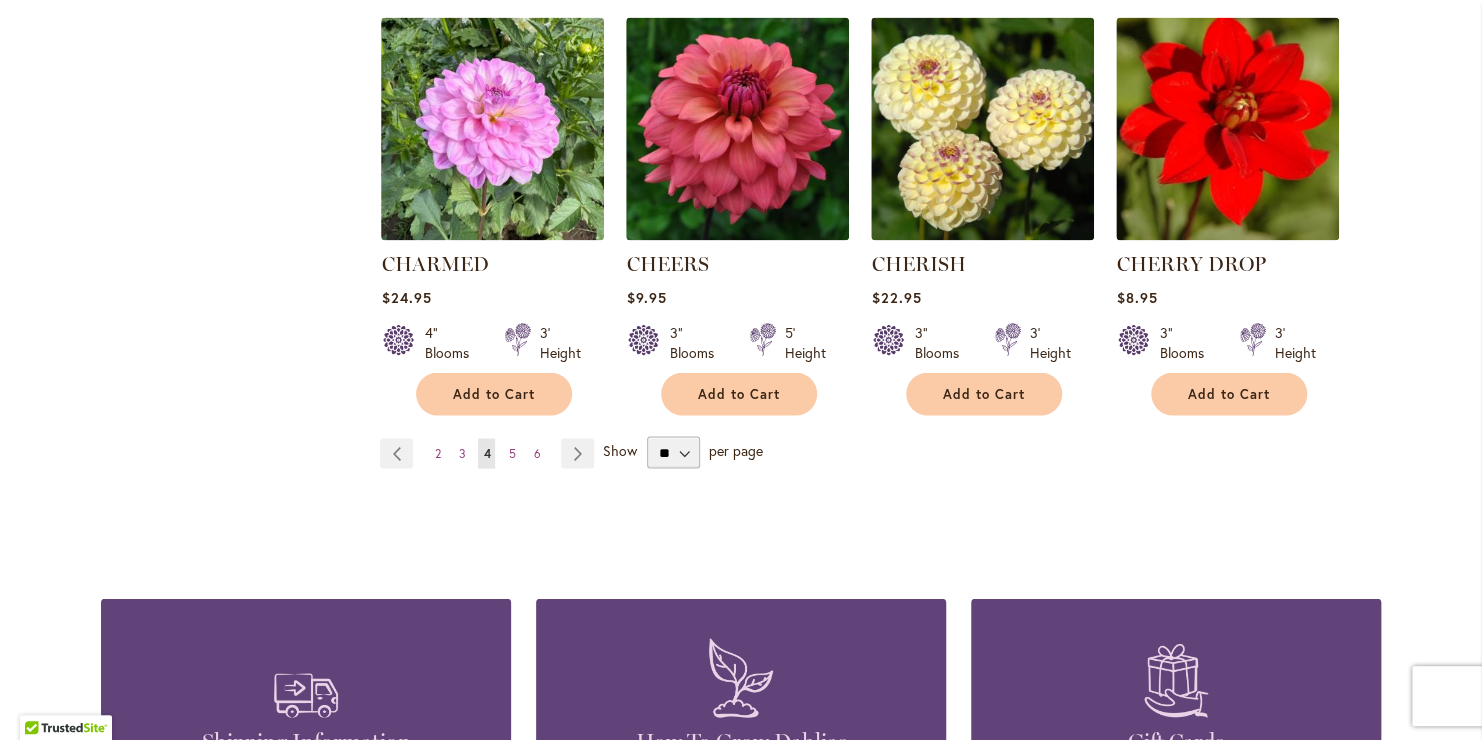 scroll, scrollTop: 1736, scrollLeft: 0, axis: vertical 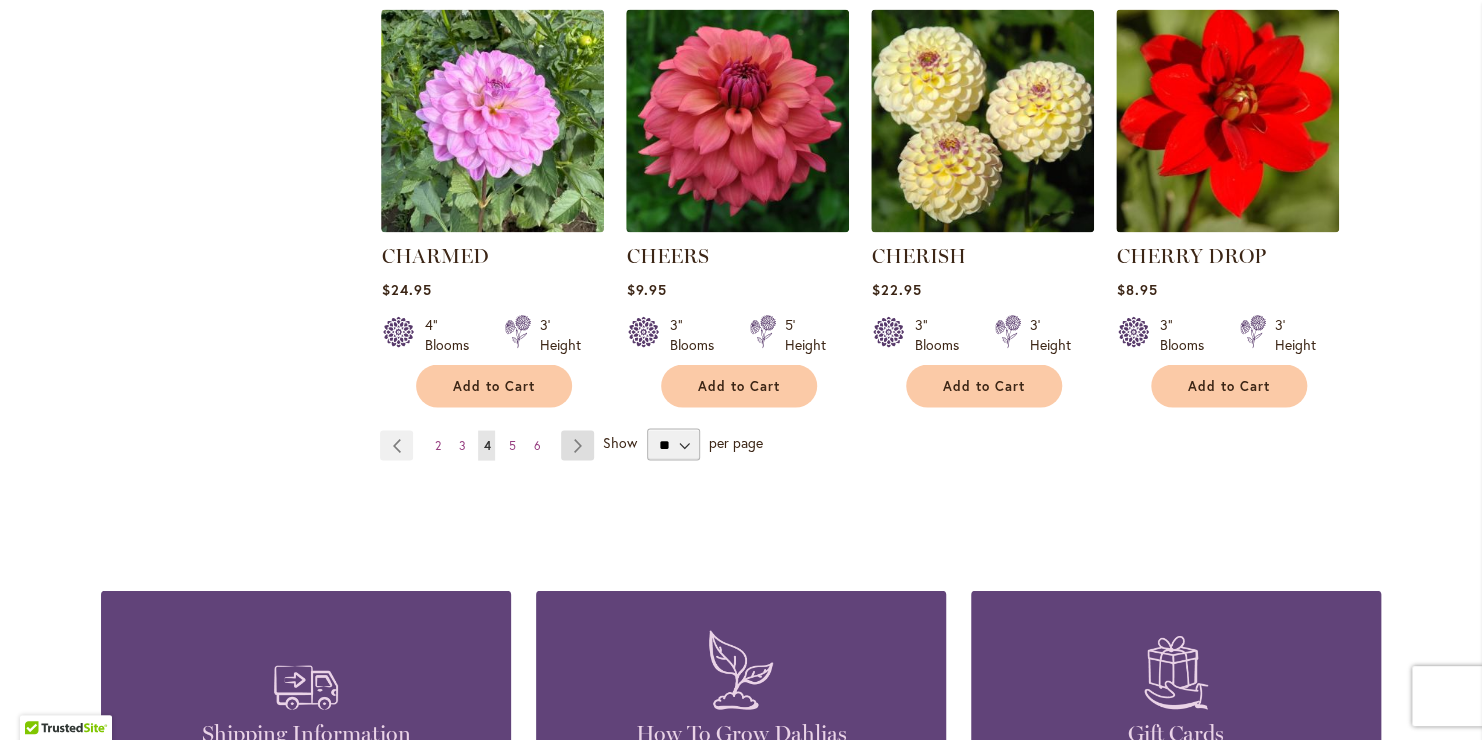 click on "Page
Next" at bounding box center [577, 445] 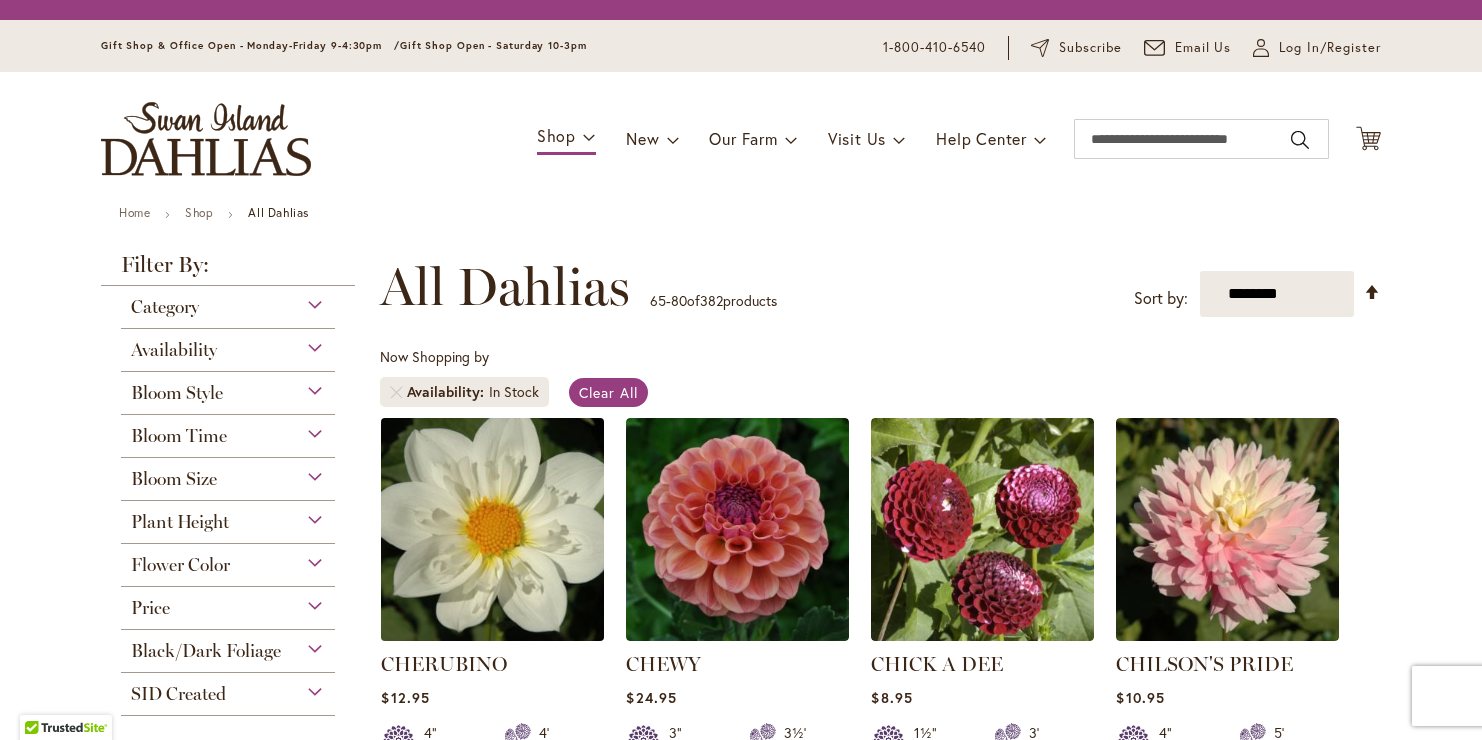 scroll, scrollTop: 0, scrollLeft: 0, axis: both 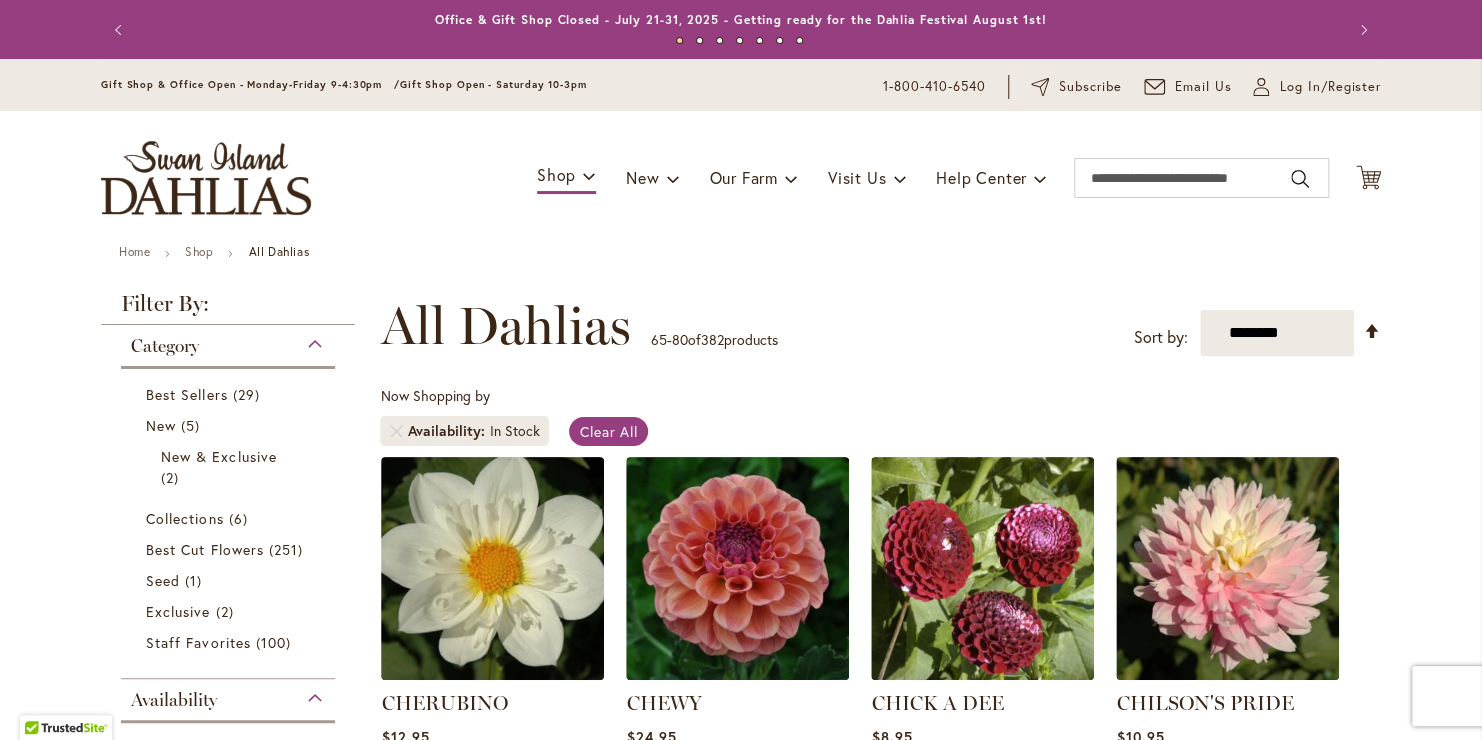 type on "**********" 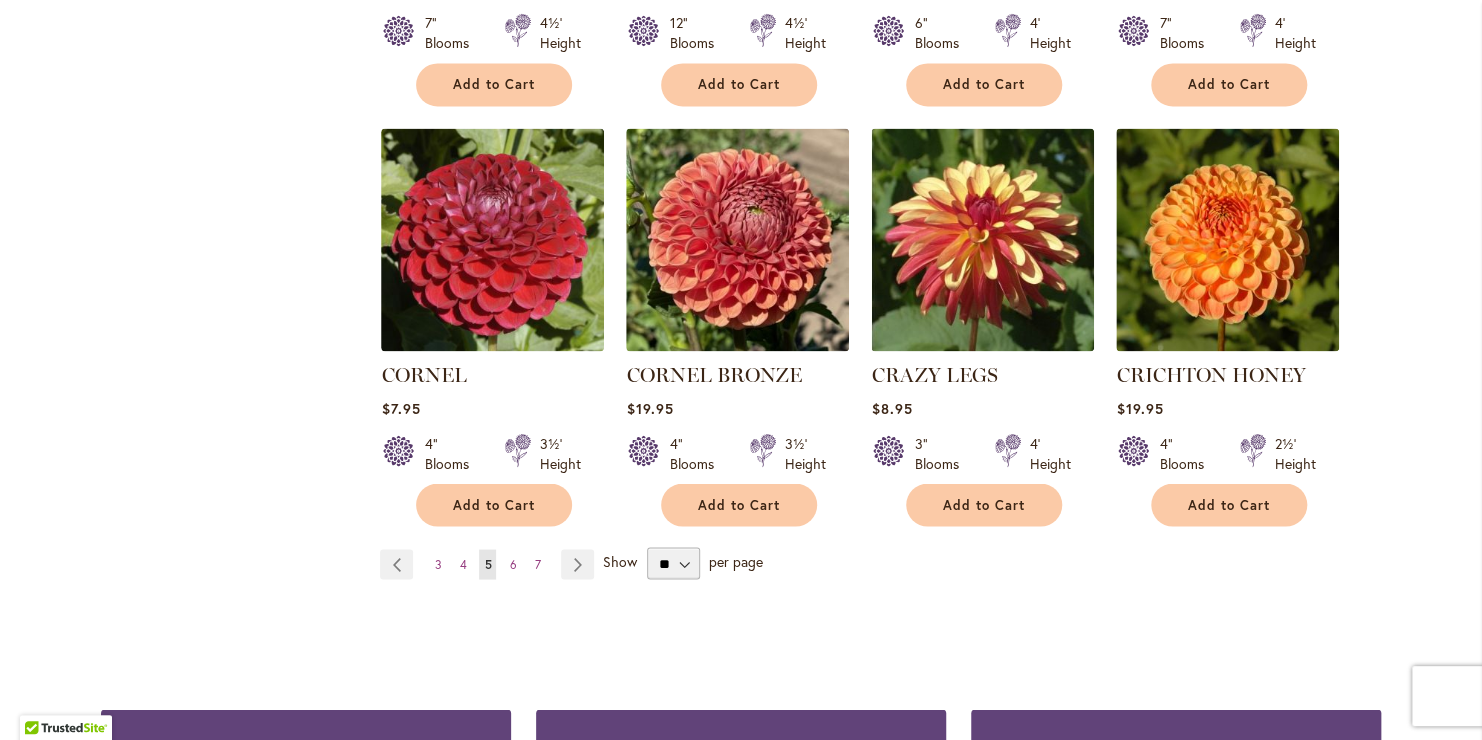 scroll, scrollTop: 1630, scrollLeft: 0, axis: vertical 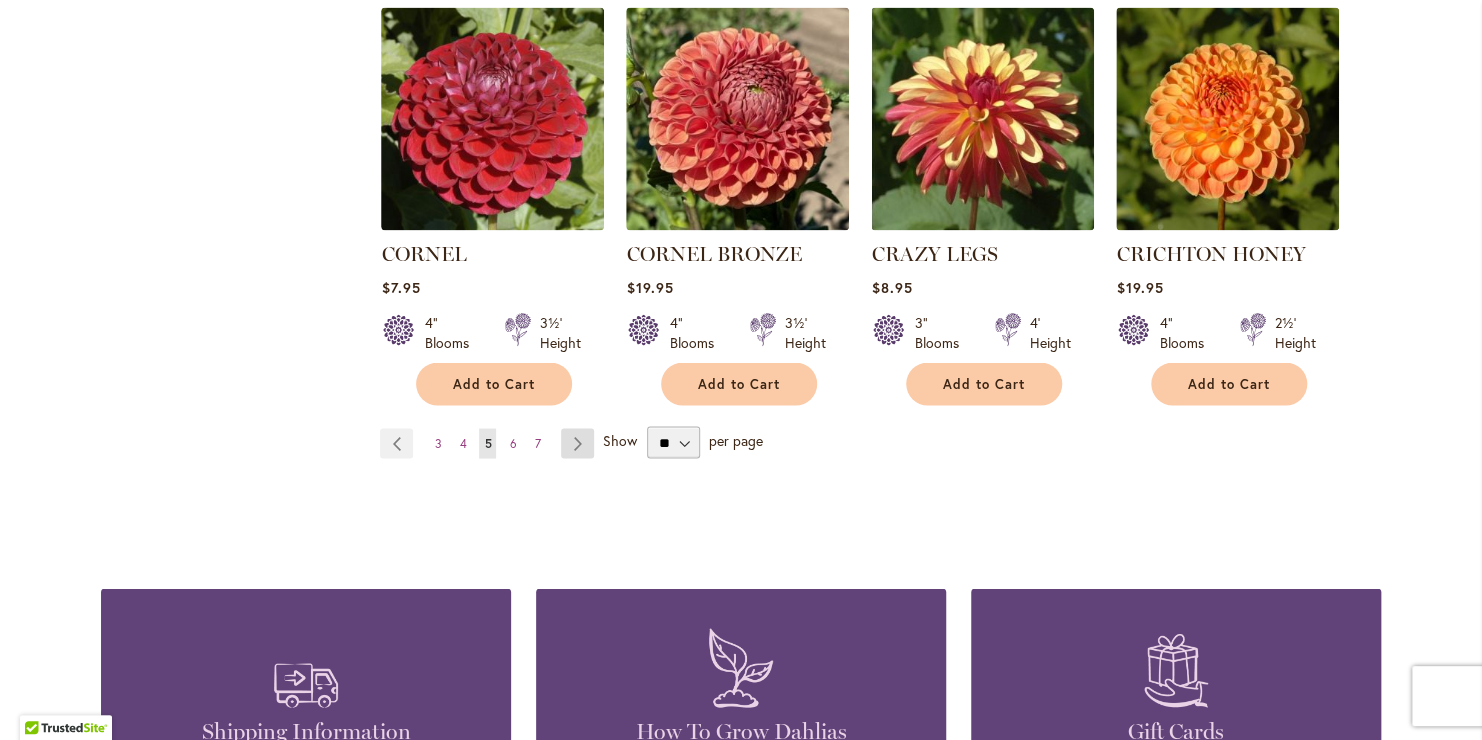 click on "Page
Next" at bounding box center (577, 443) 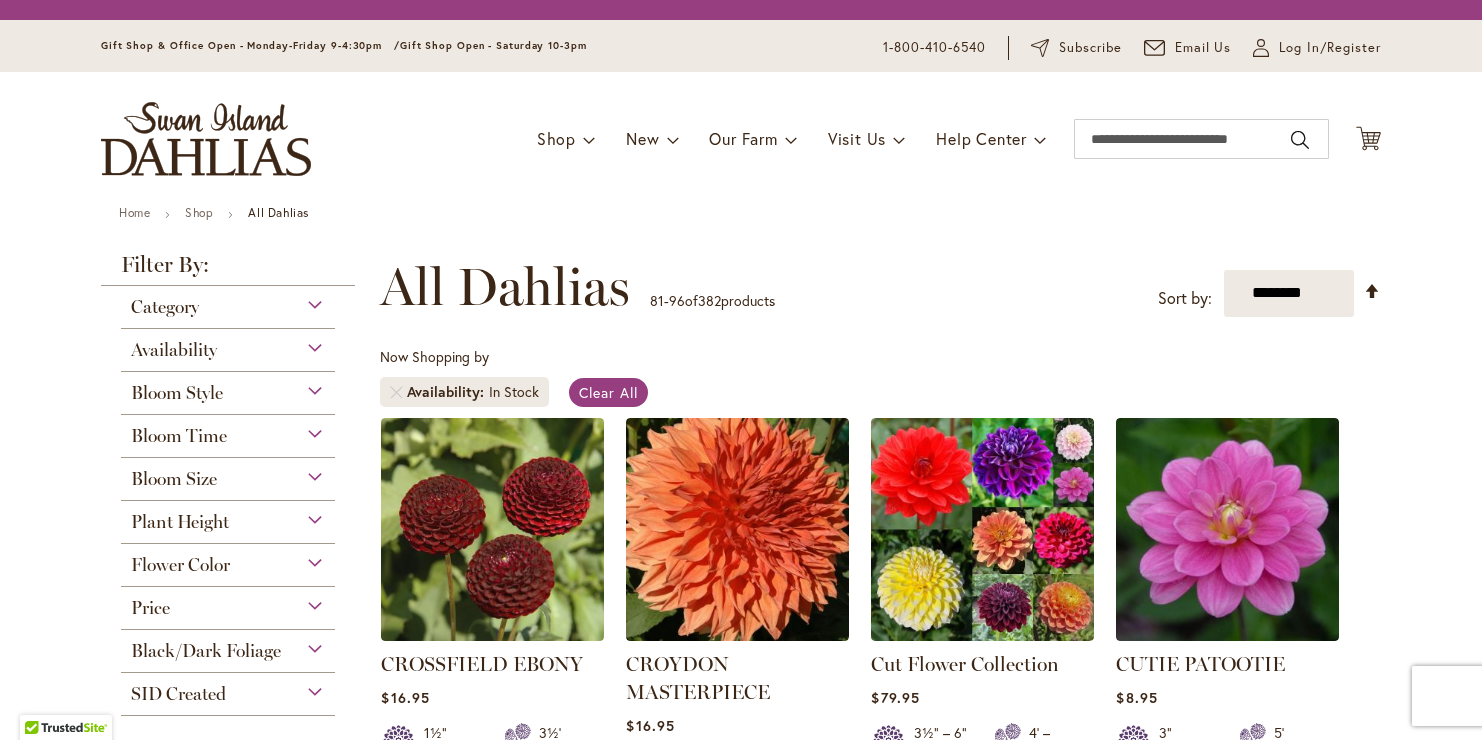 scroll, scrollTop: 0, scrollLeft: 0, axis: both 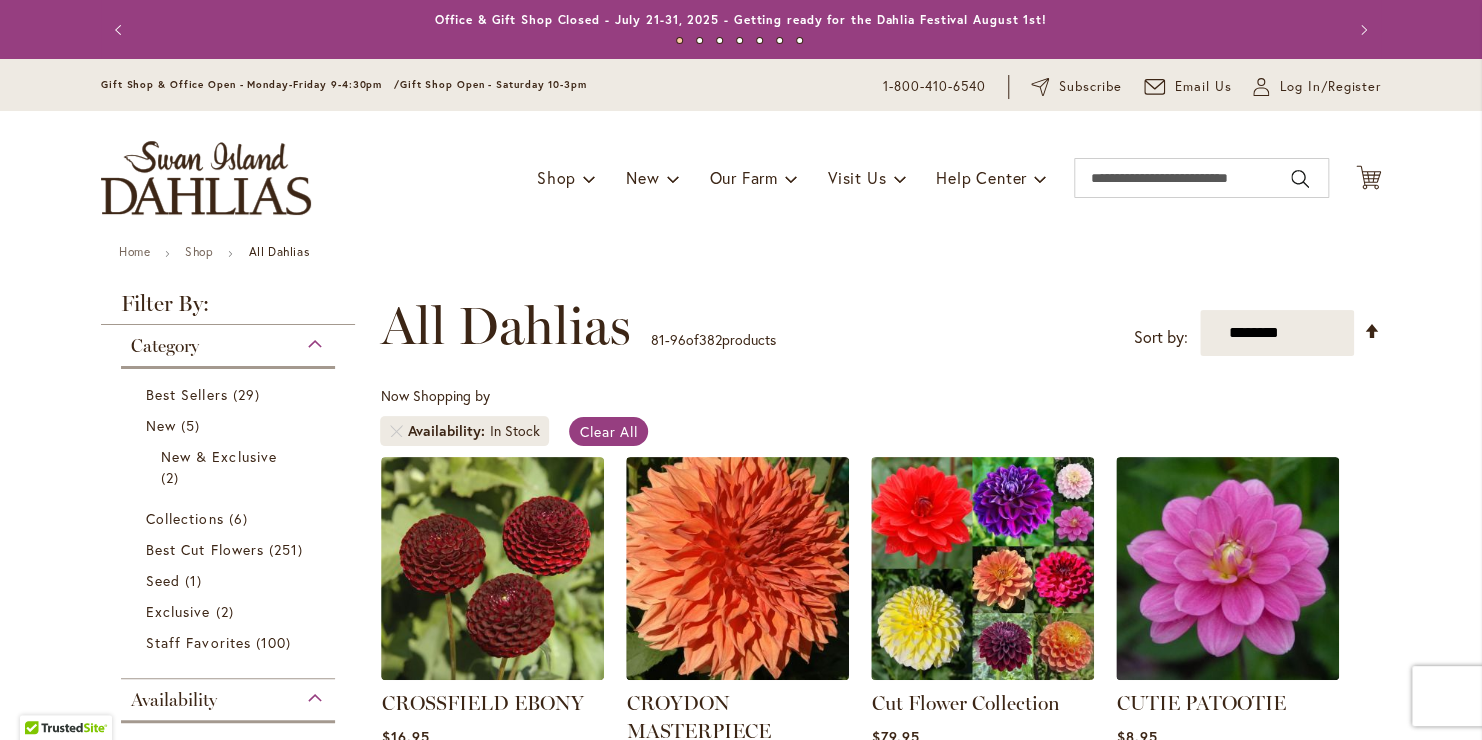 type on "**********" 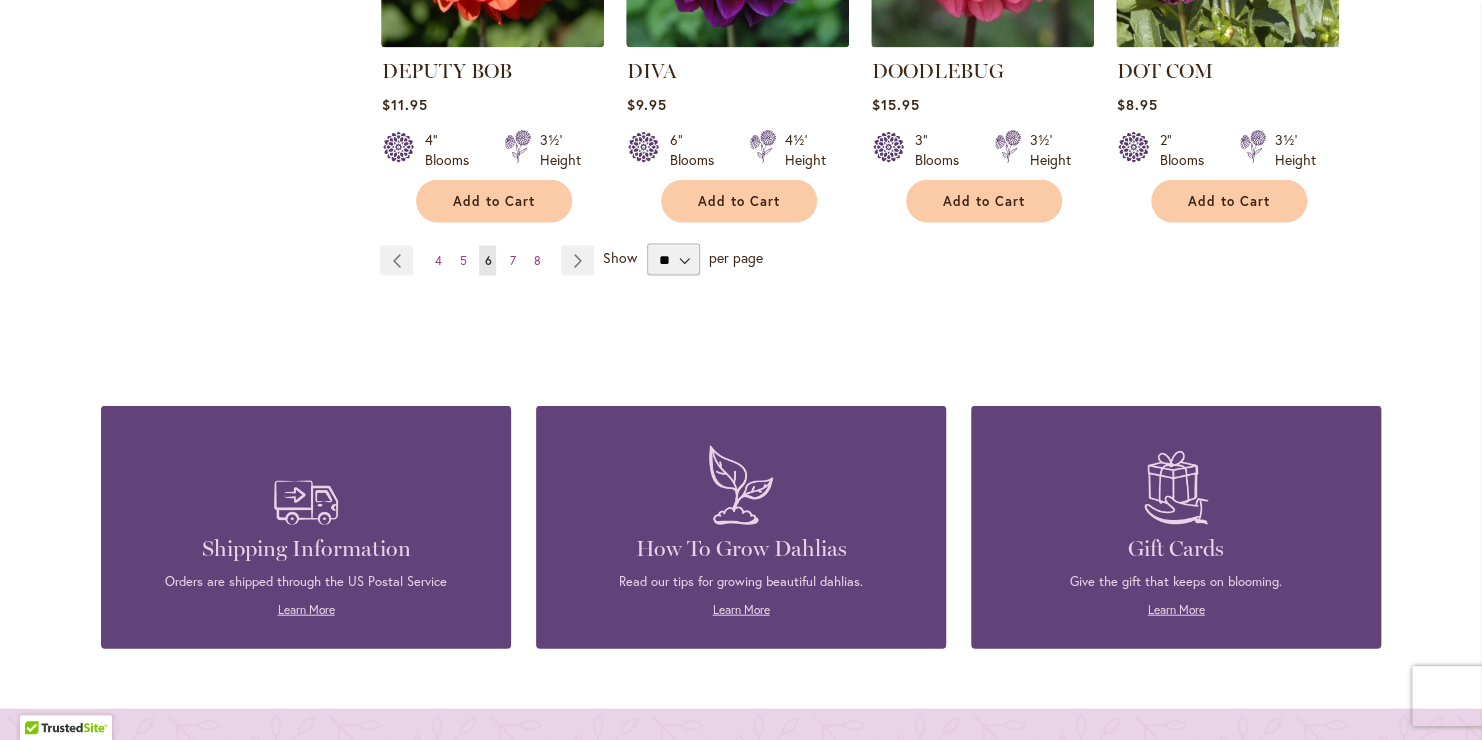 scroll, scrollTop: 1924, scrollLeft: 0, axis: vertical 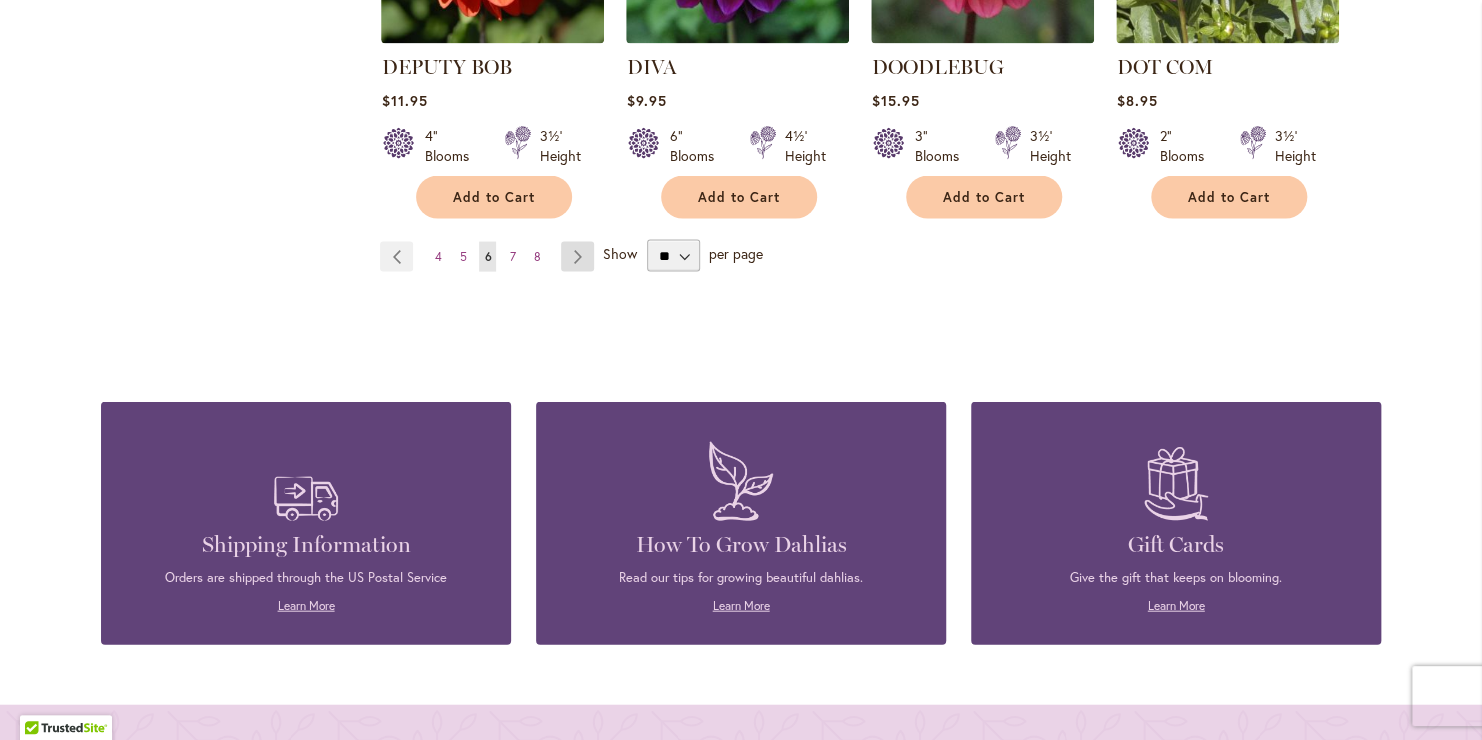 click on "Page
Next" at bounding box center [577, 257] 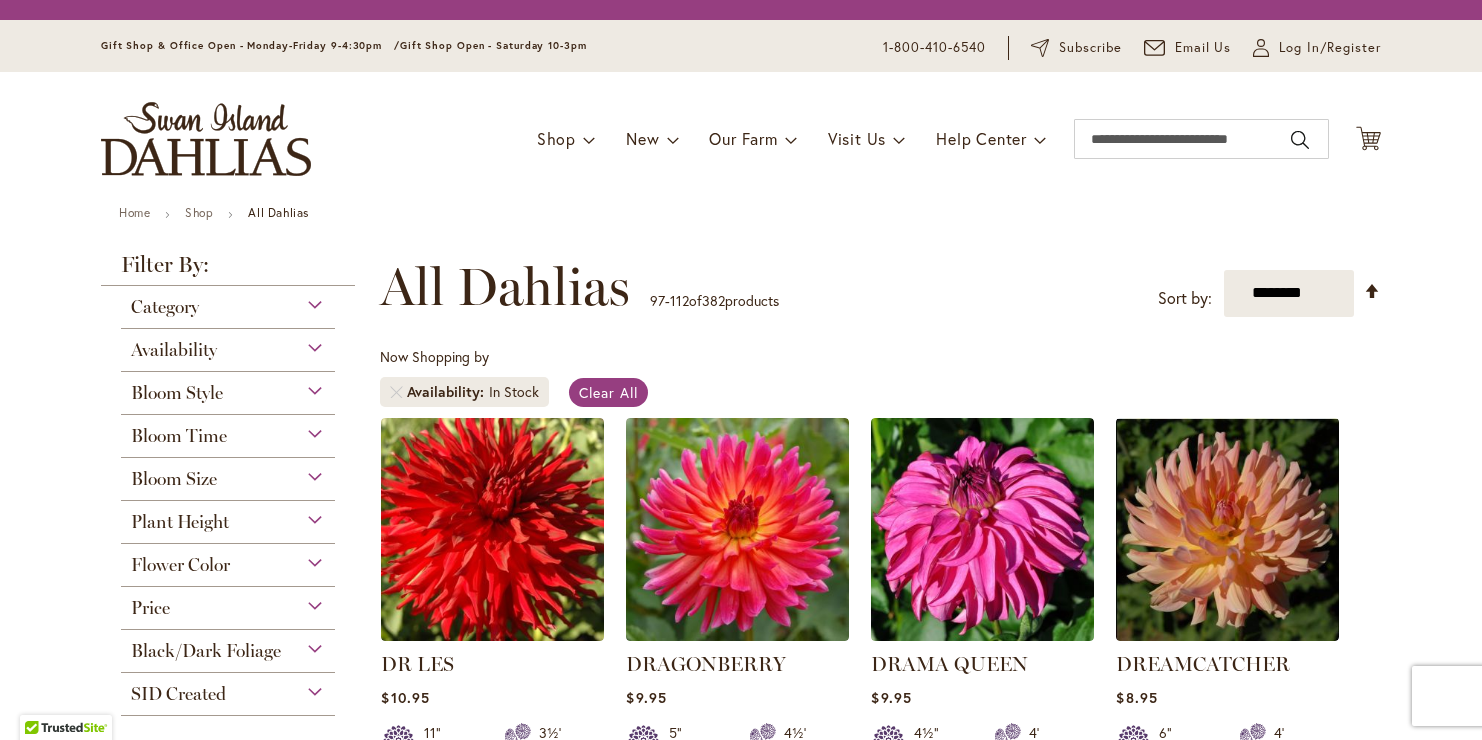 scroll, scrollTop: 0, scrollLeft: 0, axis: both 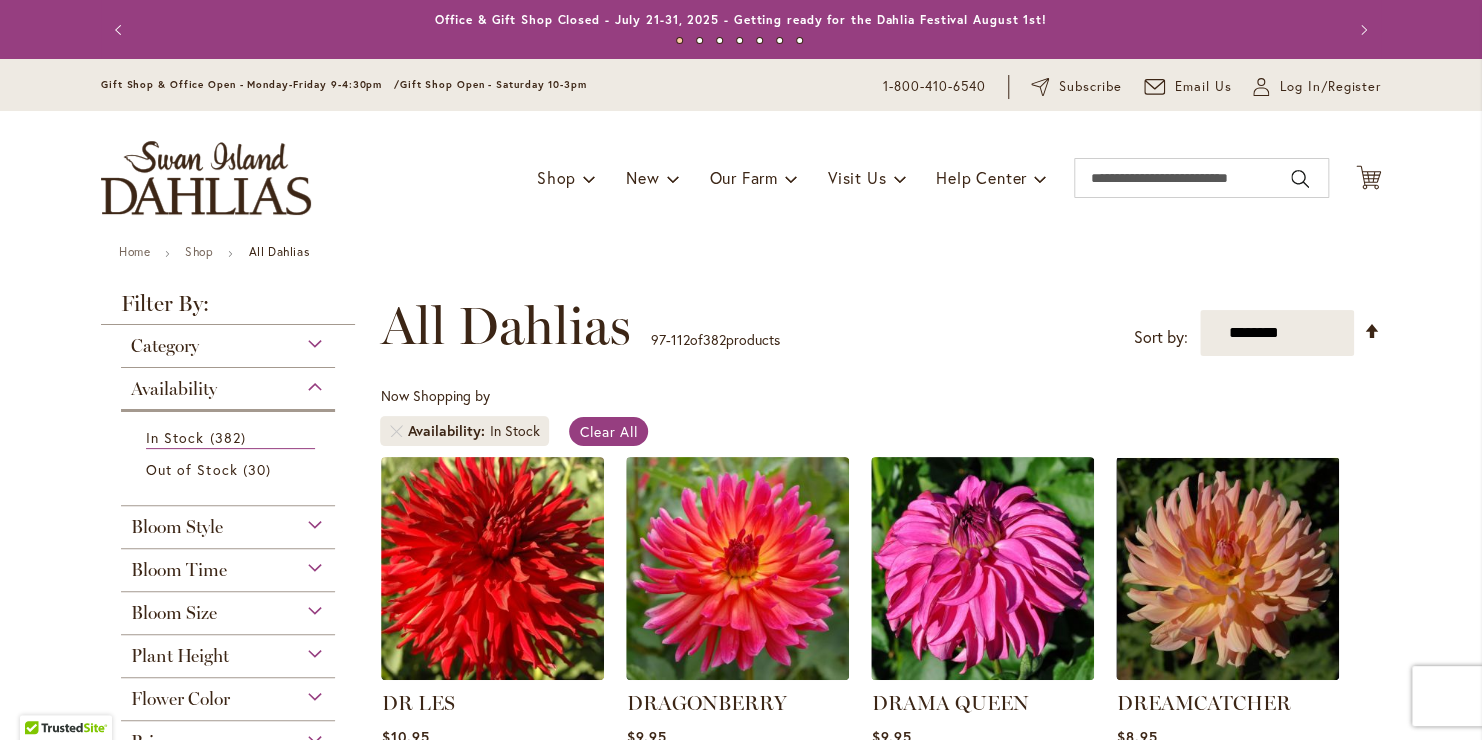 type on "**********" 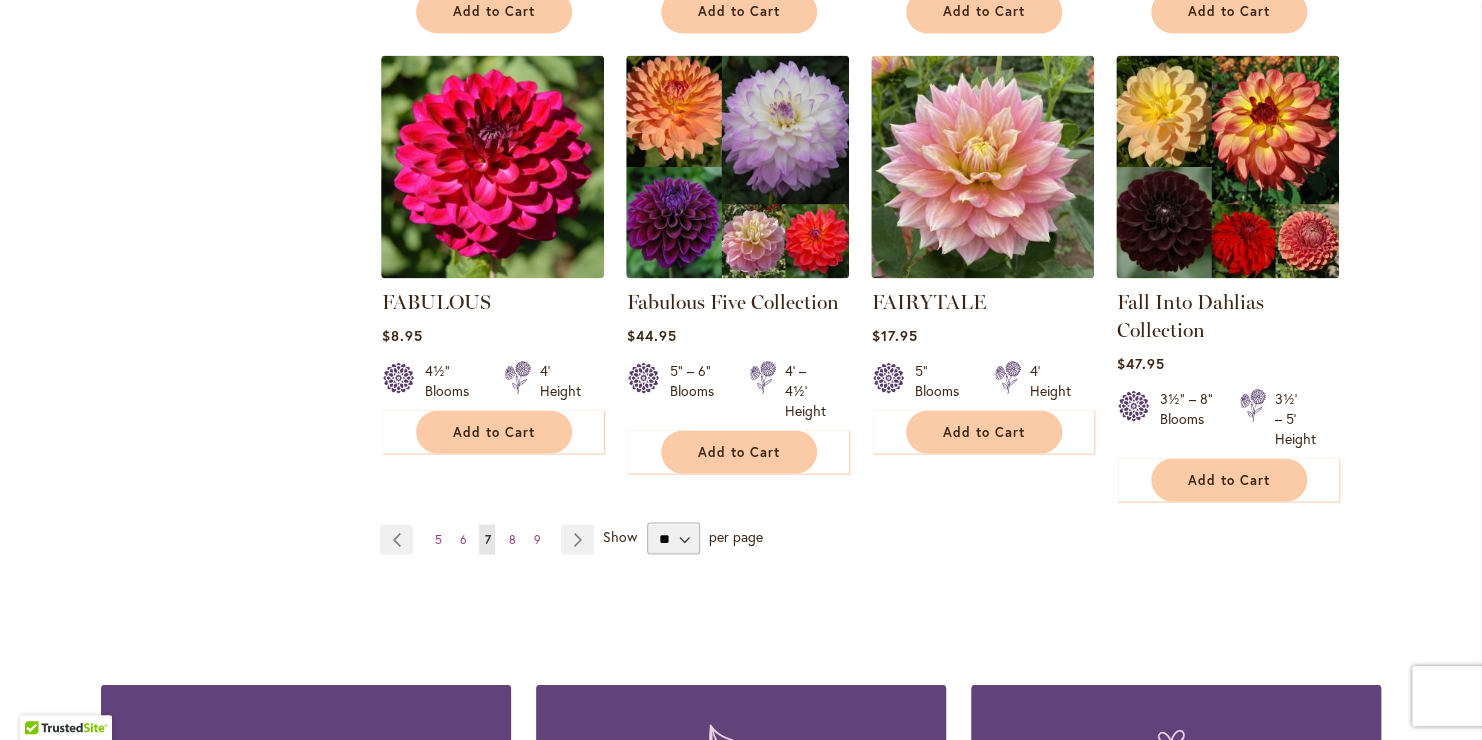 scroll, scrollTop: 1654, scrollLeft: 0, axis: vertical 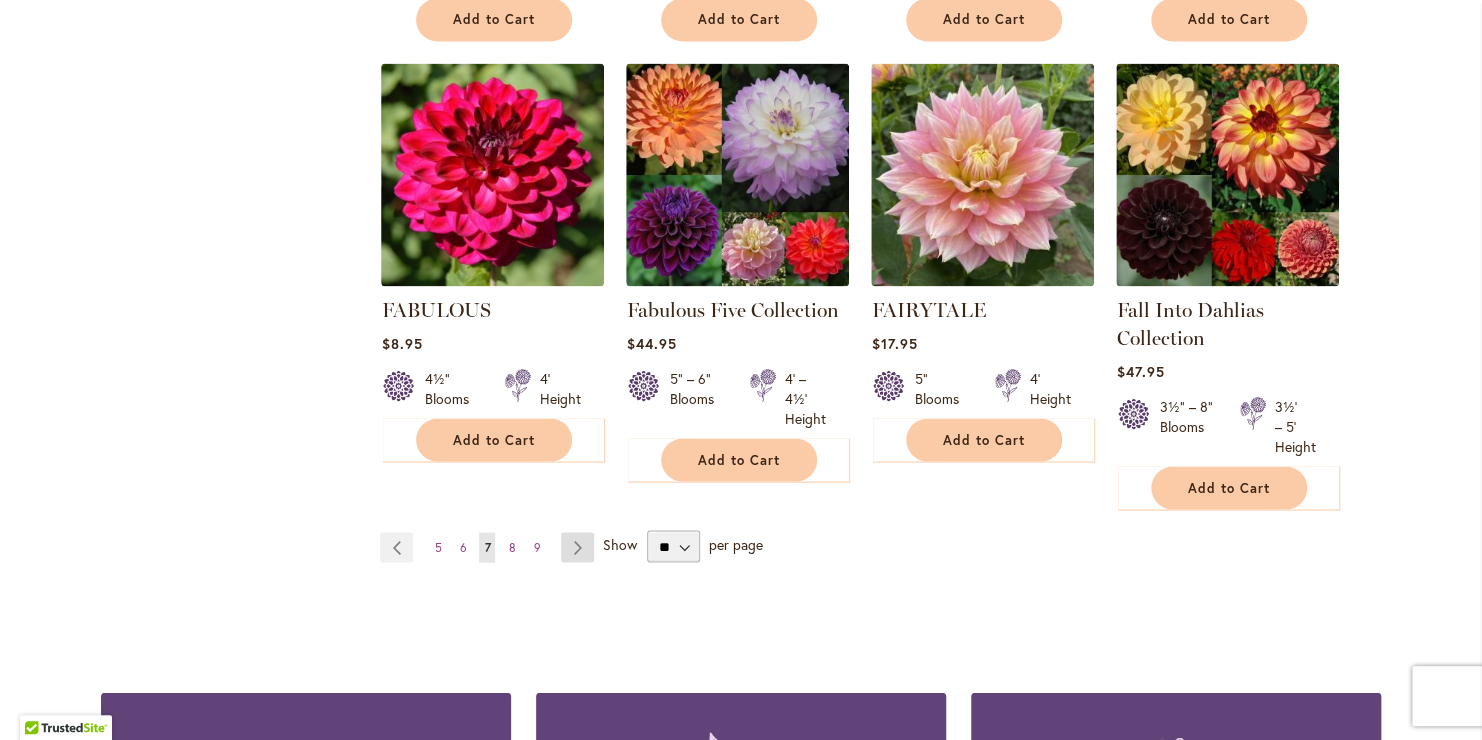 click on "Page
Next" at bounding box center (577, 547) 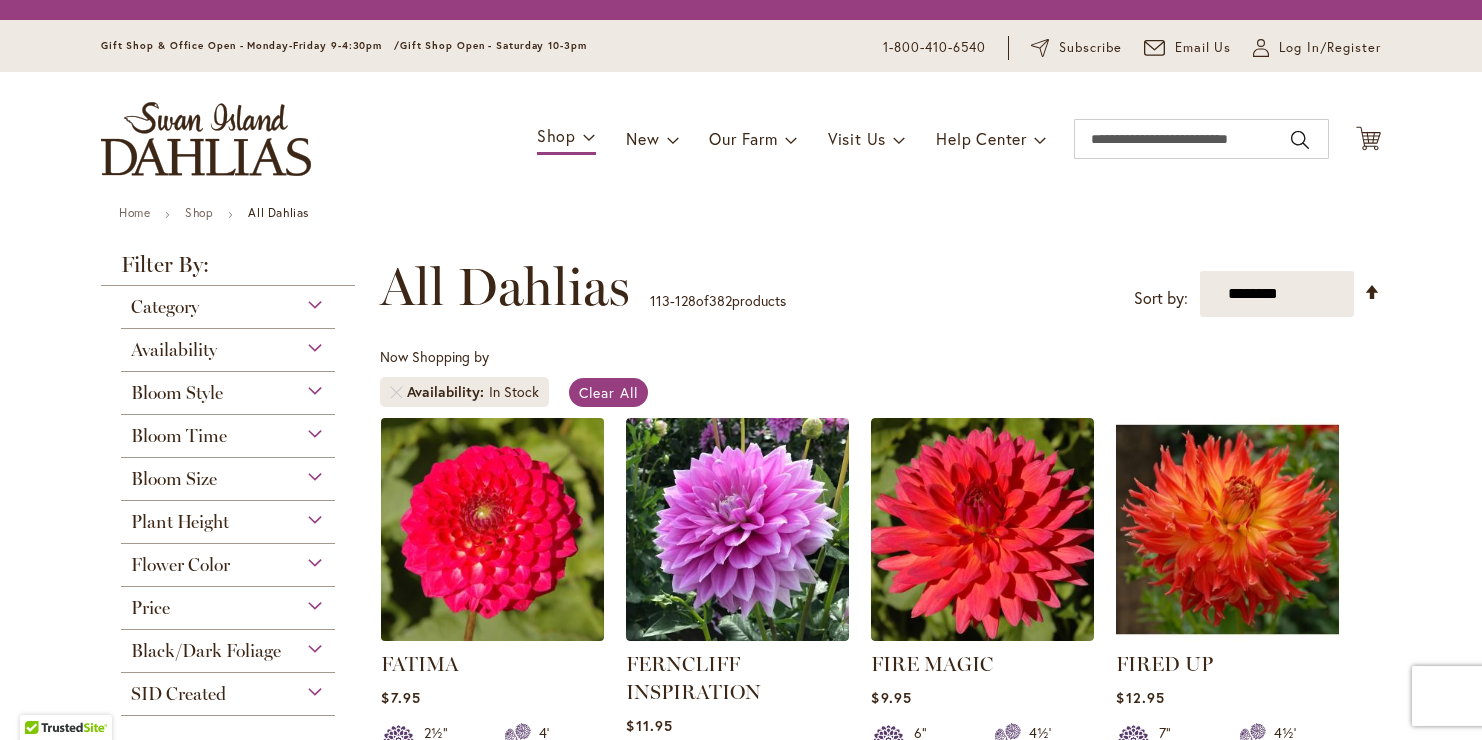 scroll, scrollTop: 0, scrollLeft: 0, axis: both 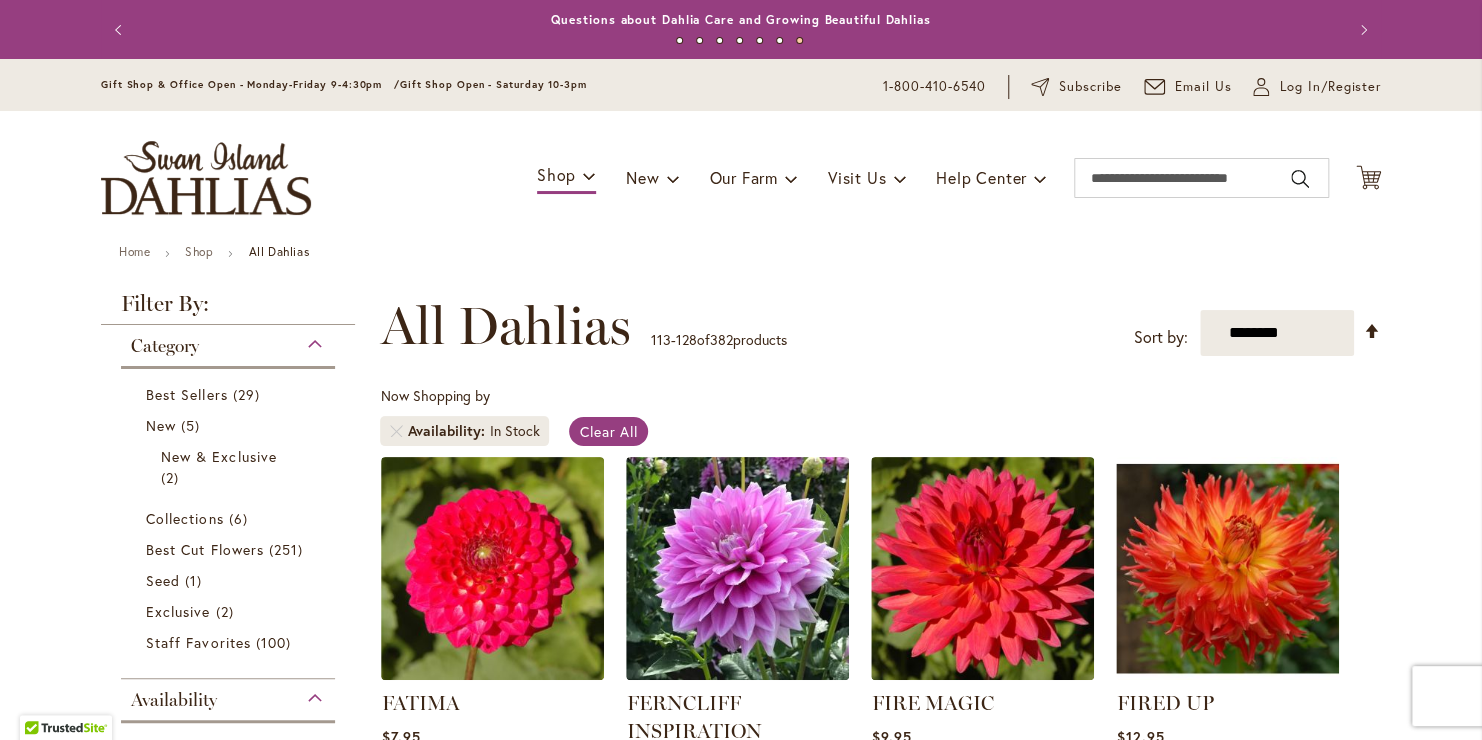 type on "**********" 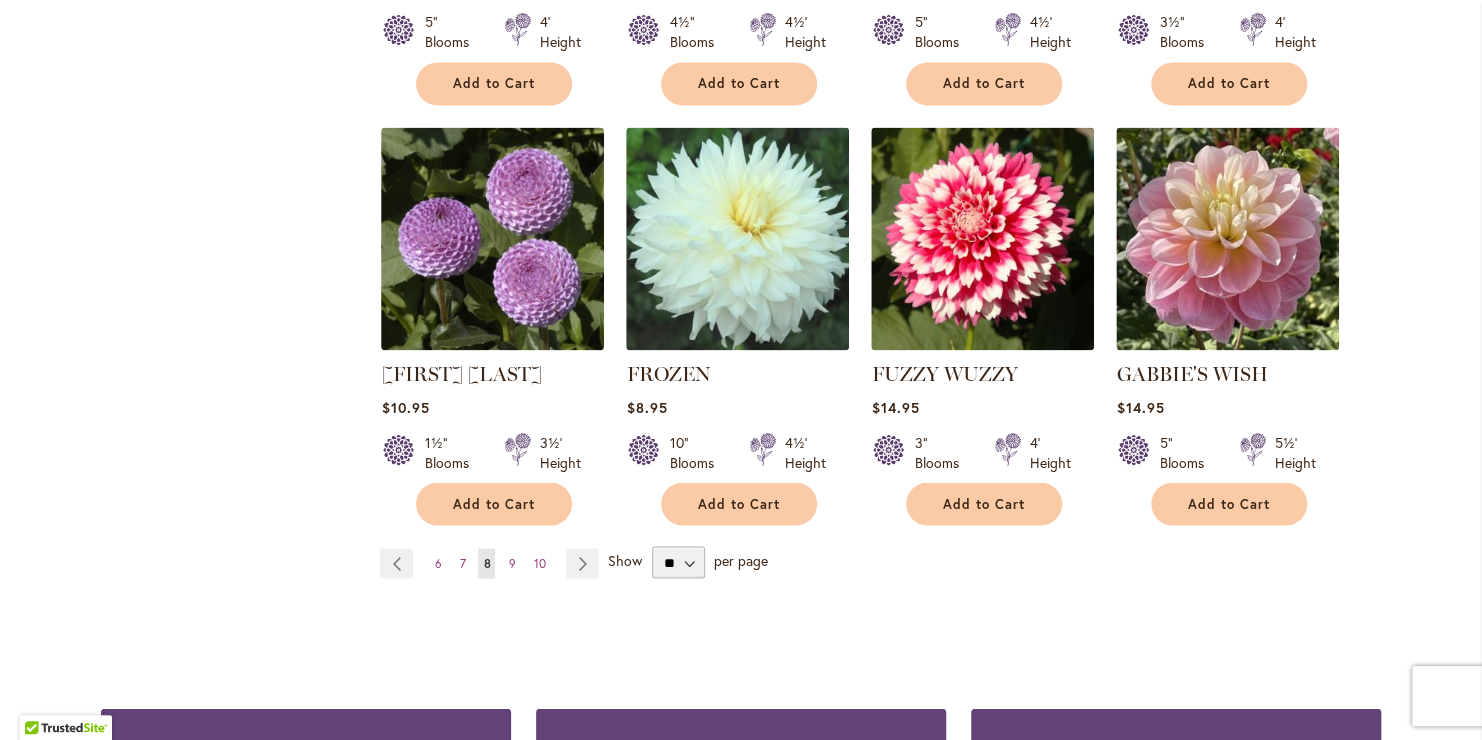 scroll, scrollTop: 1628, scrollLeft: 0, axis: vertical 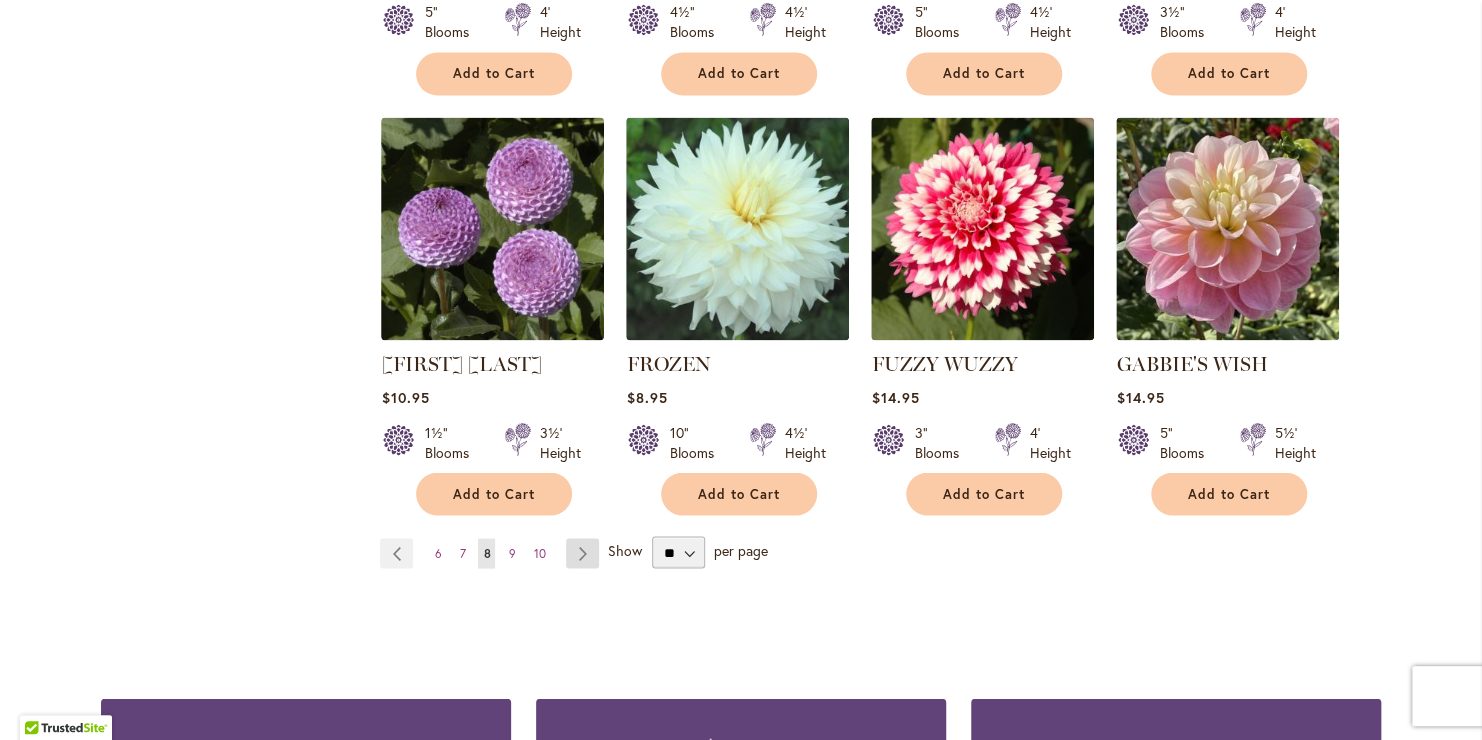 click on "Page
Next" at bounding box center [582, 553] 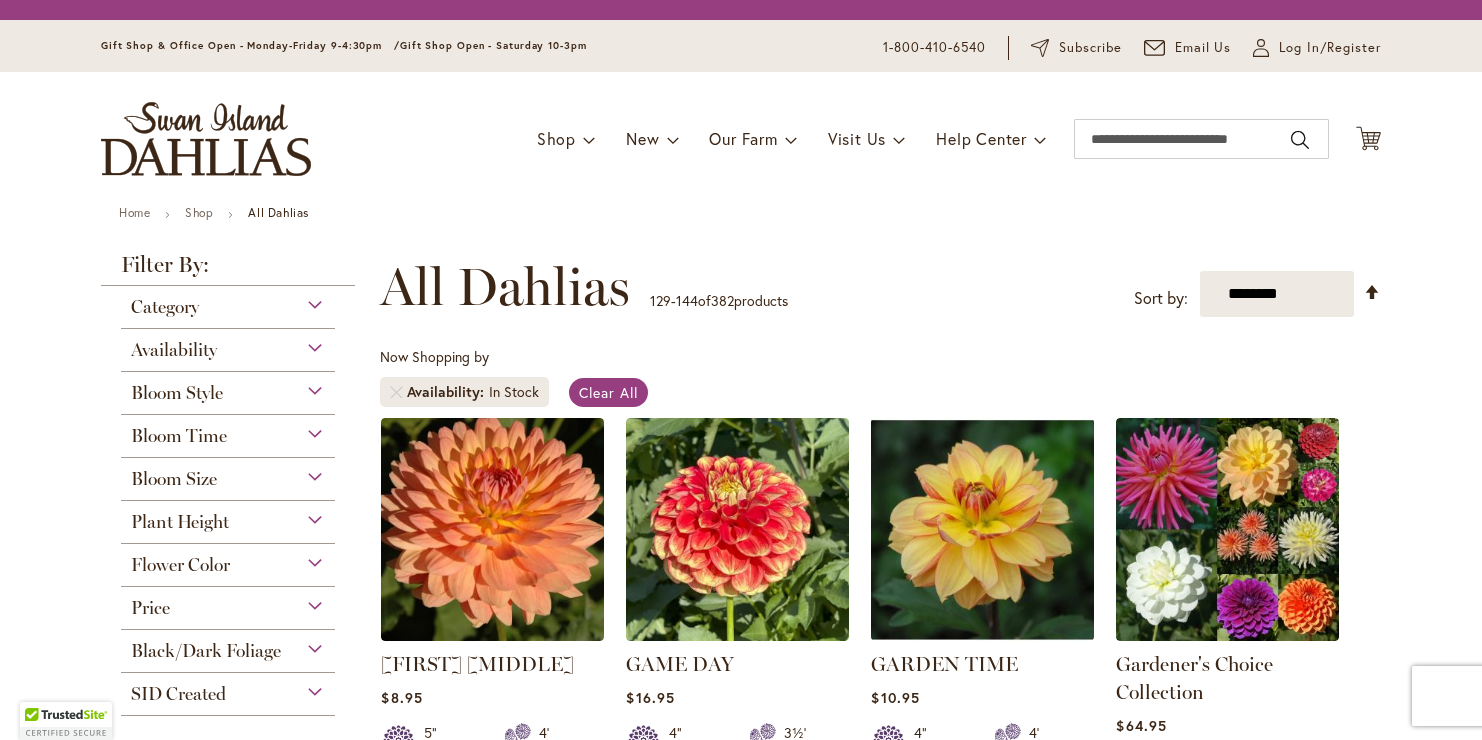 scroll, scrollTop: 0, scrollLeft: 0, axis: both 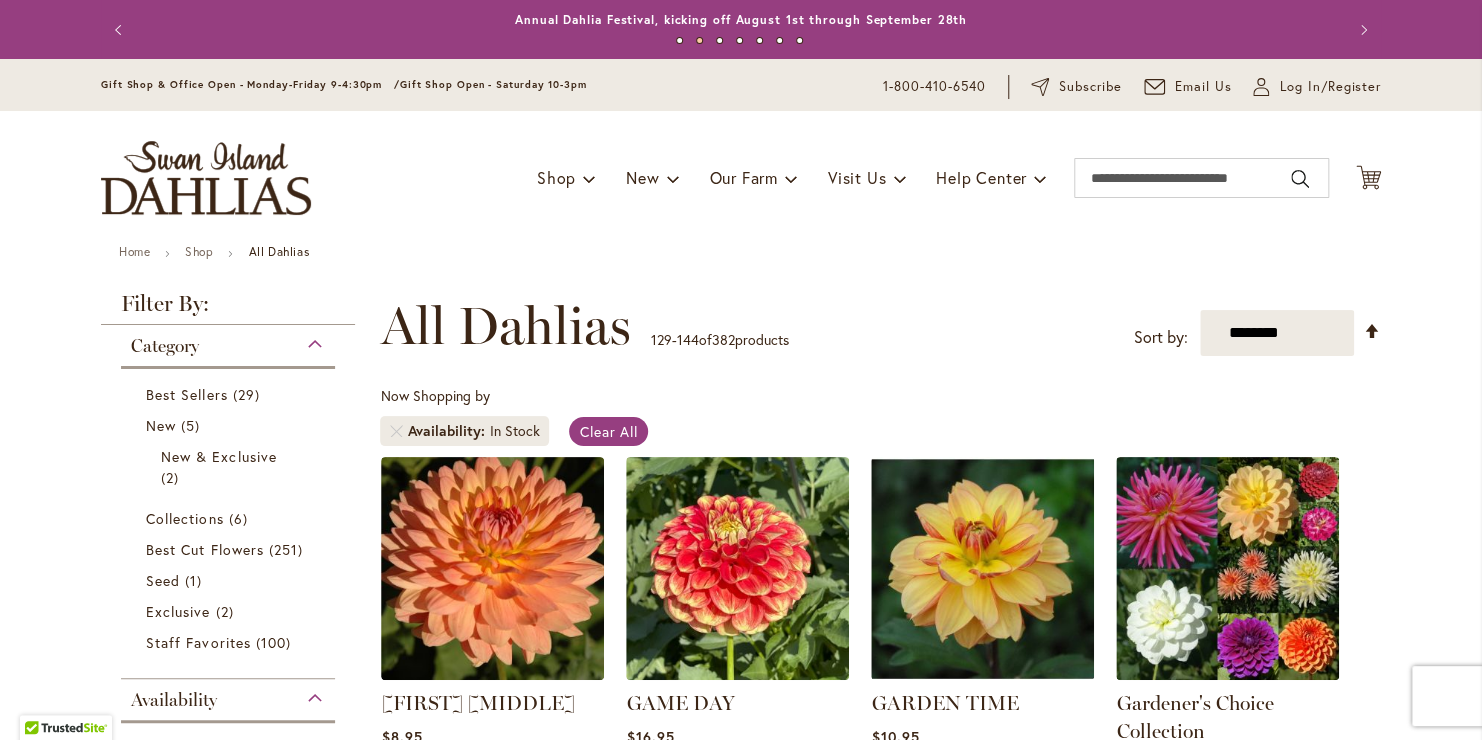 type on "**********" 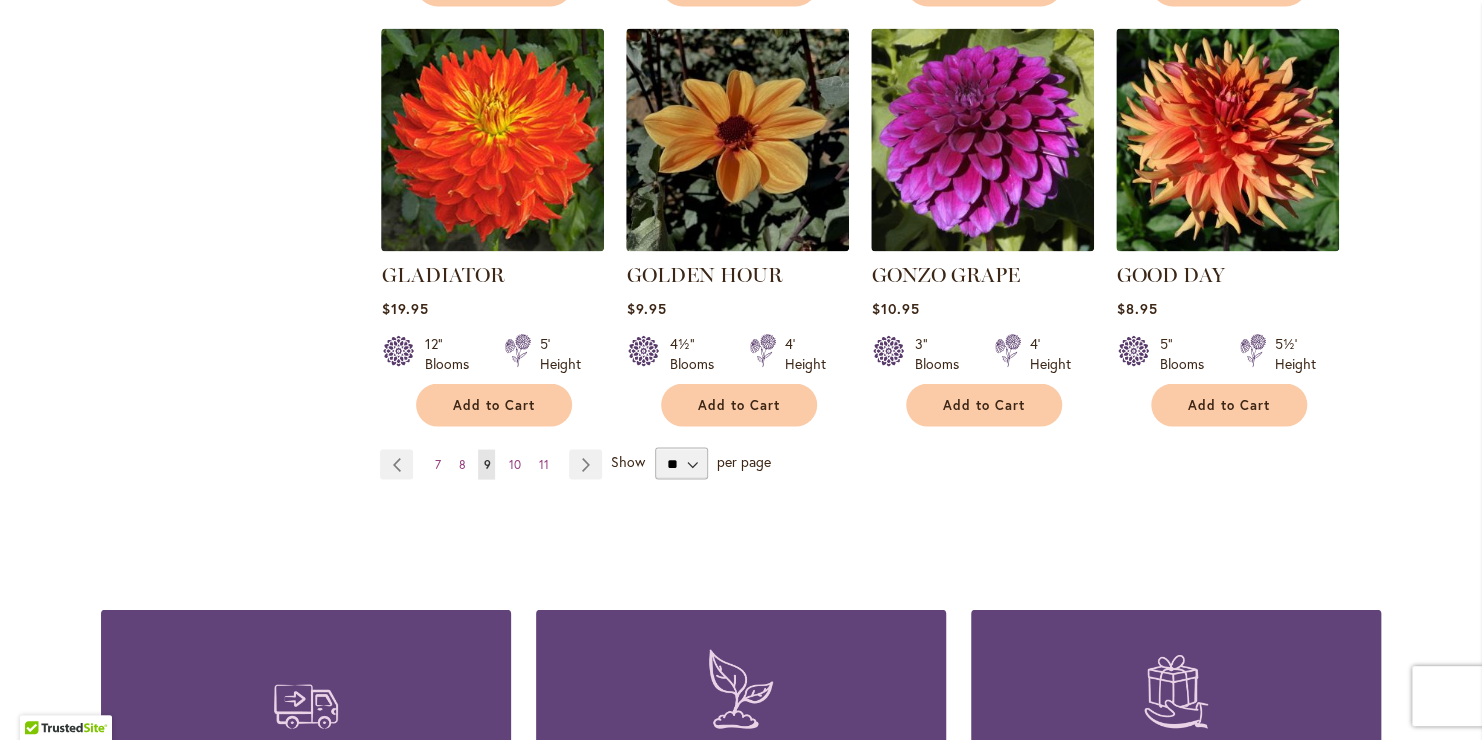scroll, scrollTop: 1736, scrollLeft: 0, axis: vertical 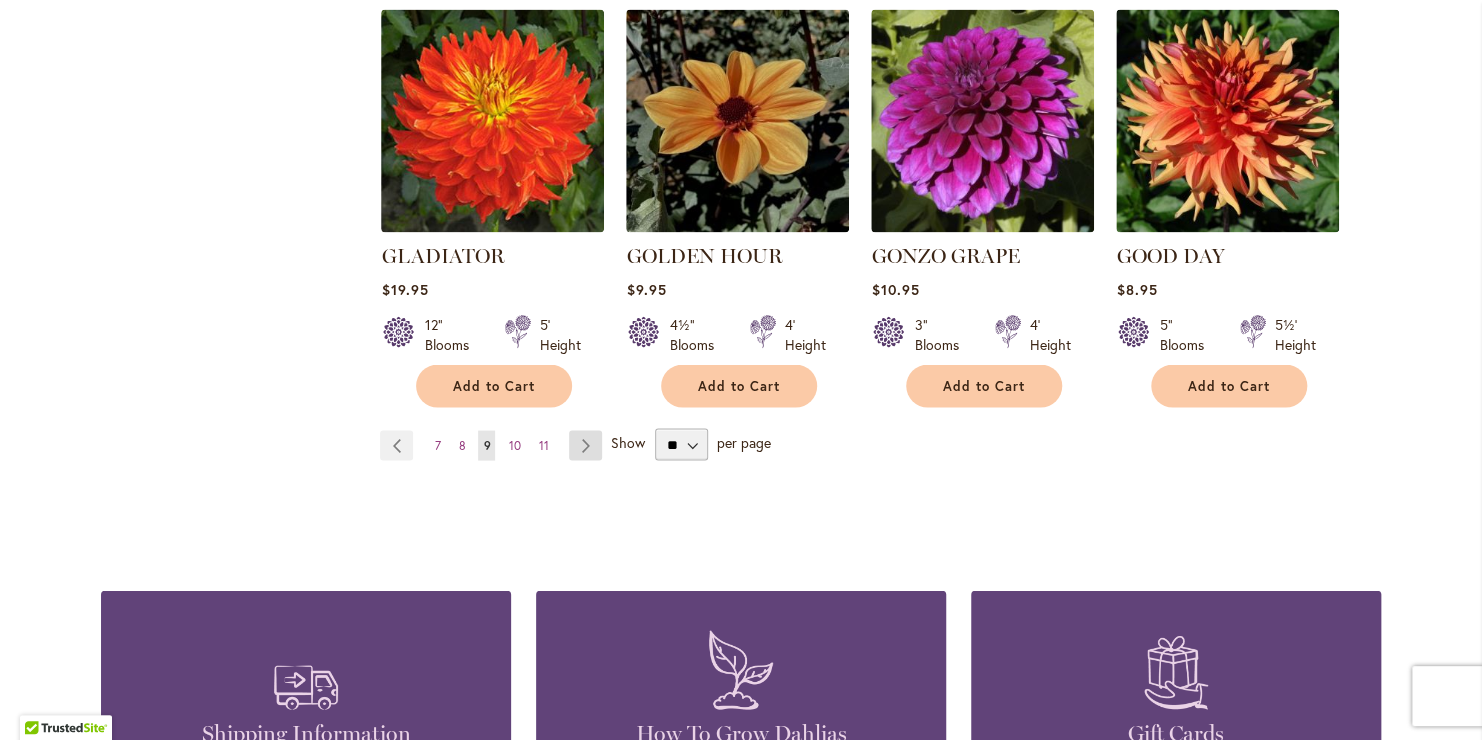 click on "Page
Next" at bounding box center (585, 445) 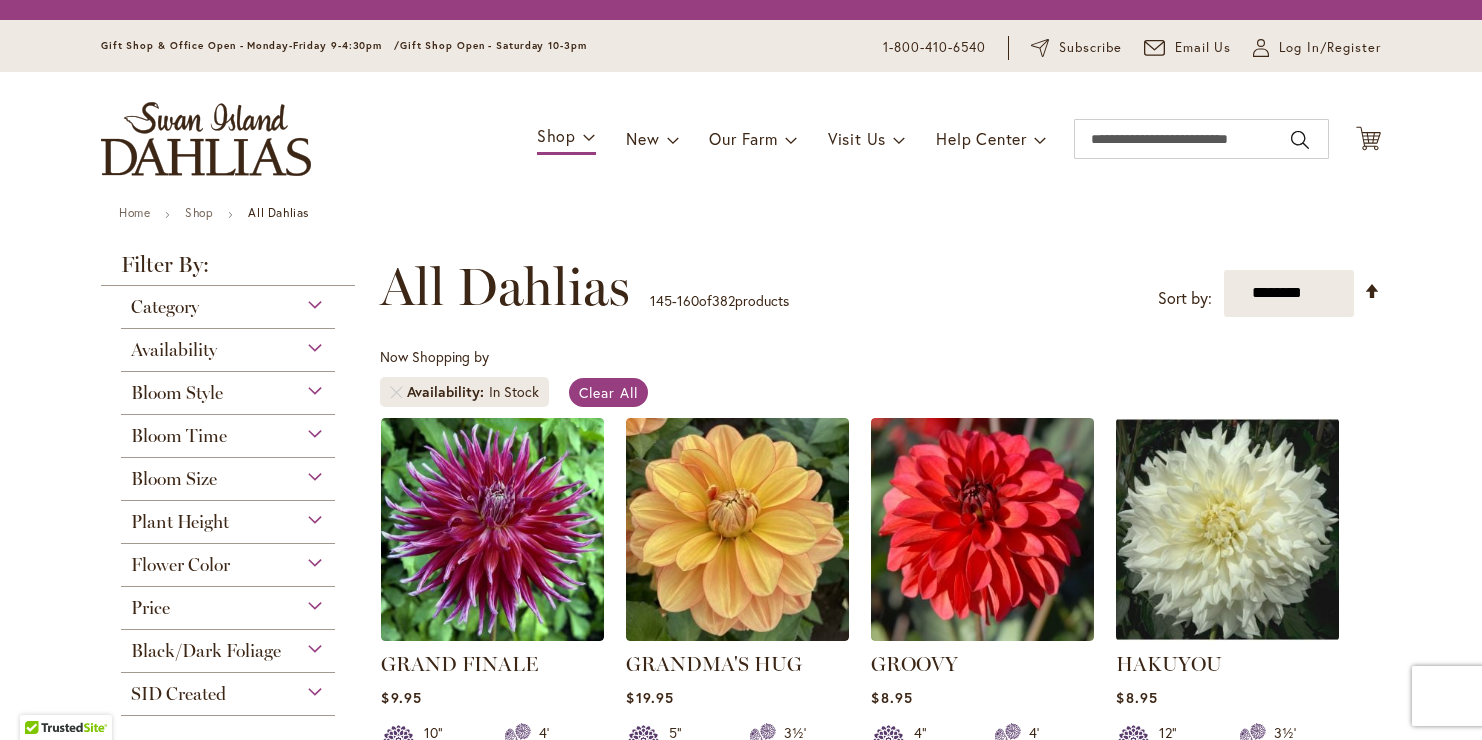 scroll, scrollTop: 0, scrollLeft: 0, axis: both 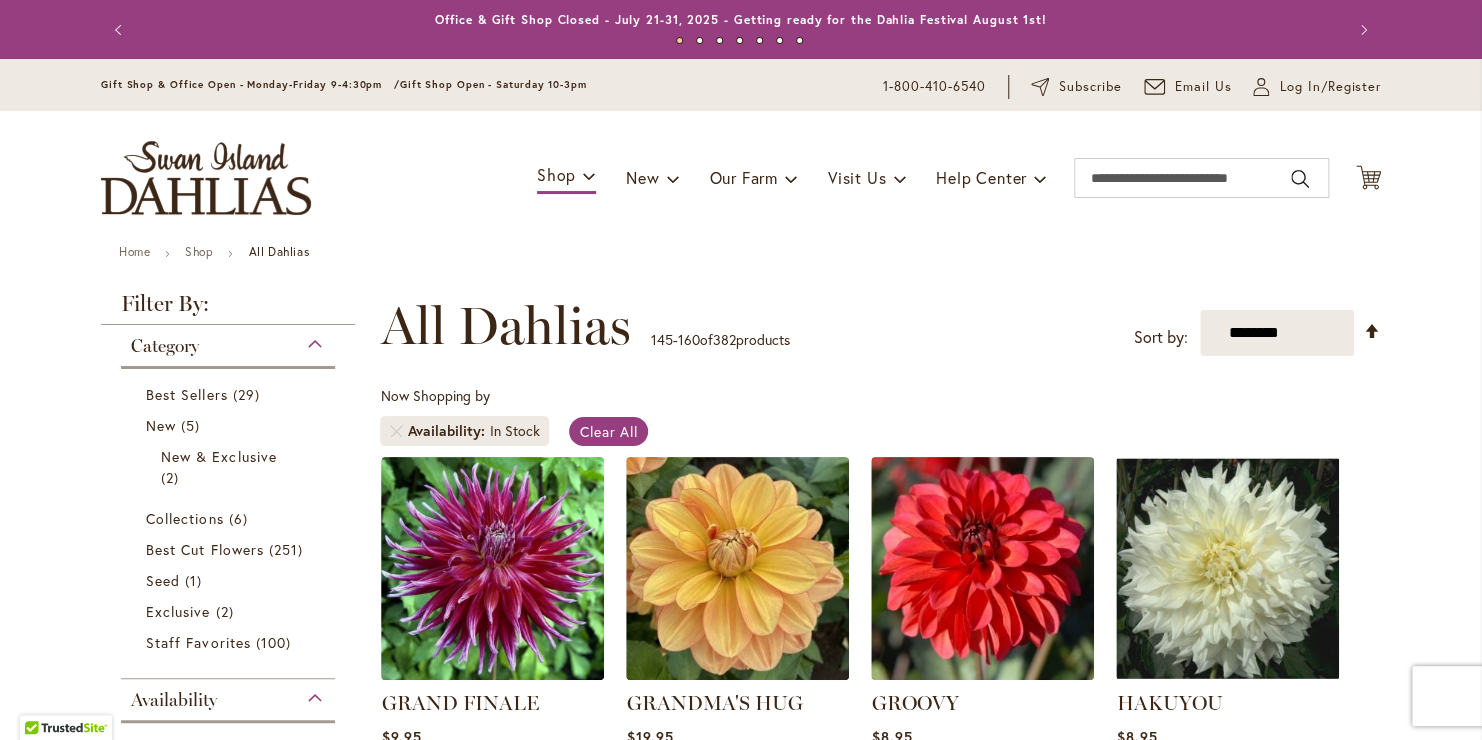 type on "**********" 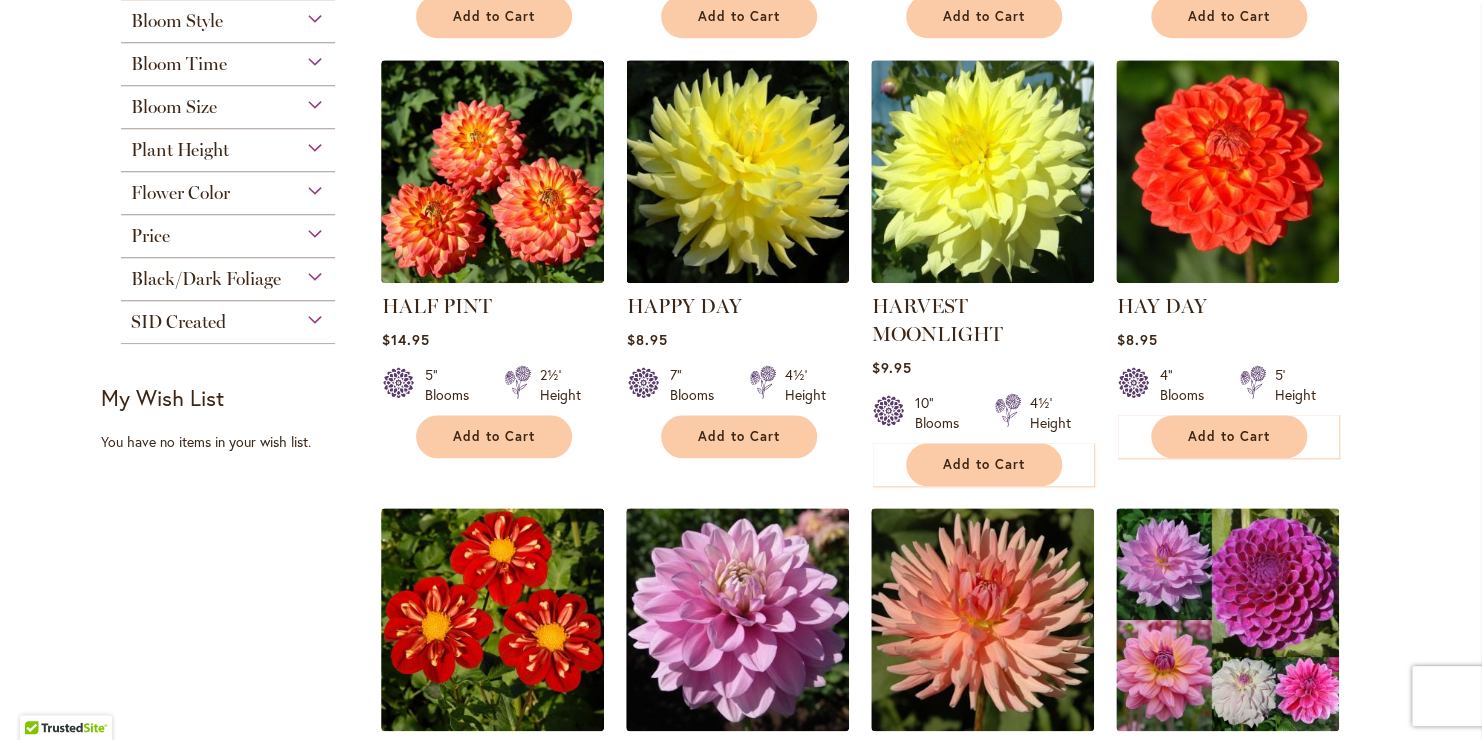 scroll, scrollTop: 802, scrollLeft: 0, axis: vertical 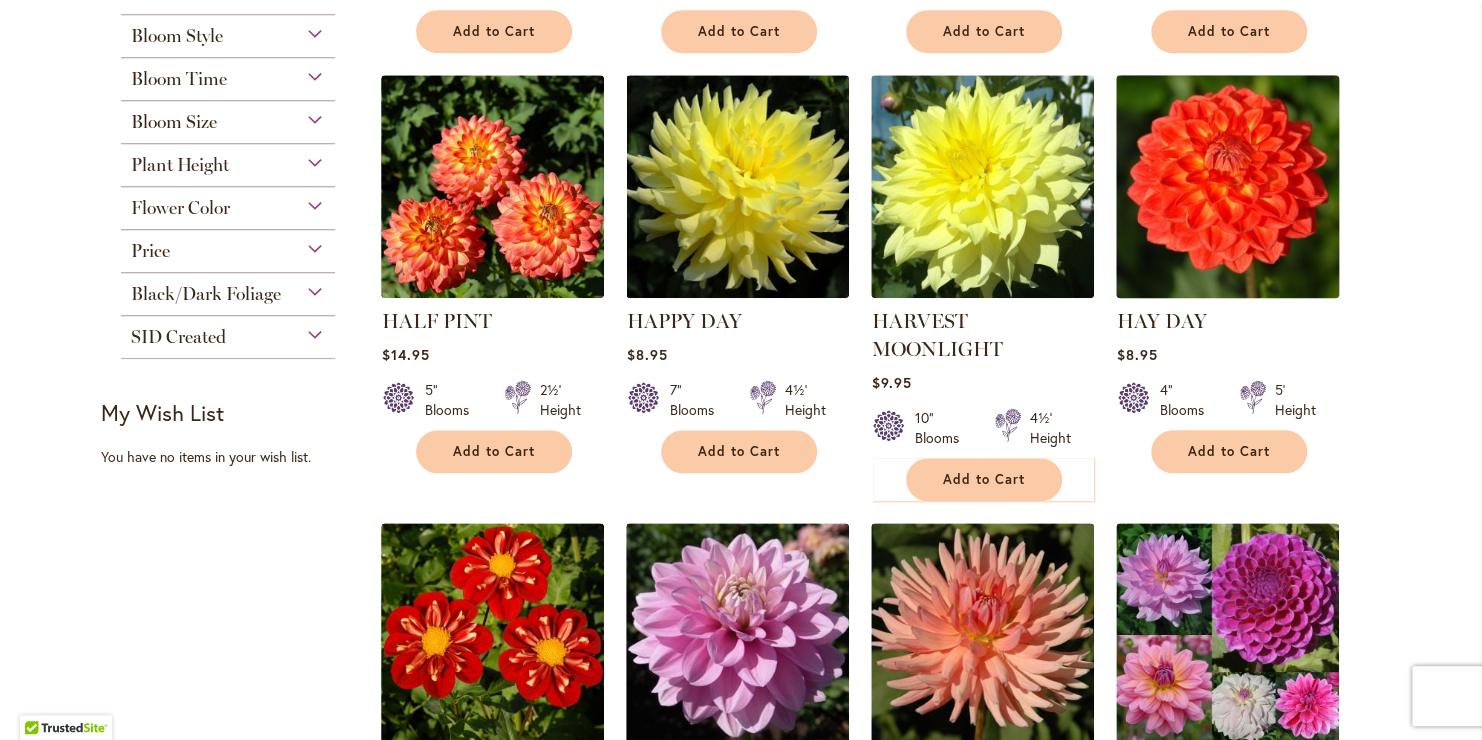 click at bounding box center (1228, 186) 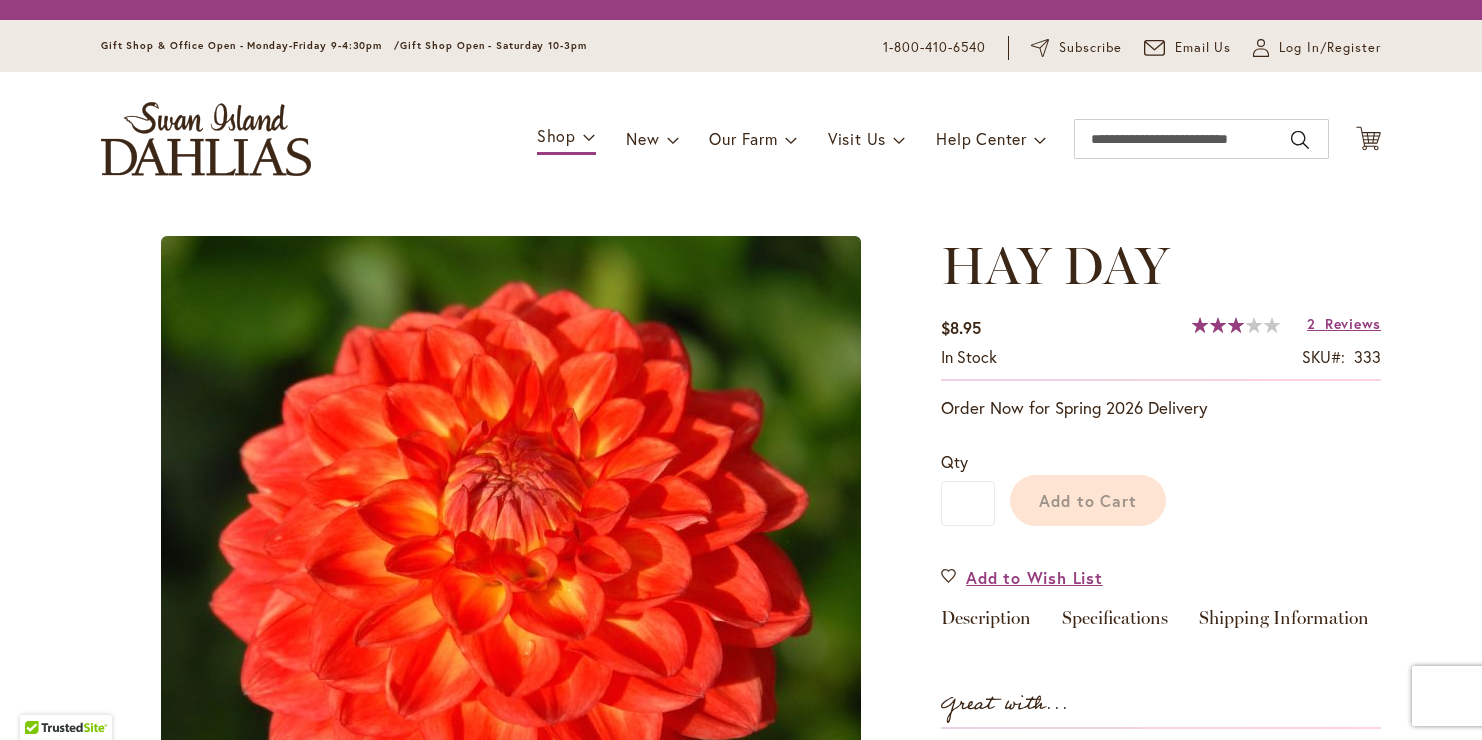 scroll, scrollTop: 0, scrollLeft: 0, axis: both 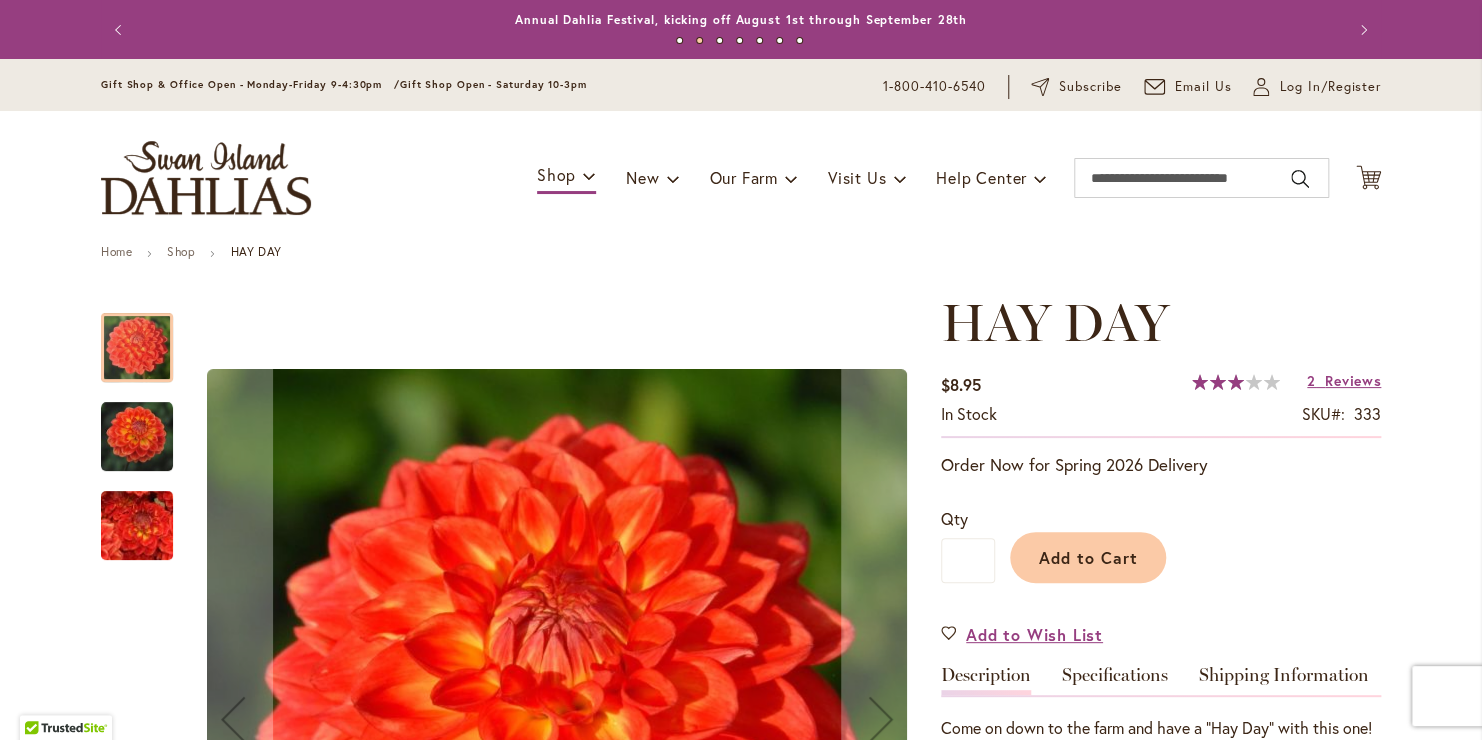 type on "**********" 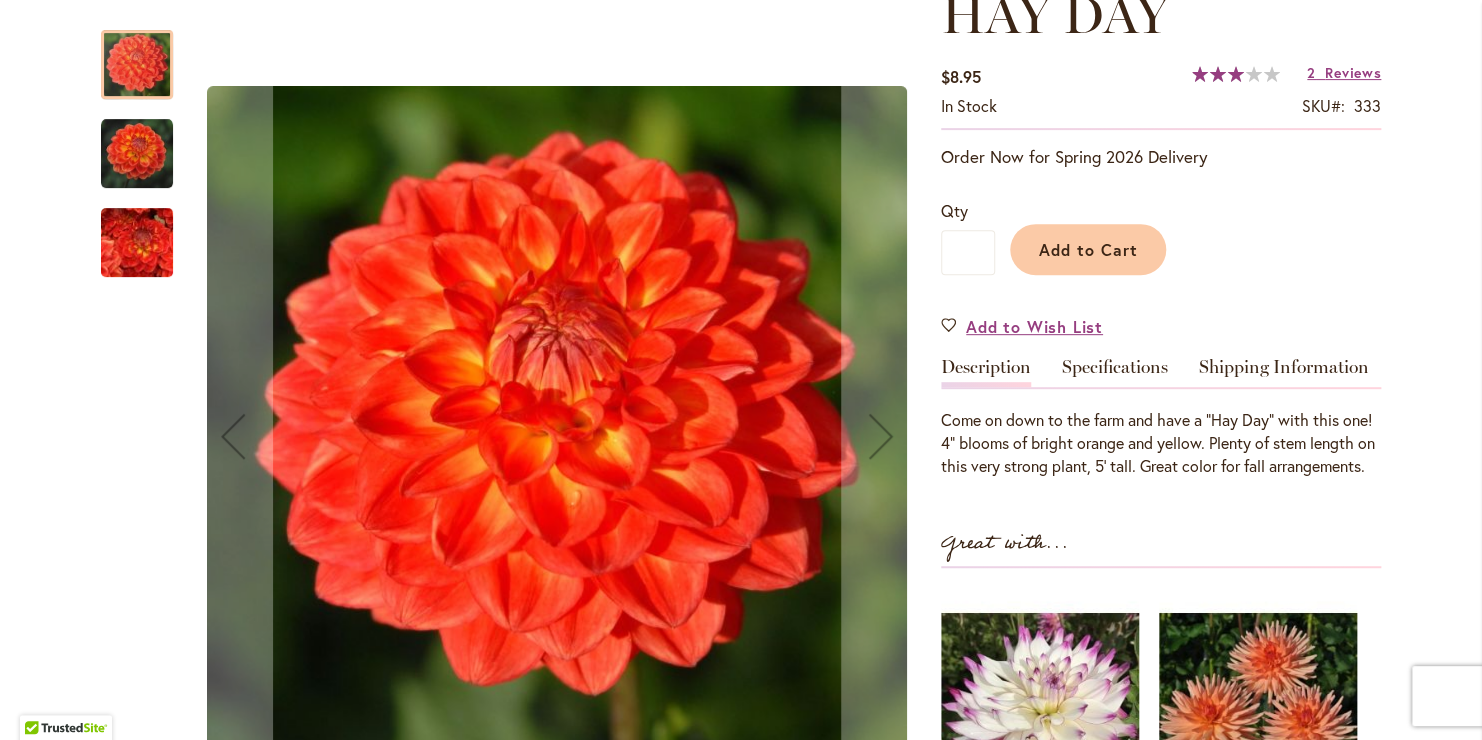 scroll, scrollTop: 342, scrollLeft: 0, axis: vertical 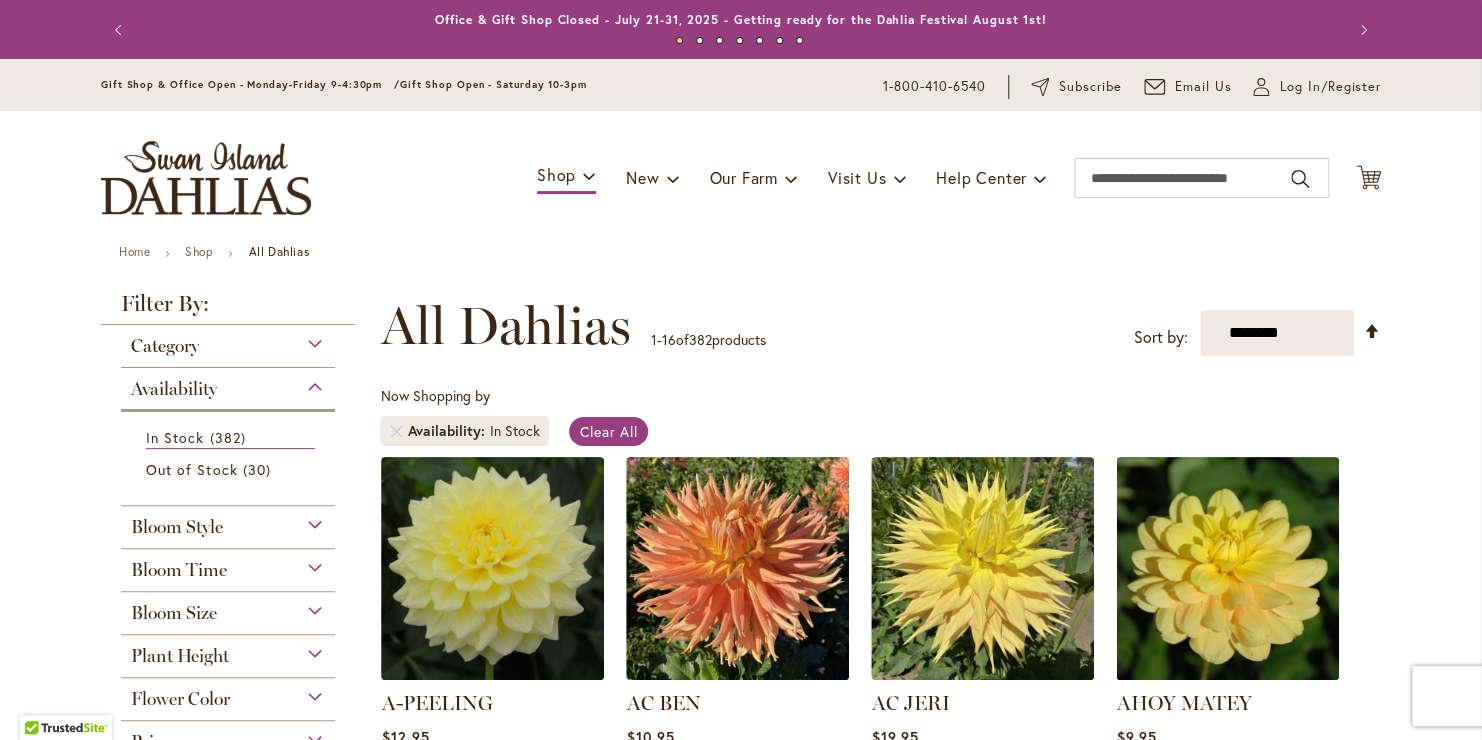 type on "**********" 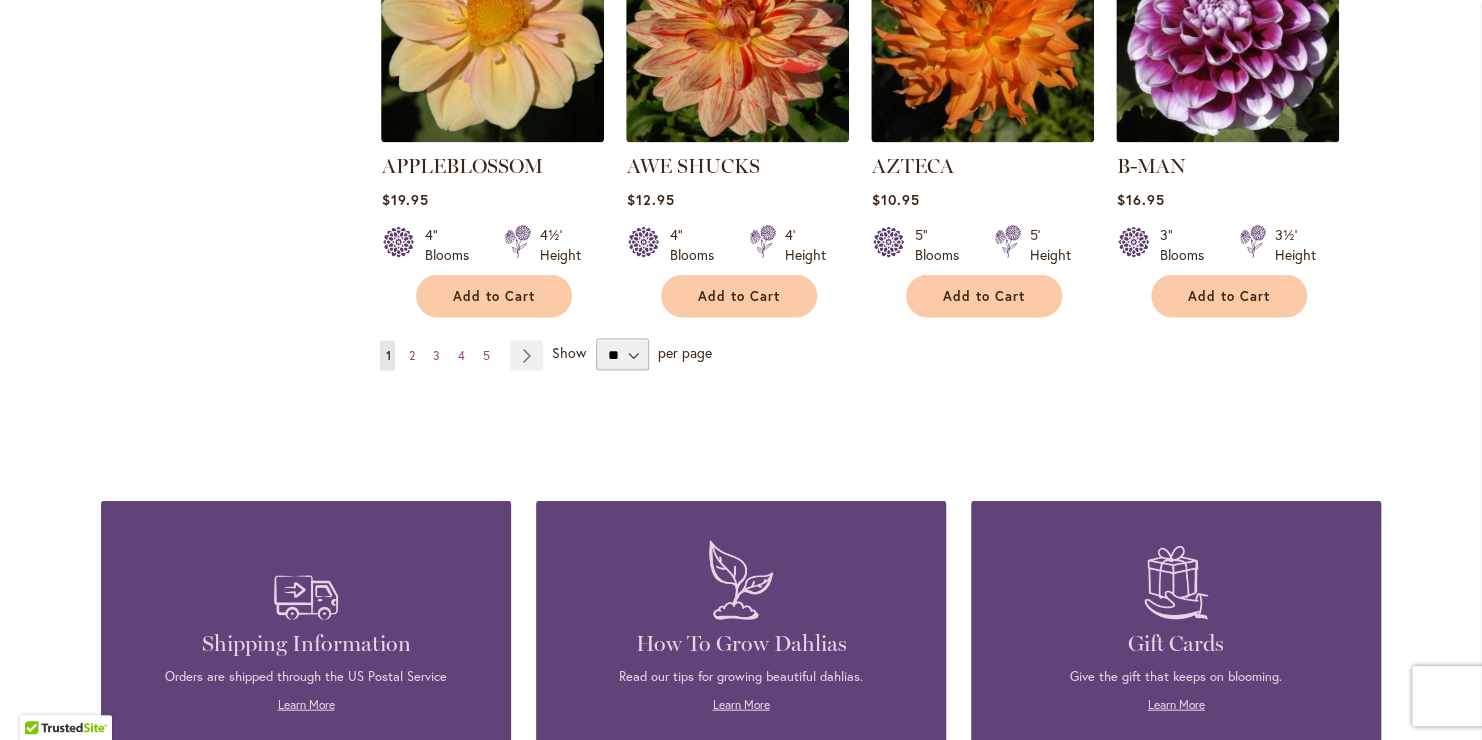 scroll, scrollTop: 1813, scrollLeft: 0, axis: vertical 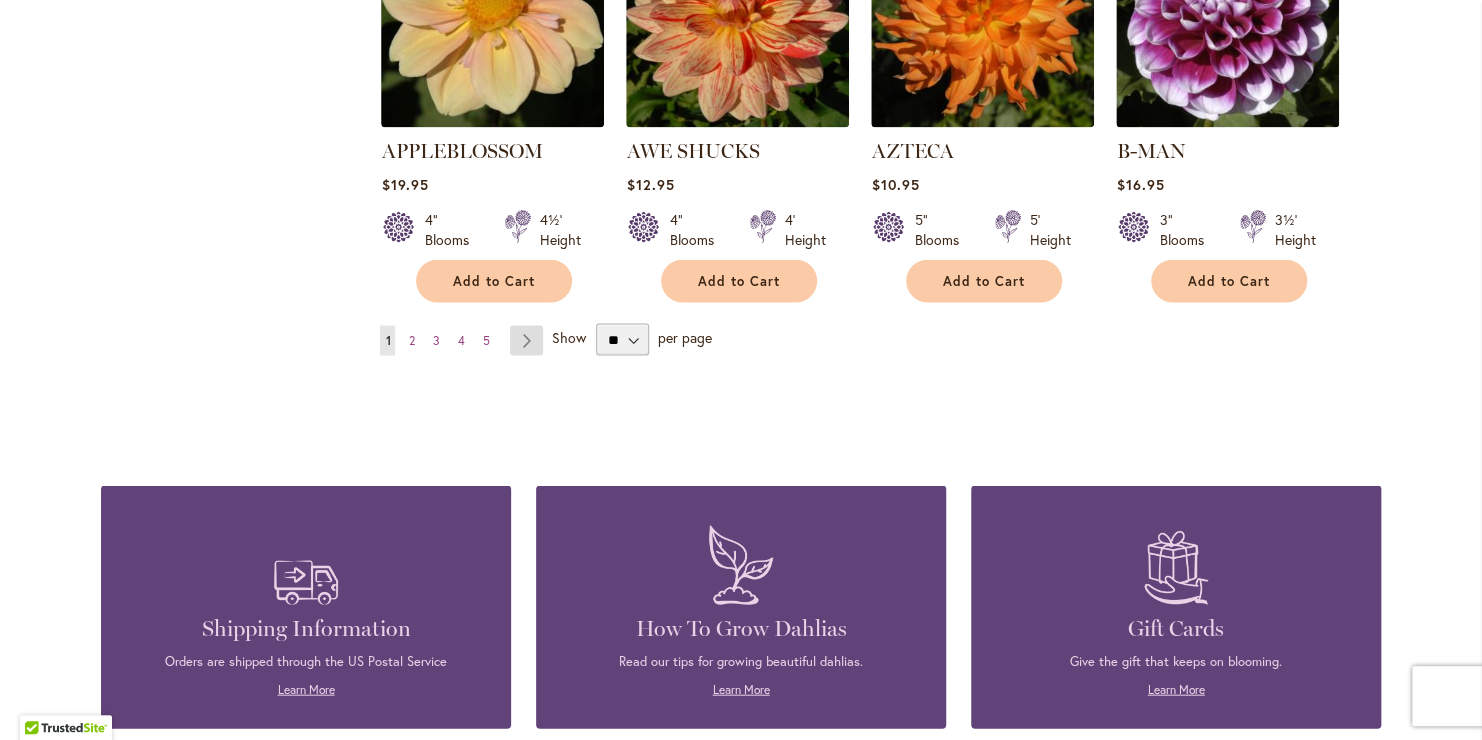 click on "Page
Next" at bounding box center (526, 340) 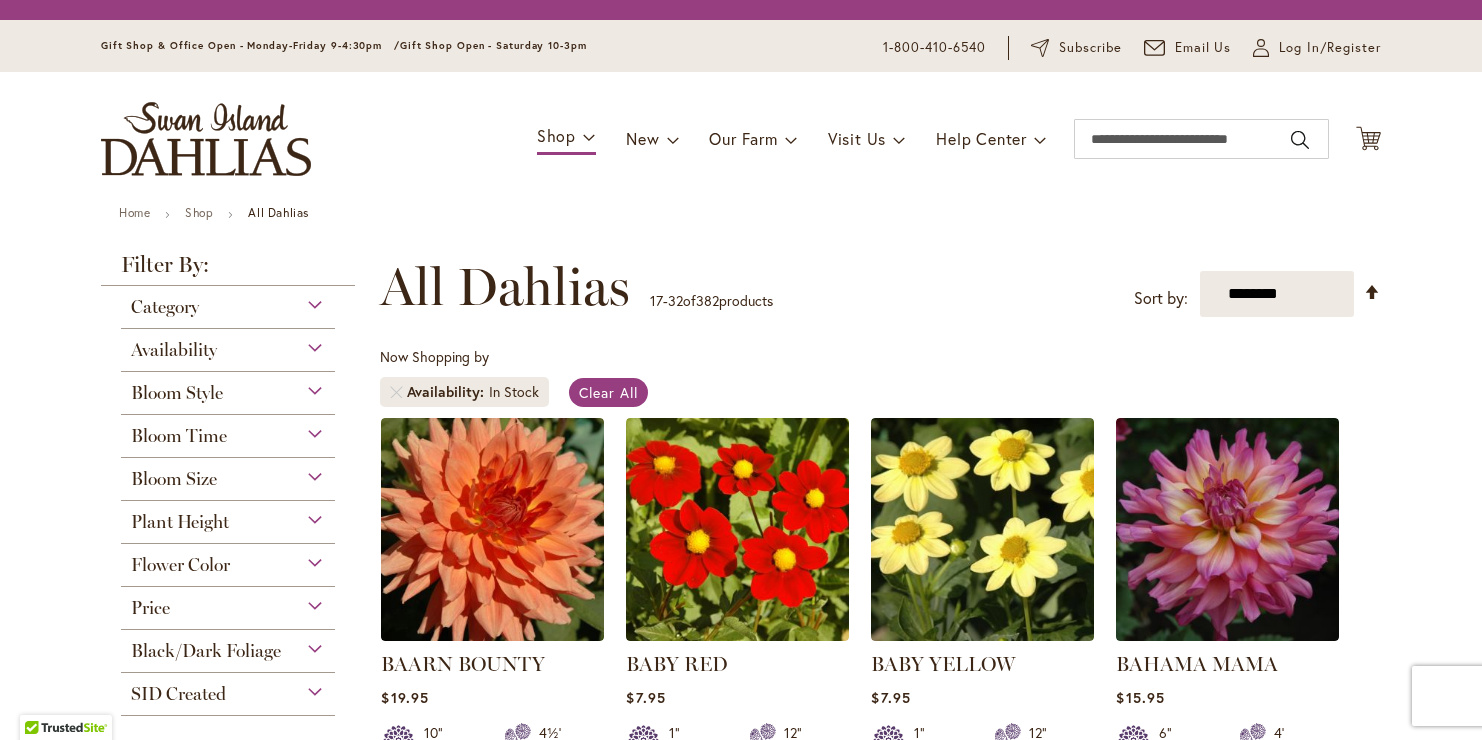 scroll, scrollTop: 0, scrollLeft: 0, axis: both 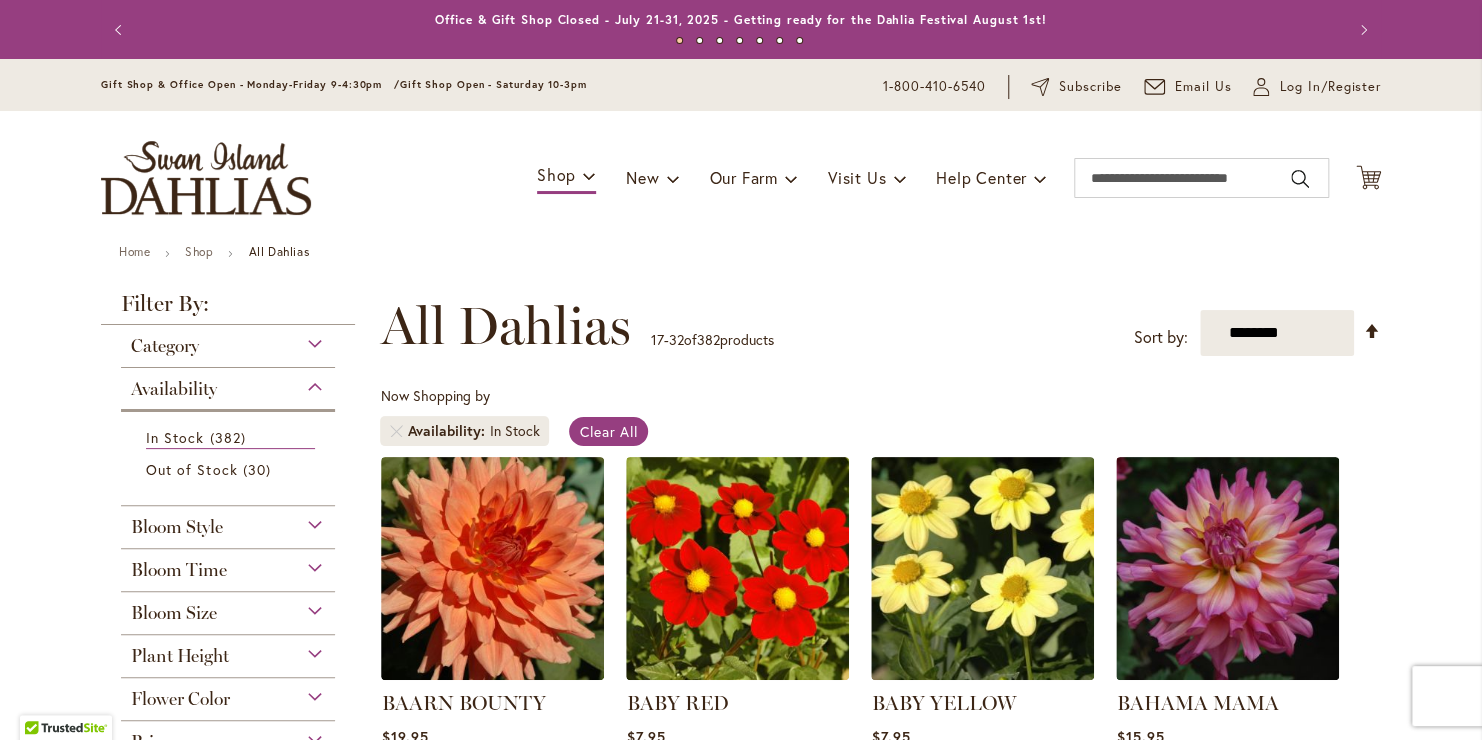 type on "**********" 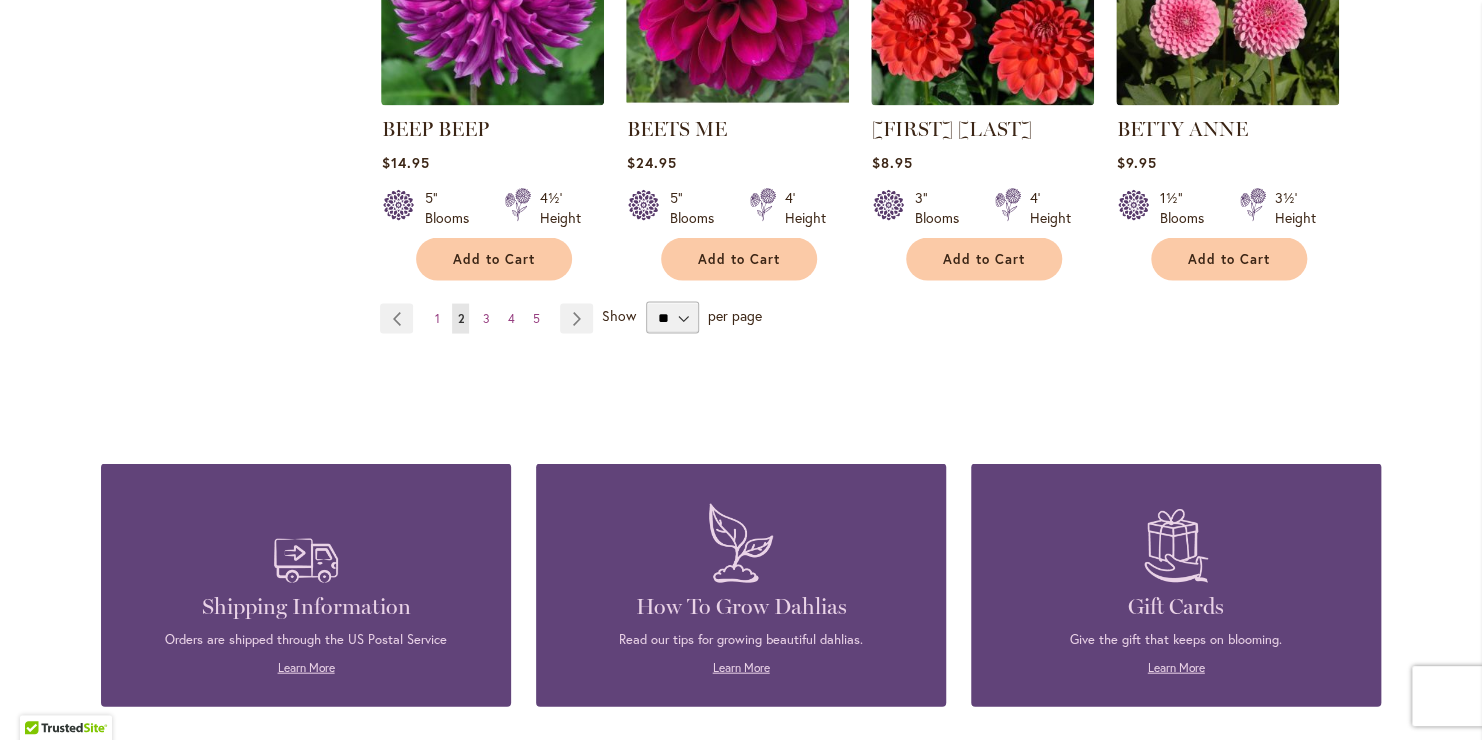 scroll, scrollTop: 1857, scrollLeft: 0, axis: vertical 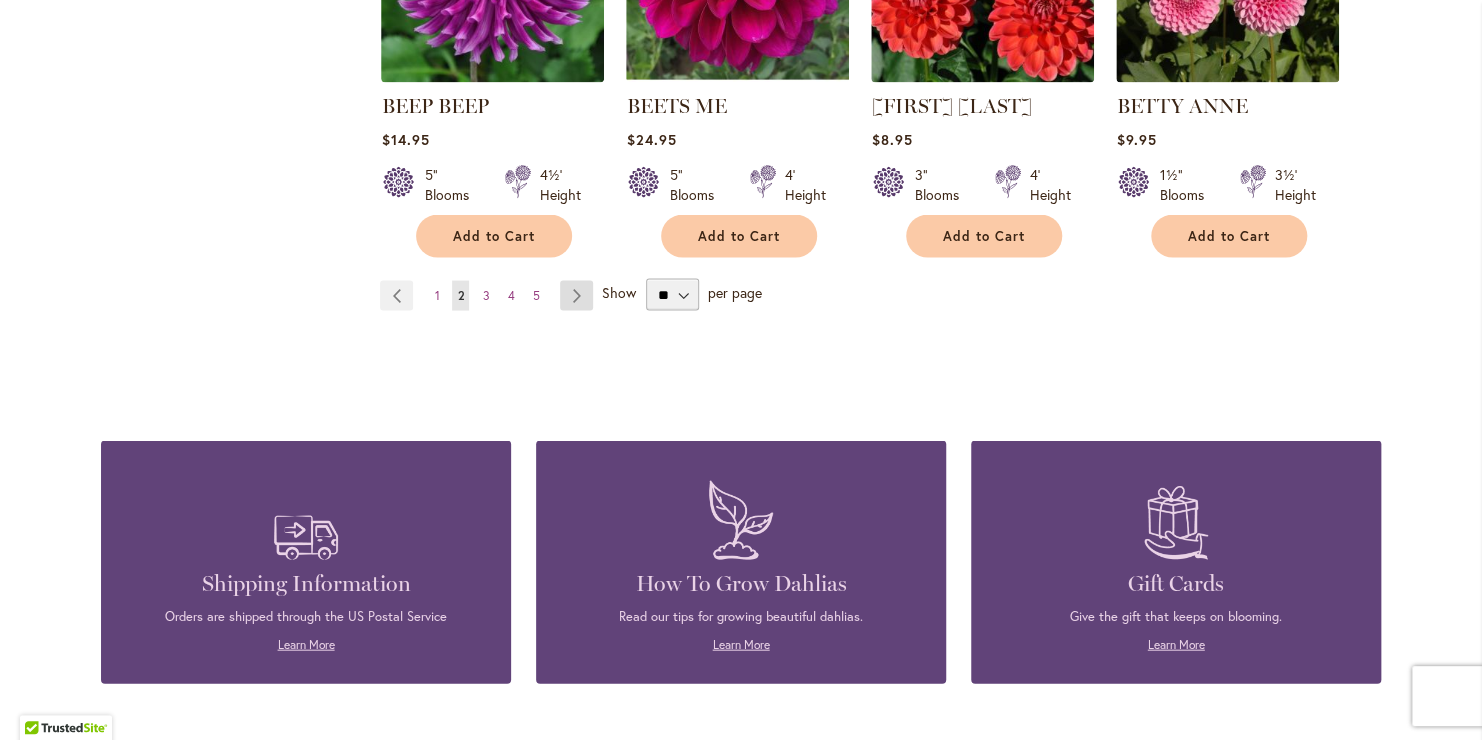 click on "Page
Next" at bounding box center (576, 296) 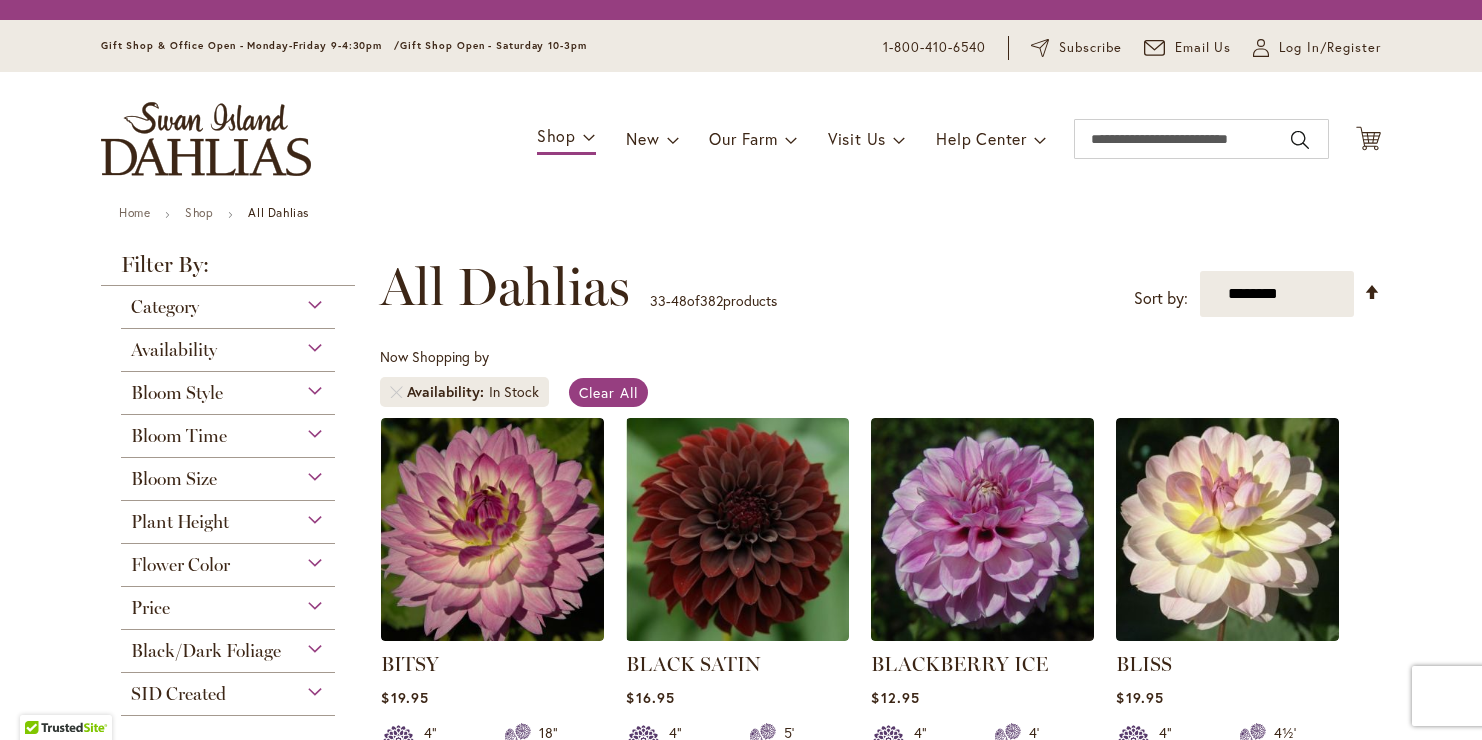 scroll, scrollTop: 0, scrollLeft: 0, axis: both 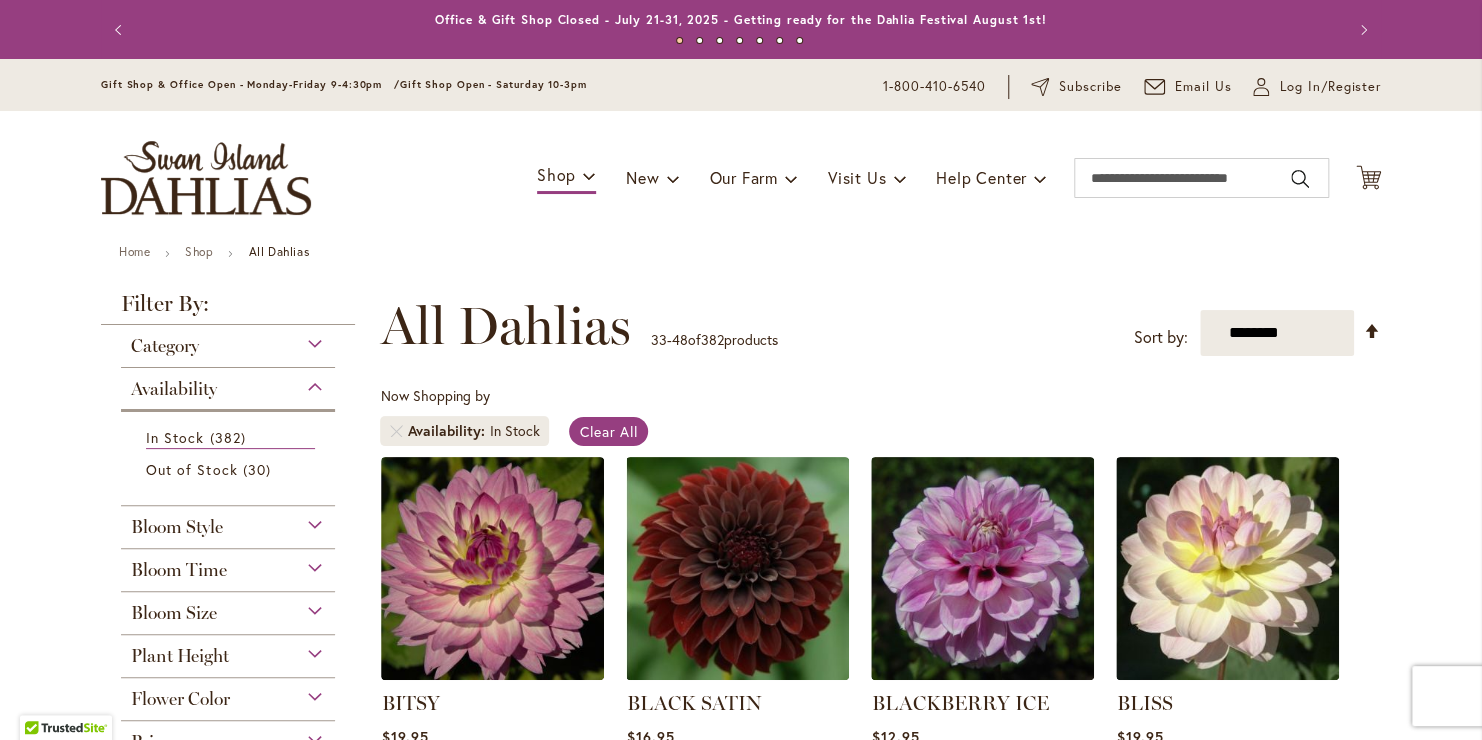 type on "**********" 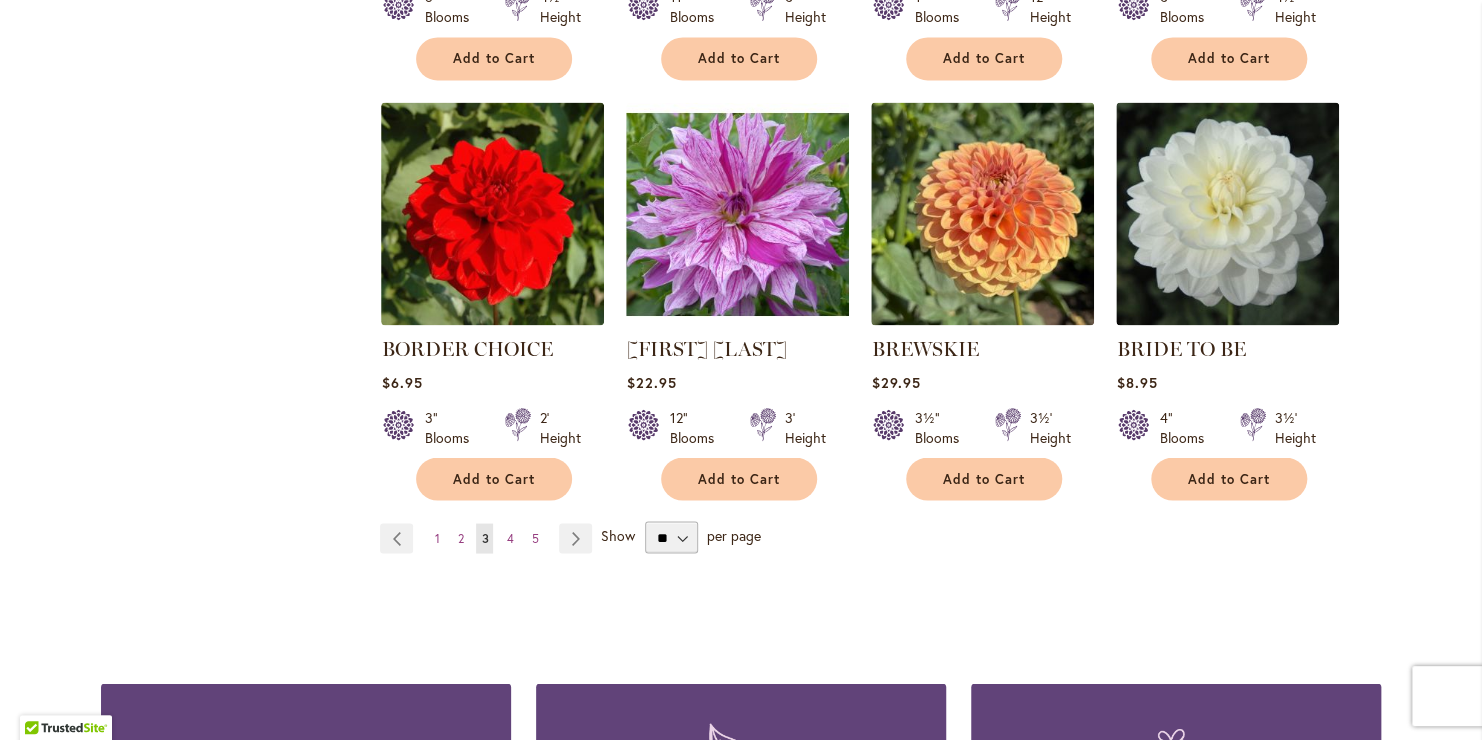 scroll, scrollTop: 1626, scrollLeft: 0, axis: vertical 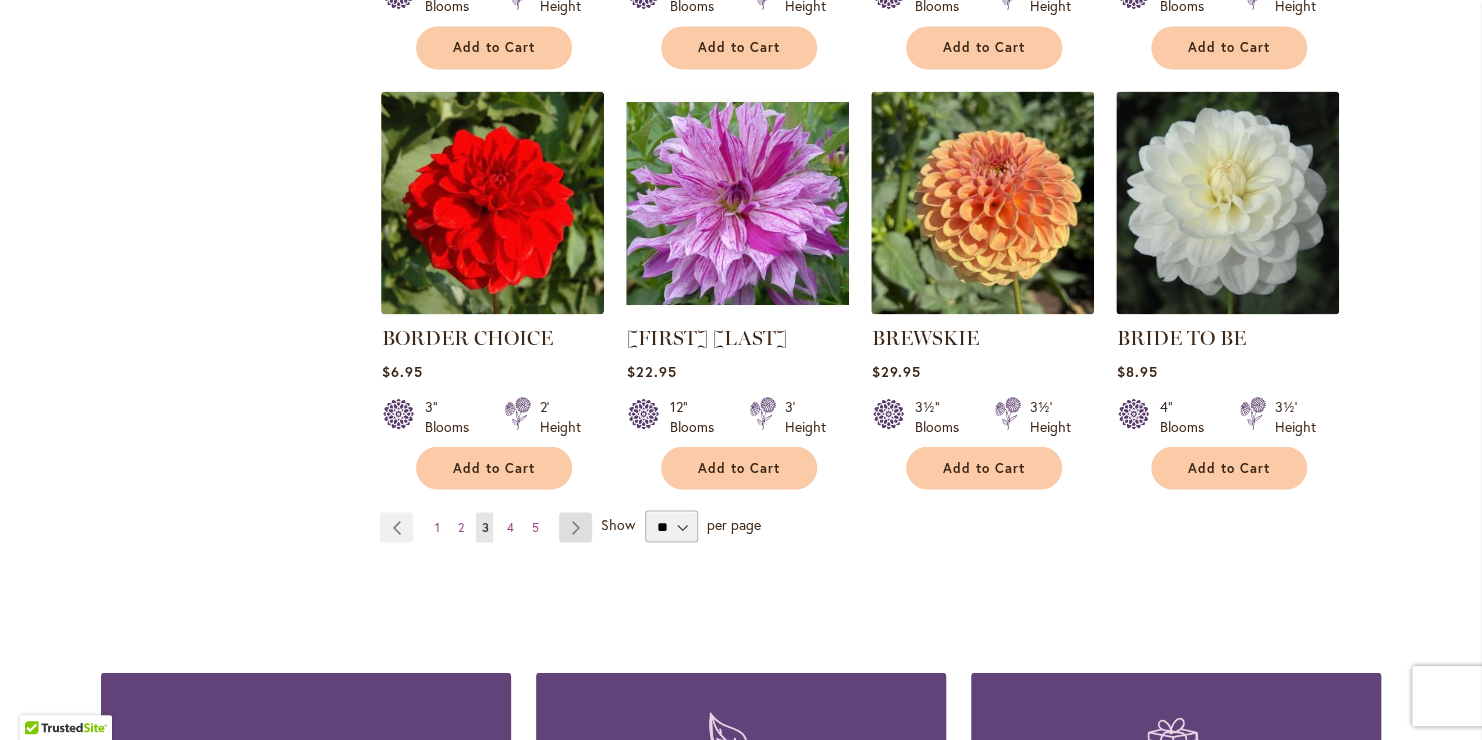 click on "Page
Next" at bounding box center [575, 527] 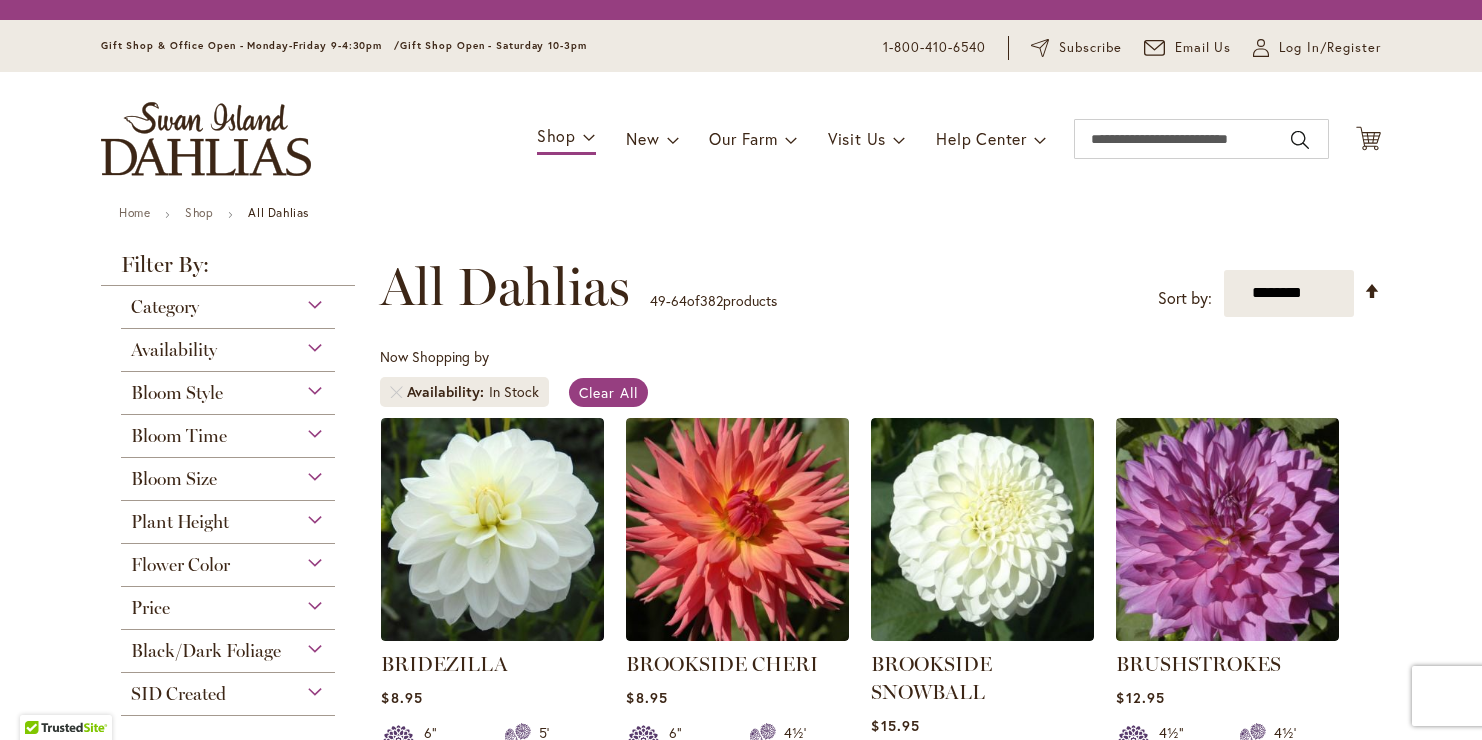 scroll, scrollTop: 0, scrollLeft: 0, axis: both 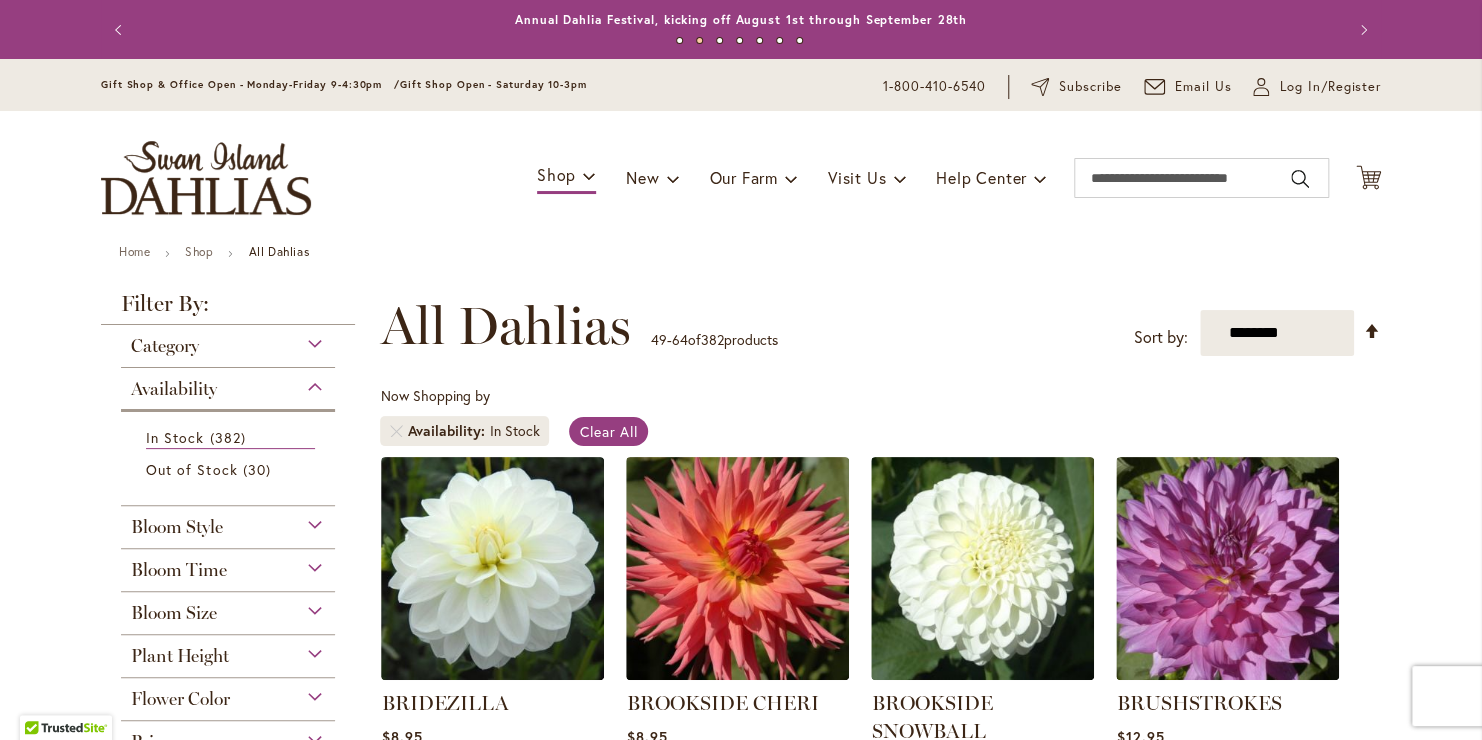 type on "**********" 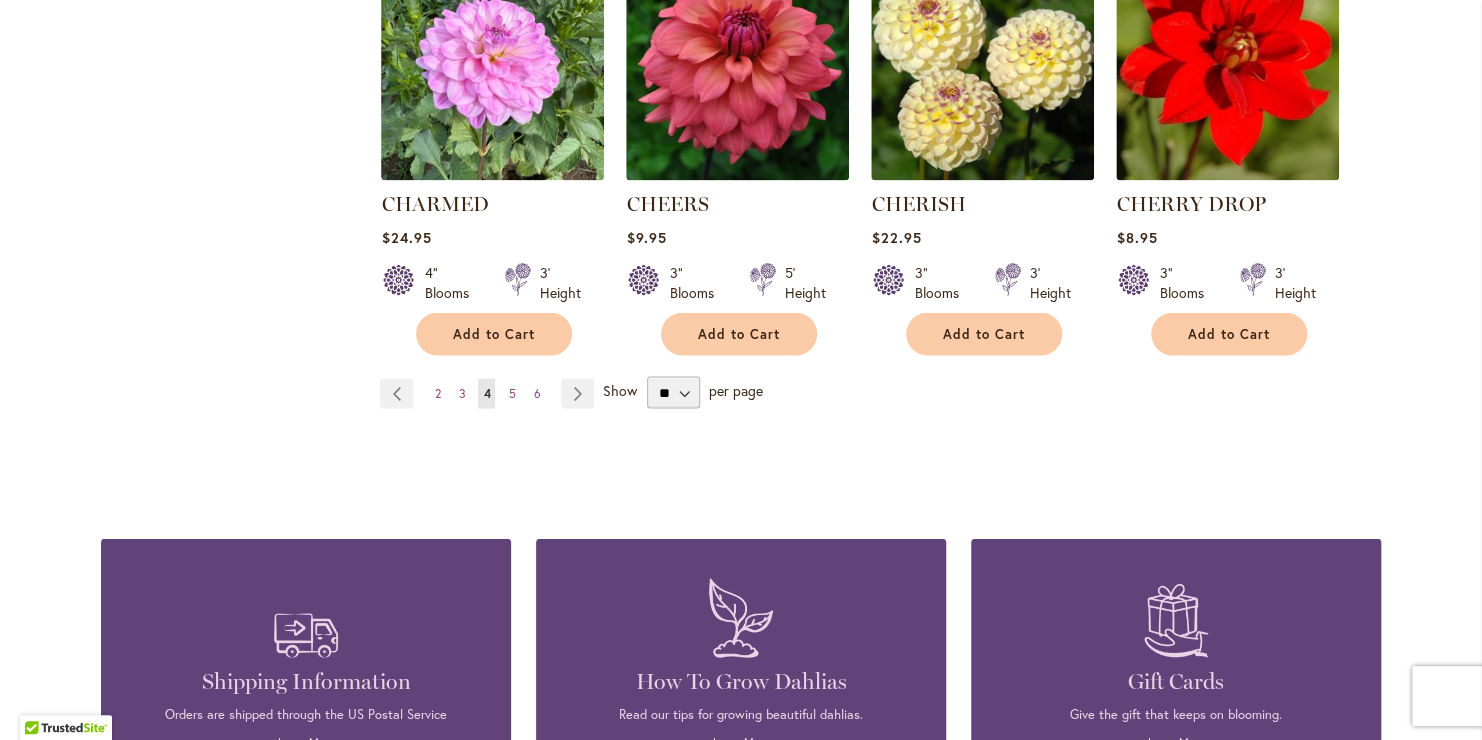 scroll, scrollTop: 1792, scrollLeft: 0, axis: vertical 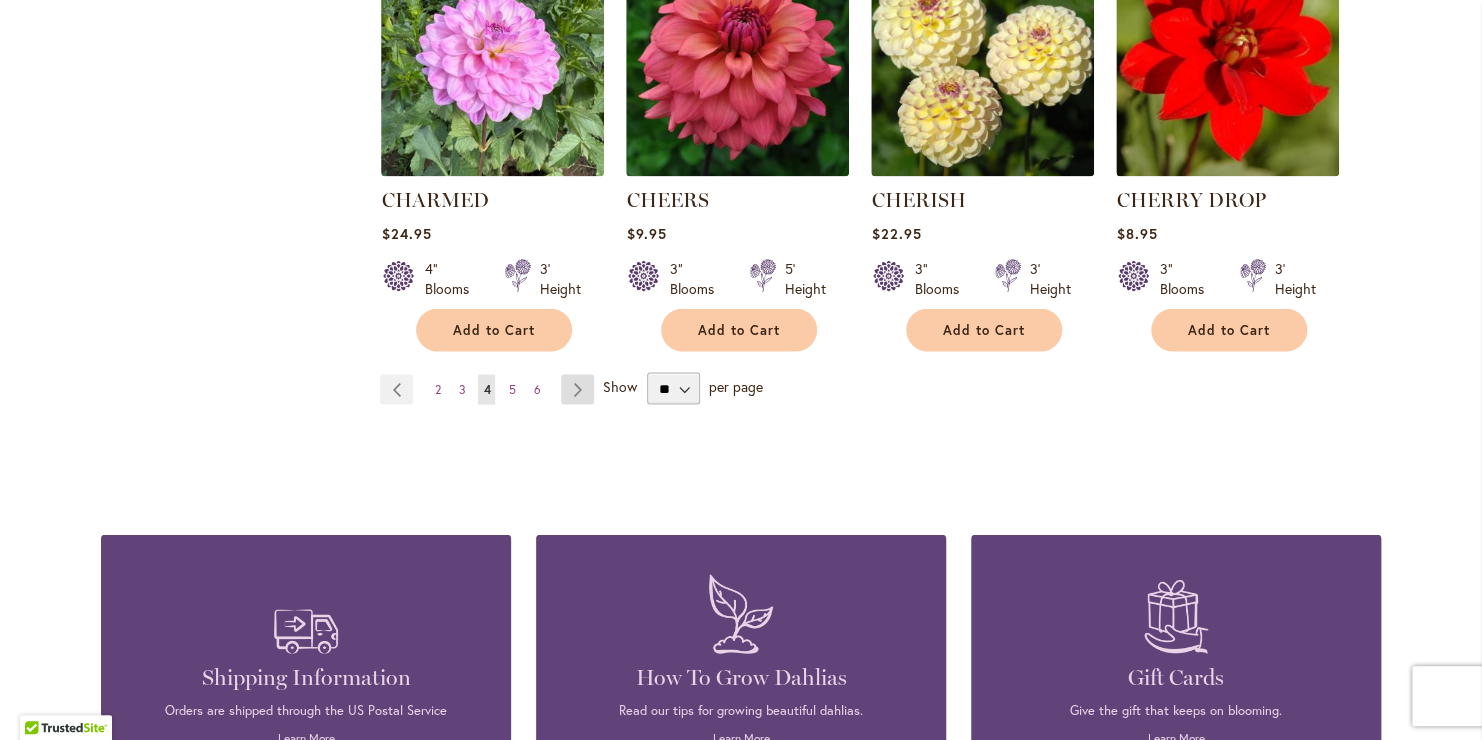 click on "Page
Next" at bounding box center (577, 389) 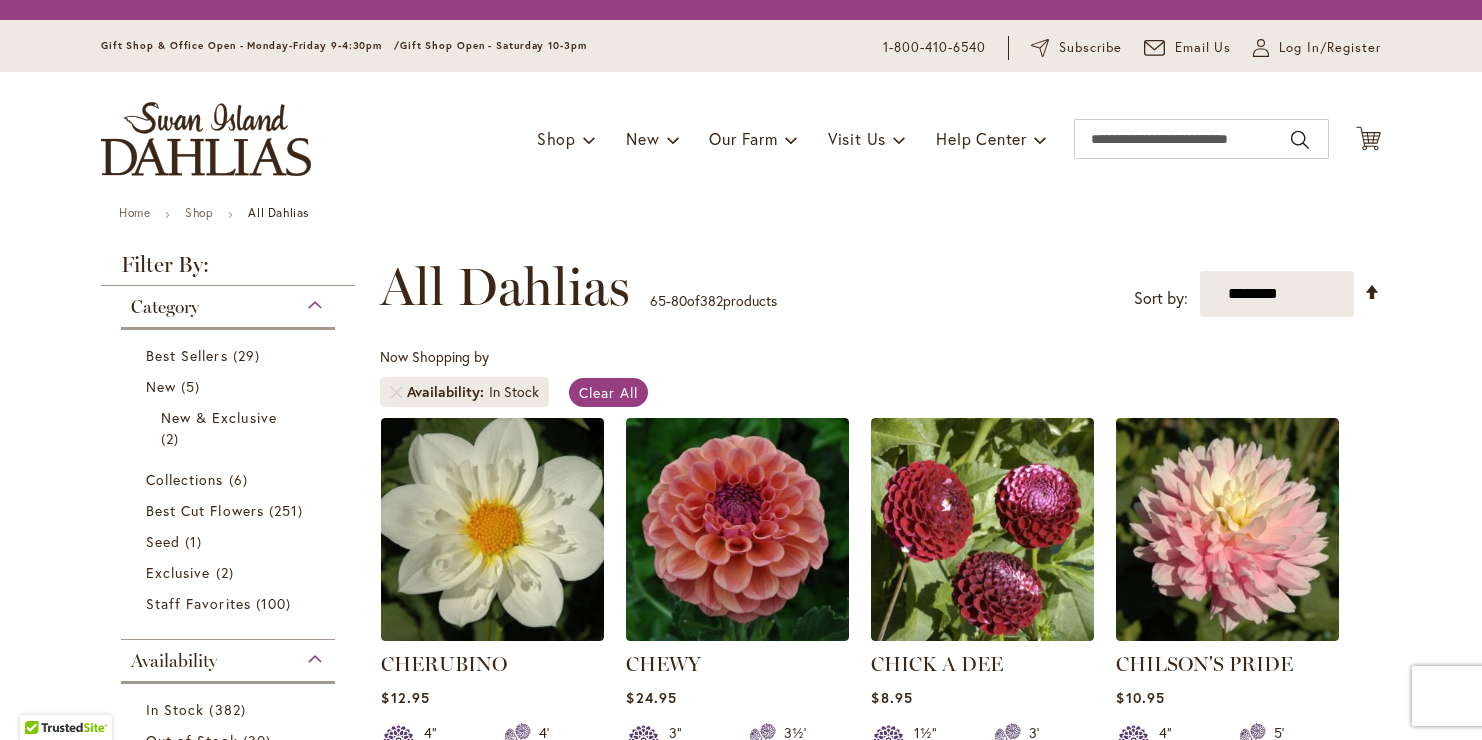 scroll, scrollTop: 0, scrollLeft: 0, axis: both 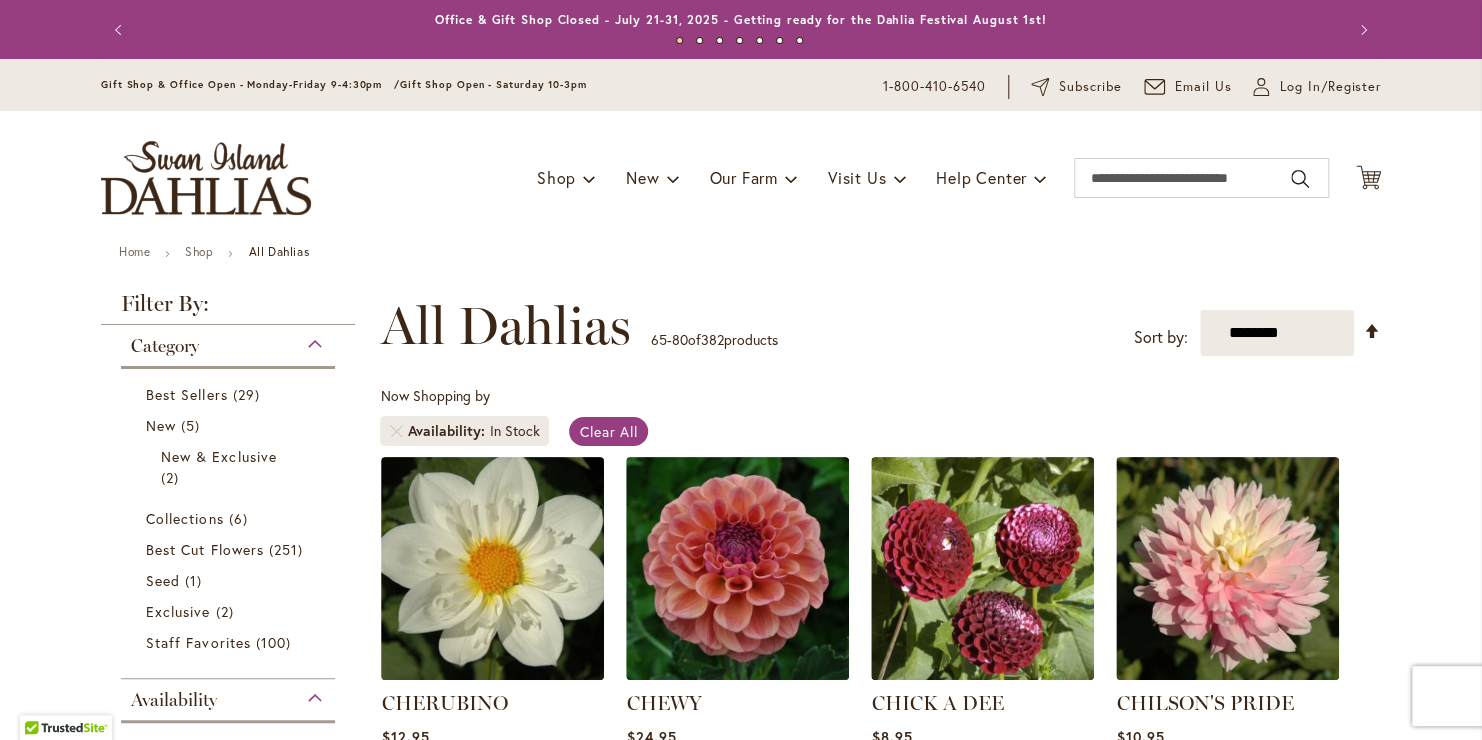 type on "**********" 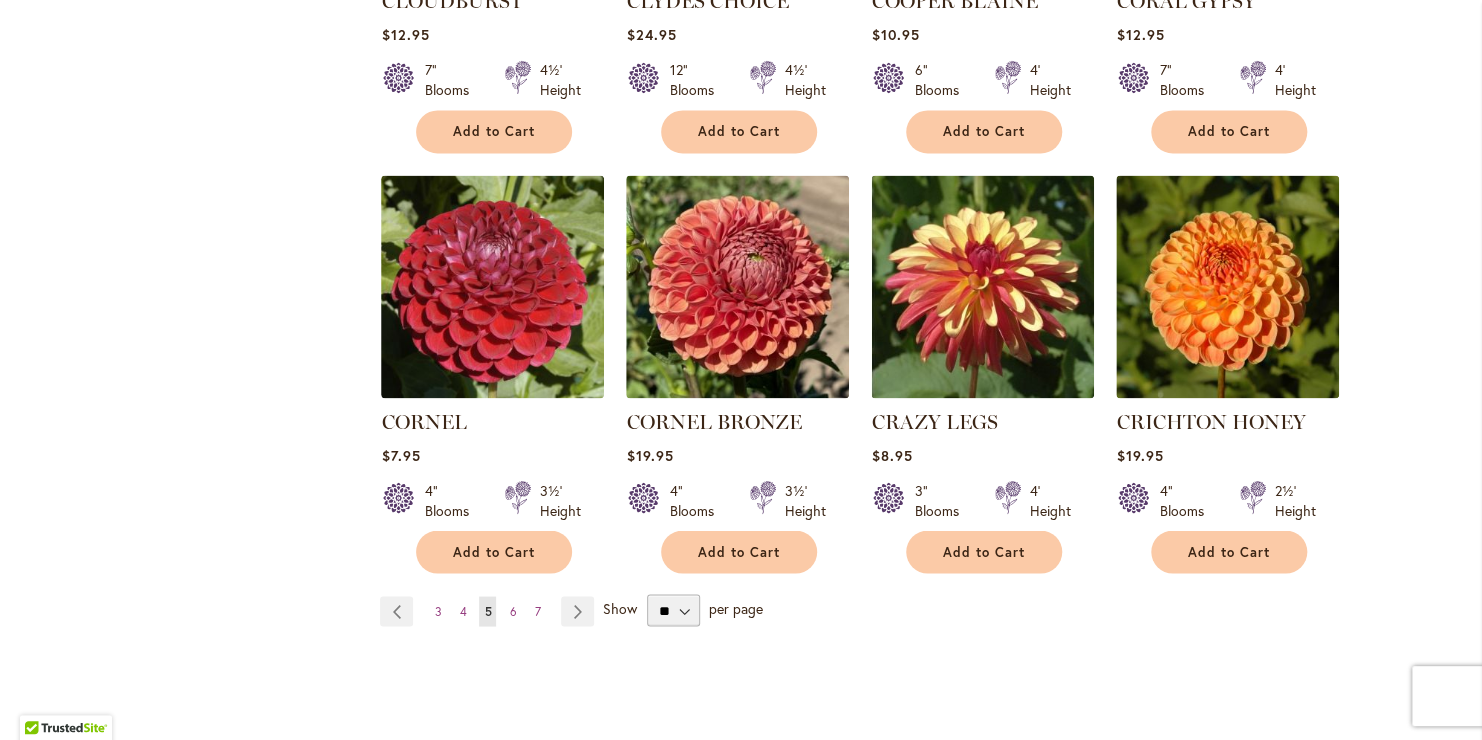 scroll, scrollTop: 1732, scrollLeft: 0, axis: vertical 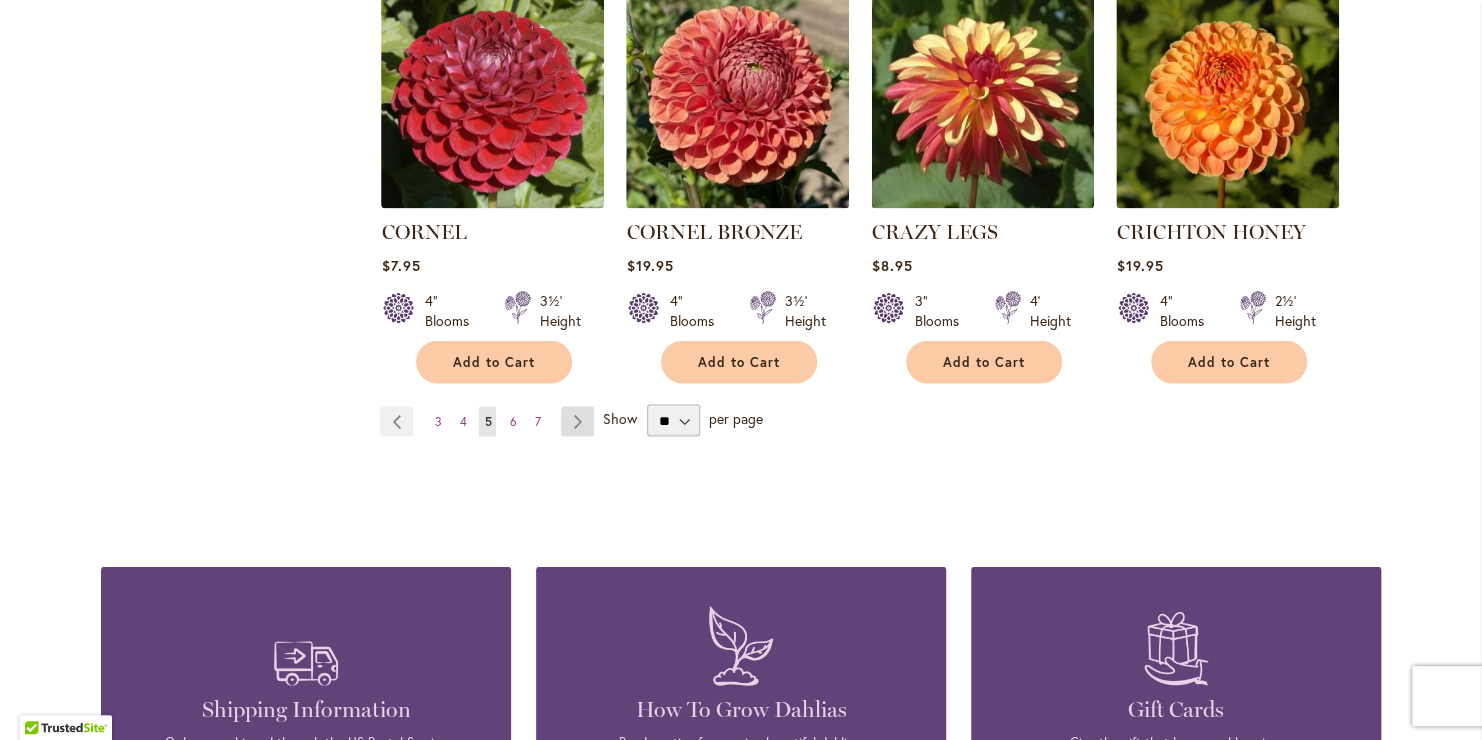 click on "Page
Next" at bounding box center (577, 421) 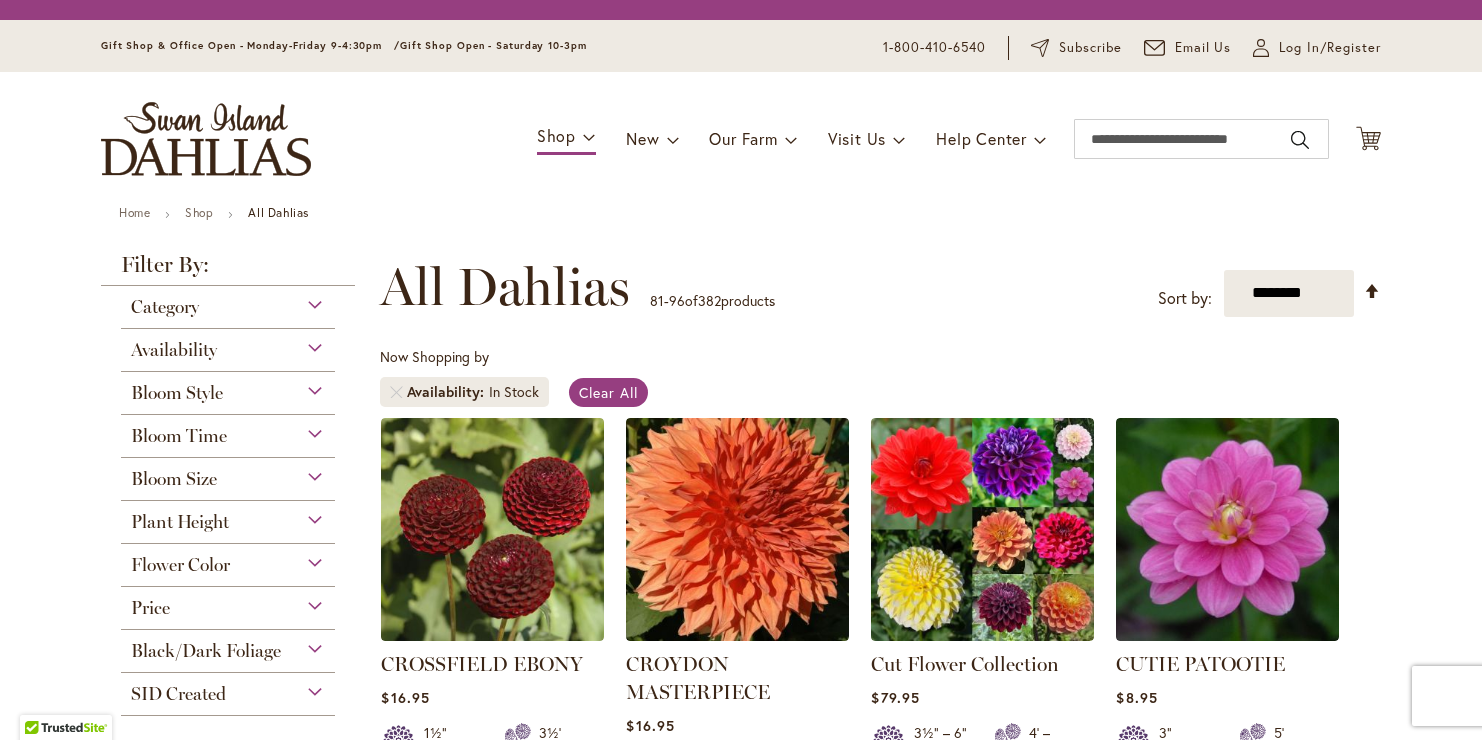 scroll, scrollTop: 0, scrollLeft: 0, axis: both 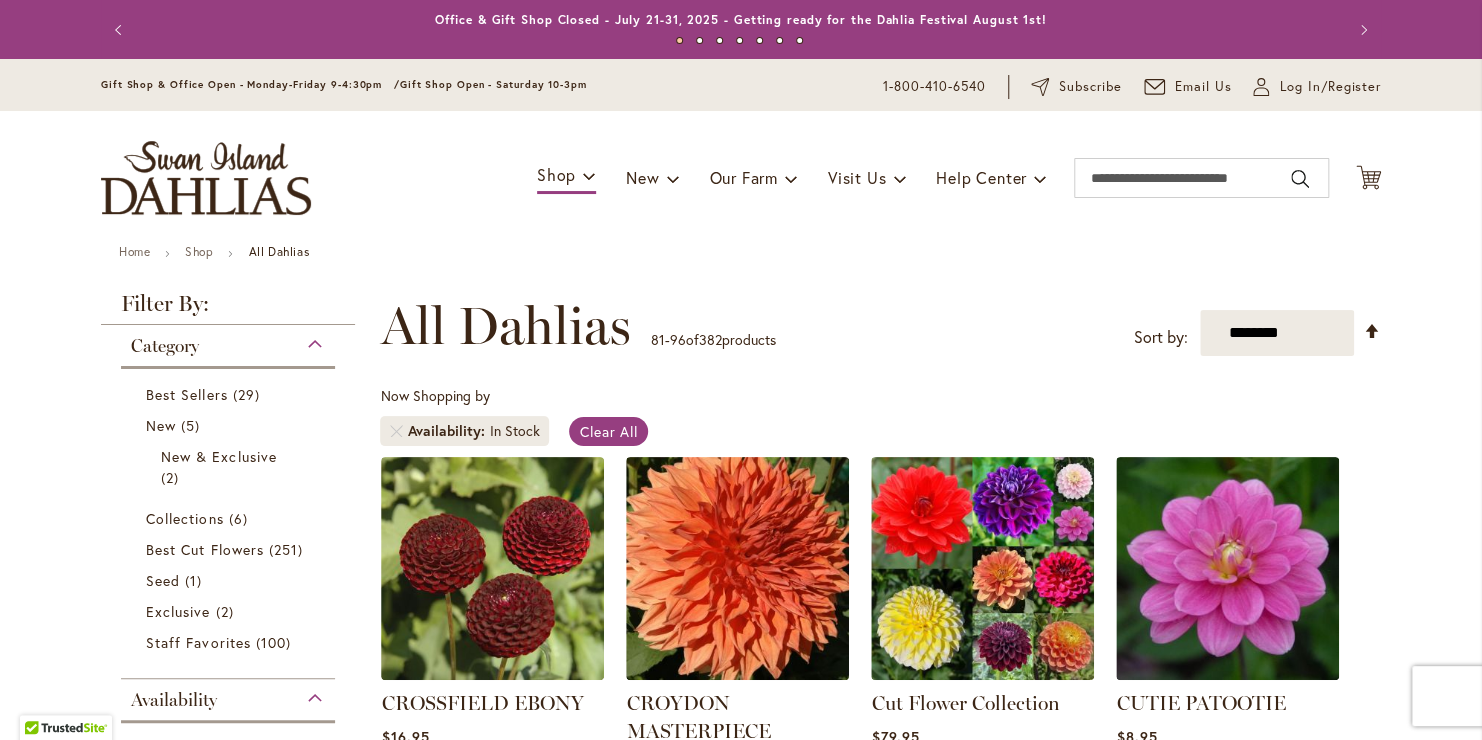 type on "**********" 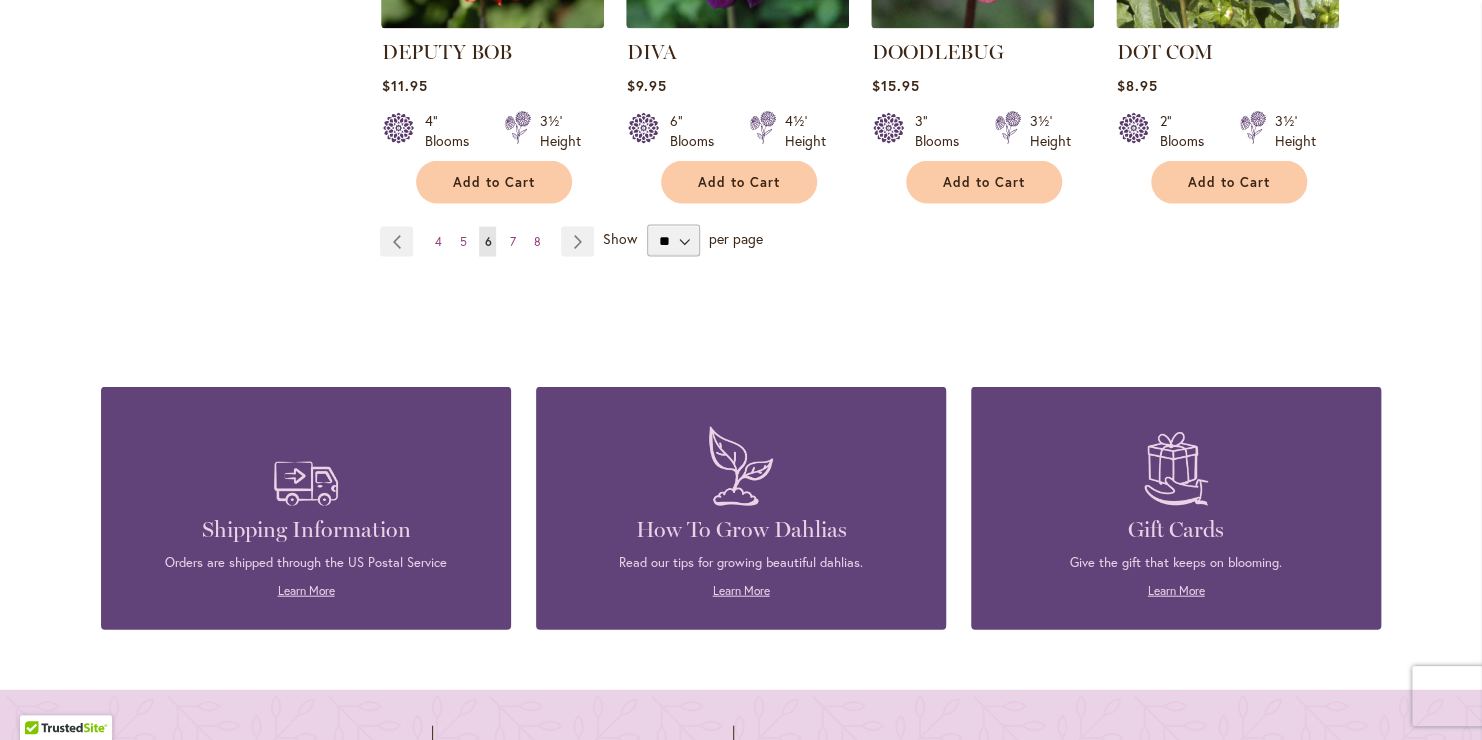 scroll, scrollTop: 1947, scrollLeft: 0, axis: vertical 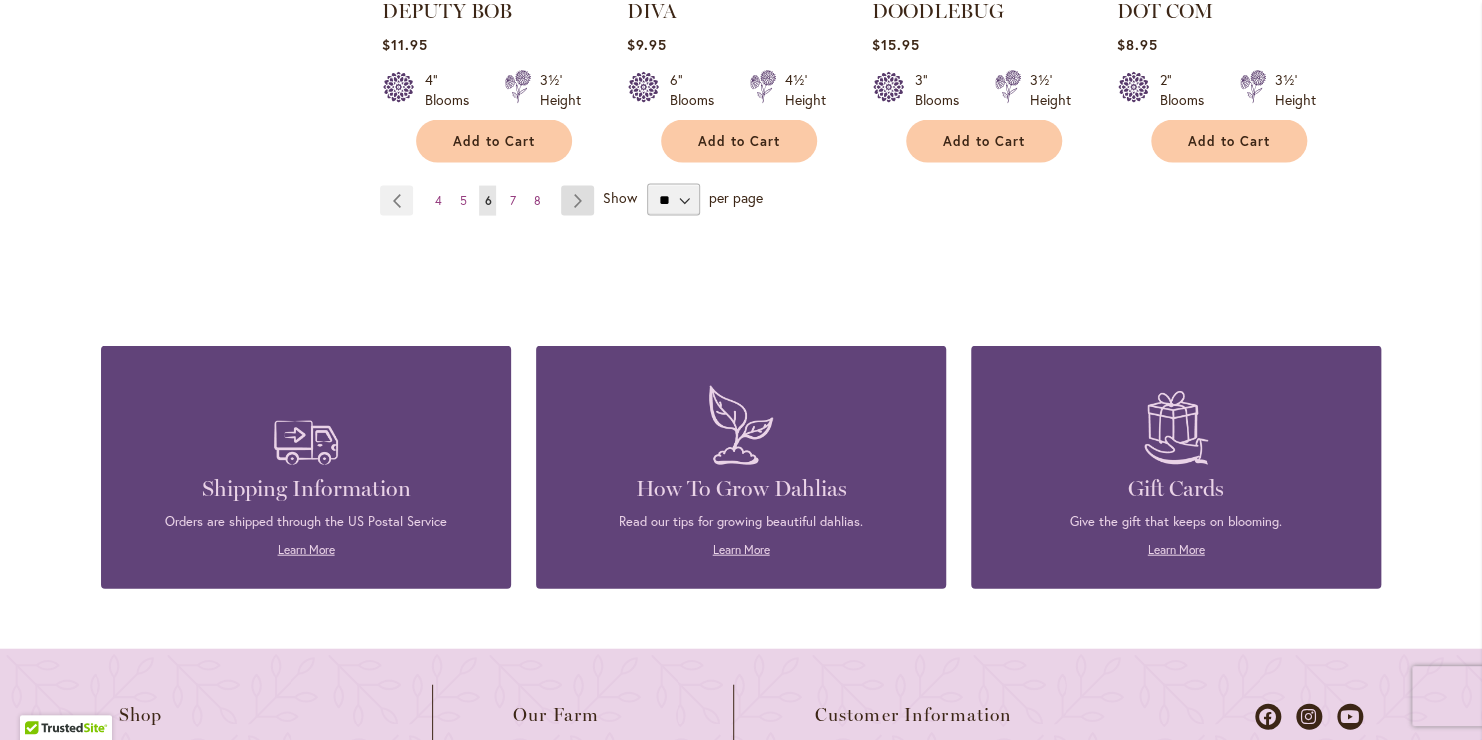 click on "Page
Next" at bounding box center (577, 201) 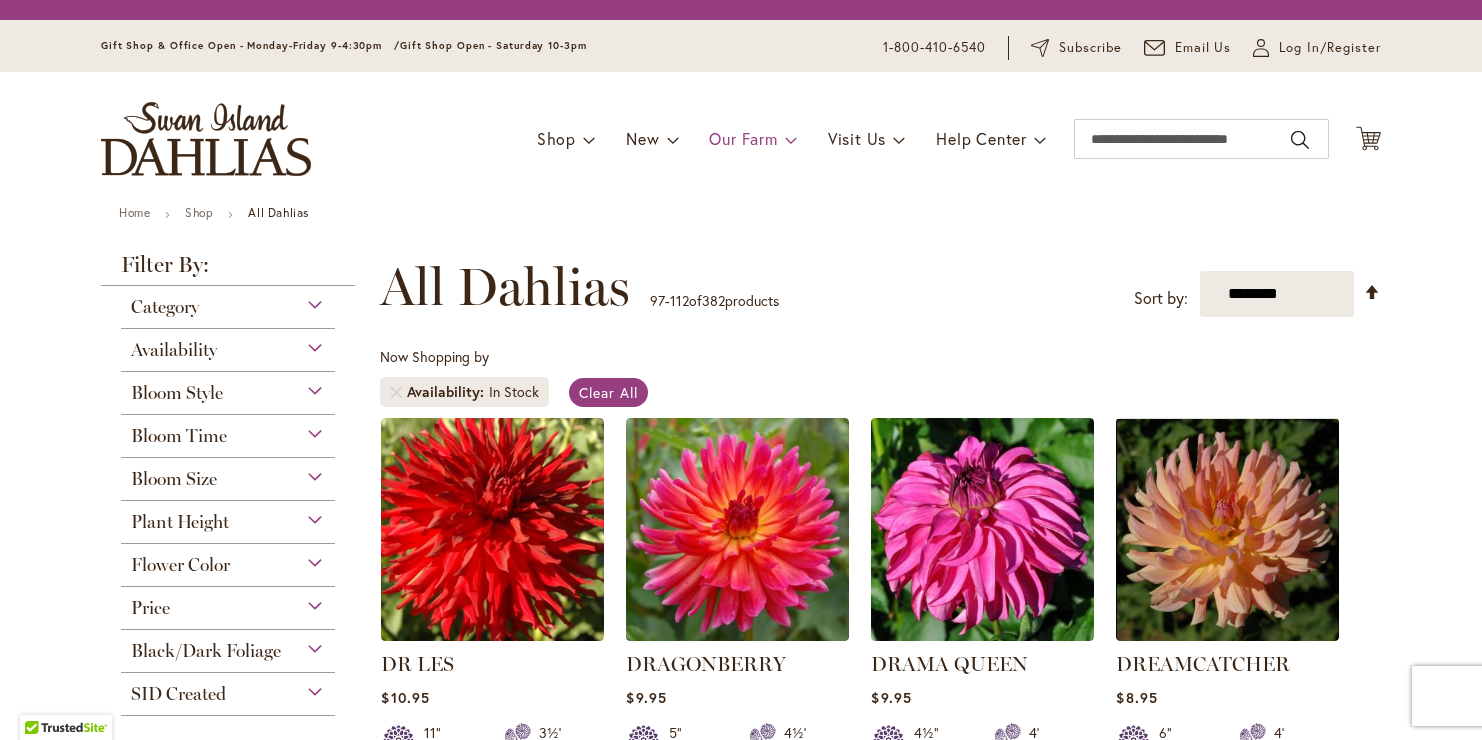 scroll, scrollTop: 0, scrollLeft: 0, axis: both 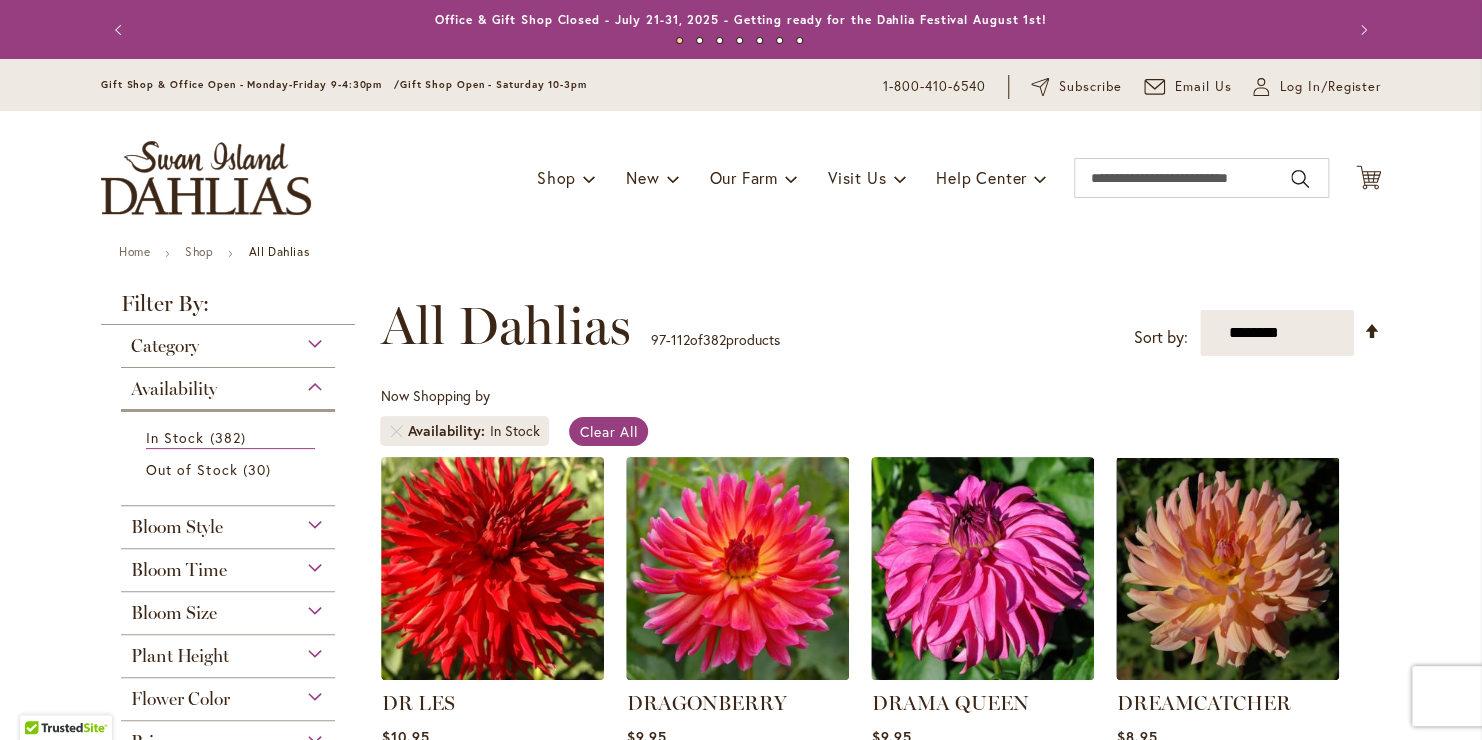 type on "**********" 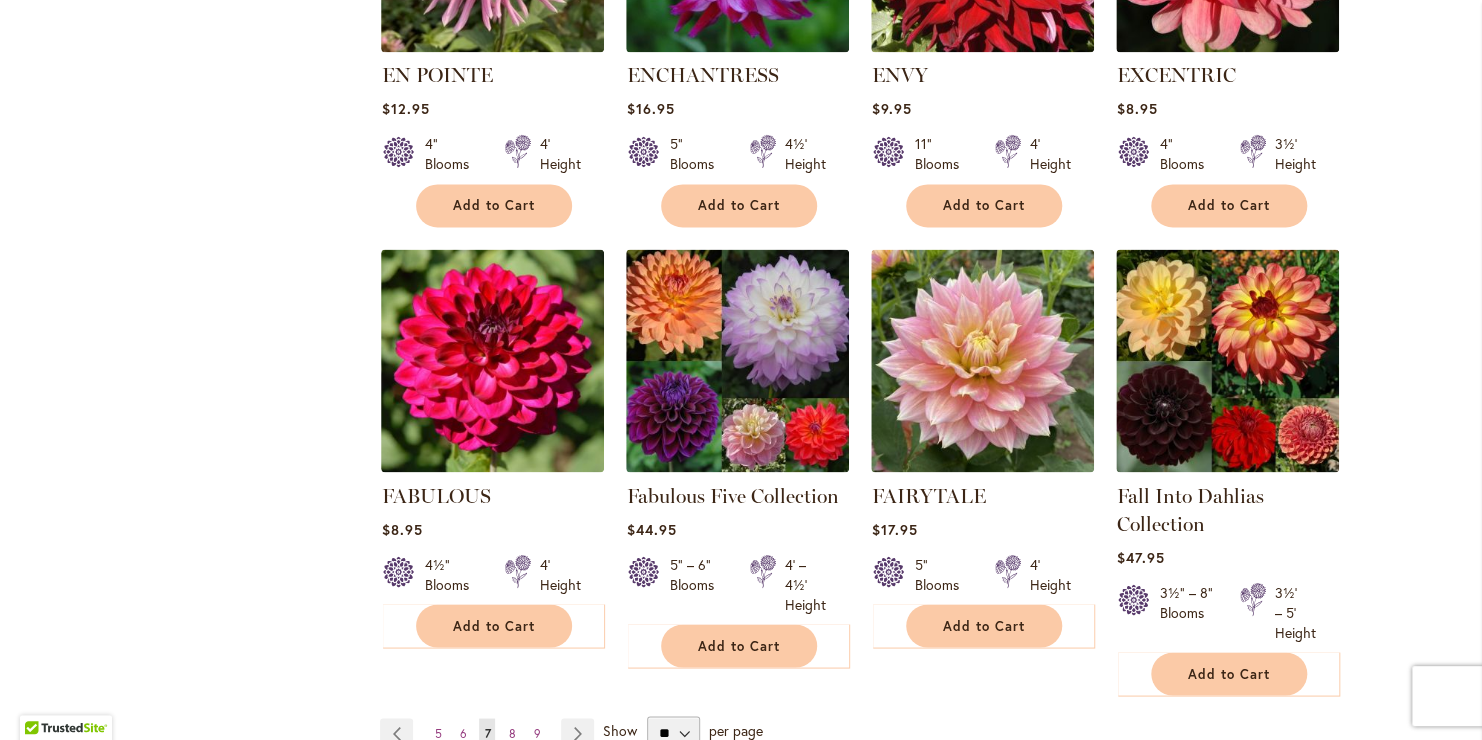 scroll, scrollTop: 1599, scrollLeft: 0, axis: vertical 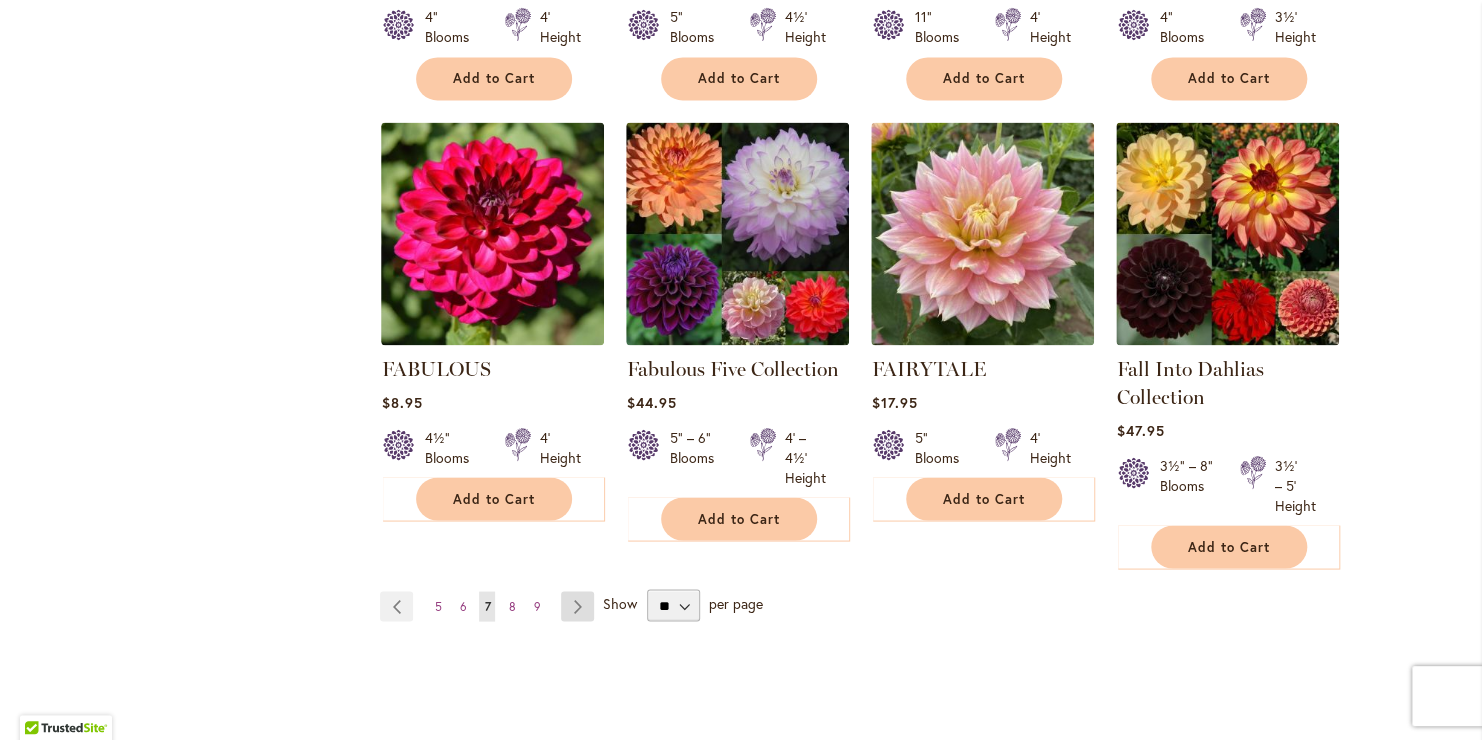 click on "Page
Next" at bounding box center [577, 606] 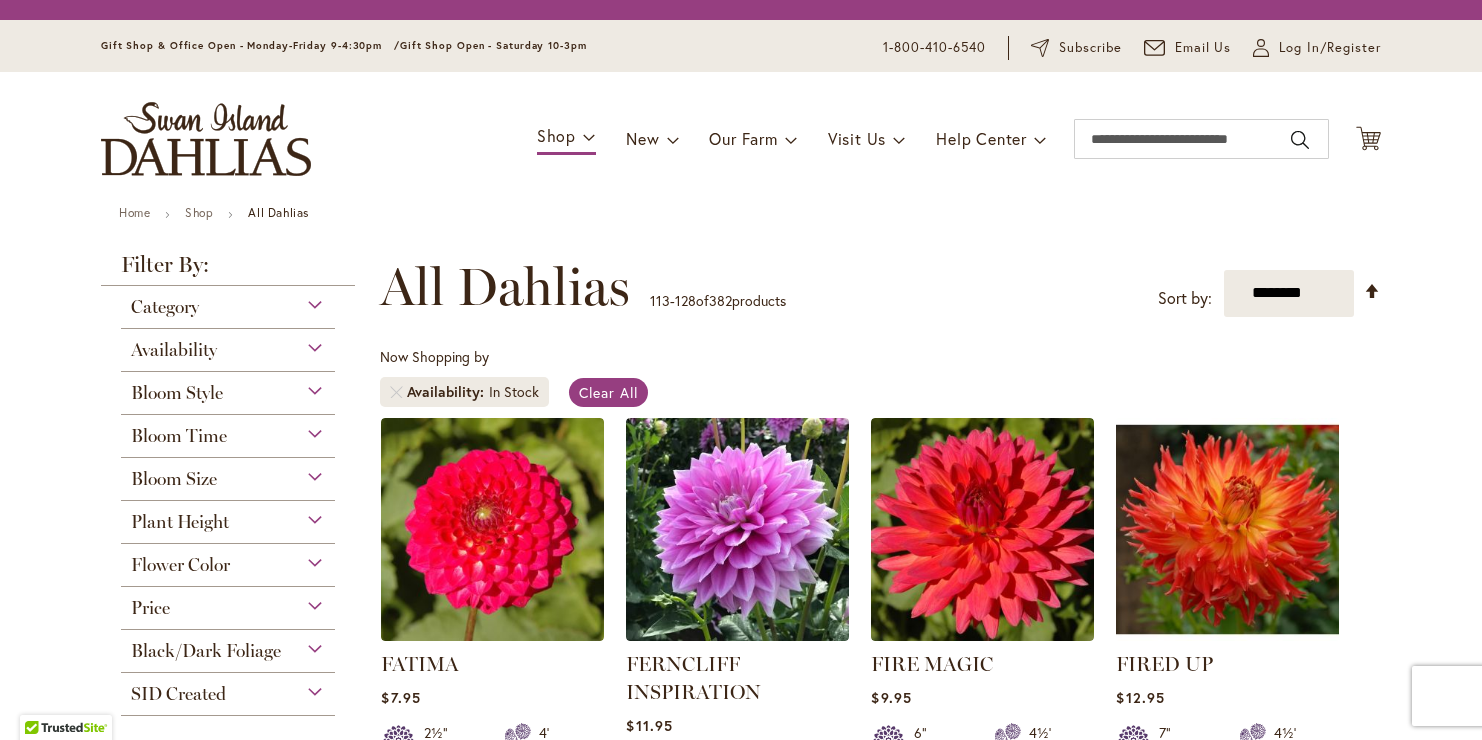 scroll, scrollTop: 0, scrollLeft: 0, axis: both 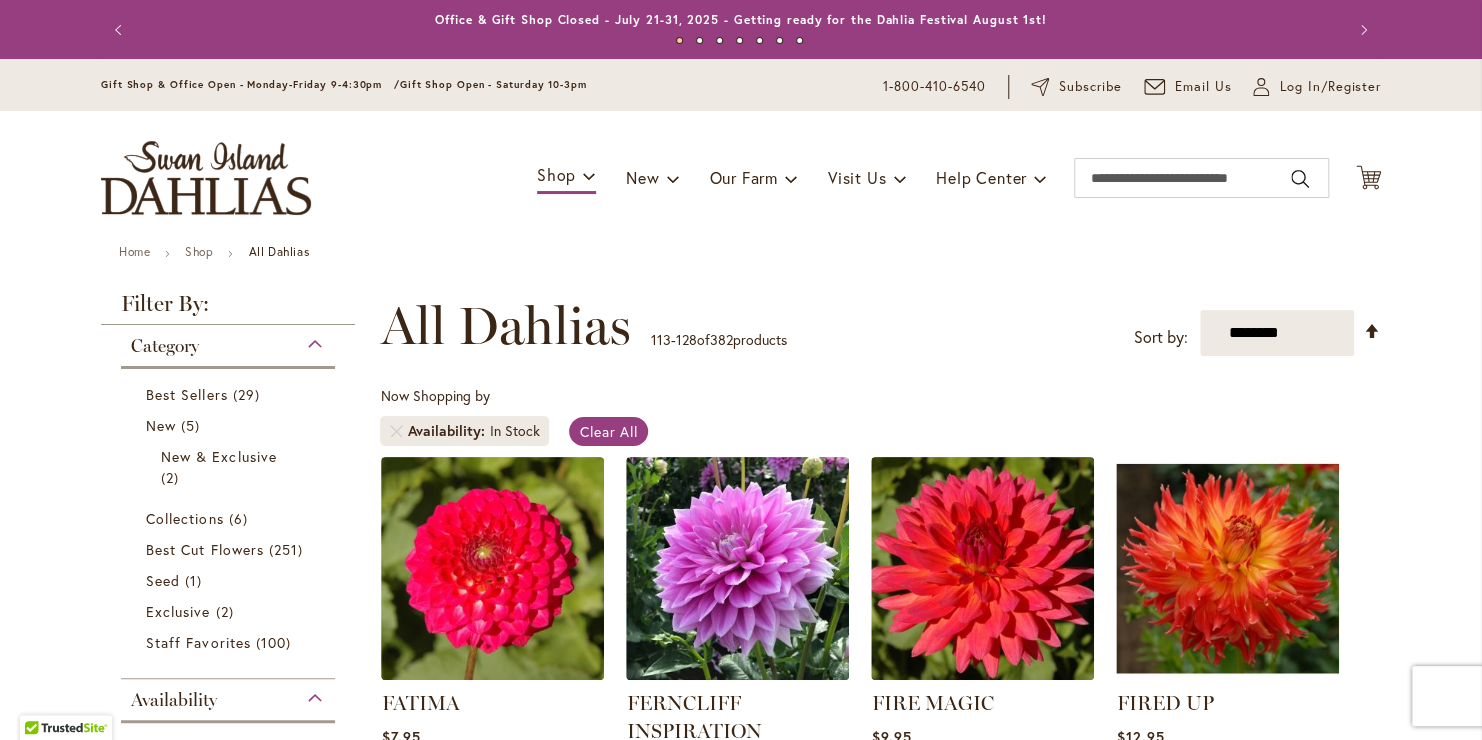 type on "**********" 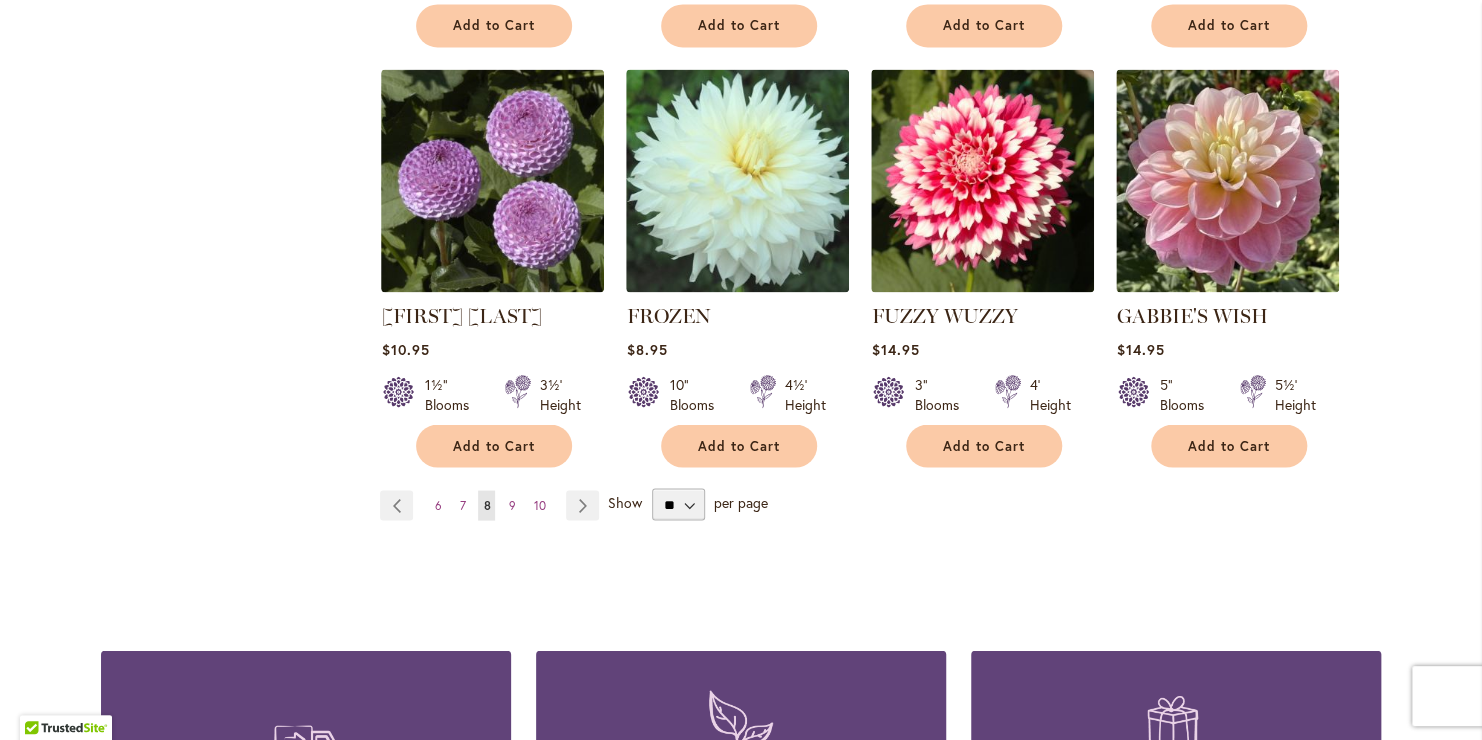 scroll, scrollTop: 1669, scrollLeft: 0, axis: vertical 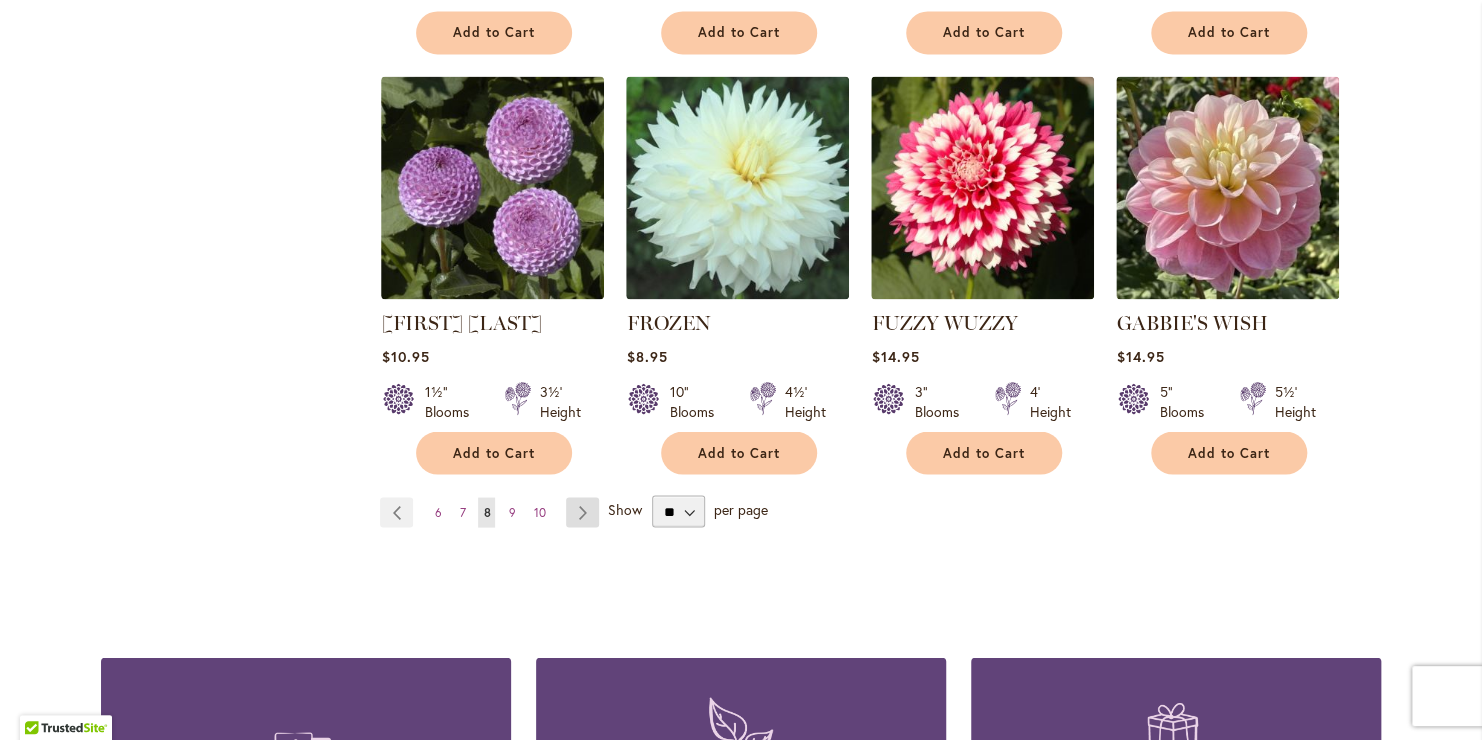 click on "Page
Next" at bounding box center (582, 512) 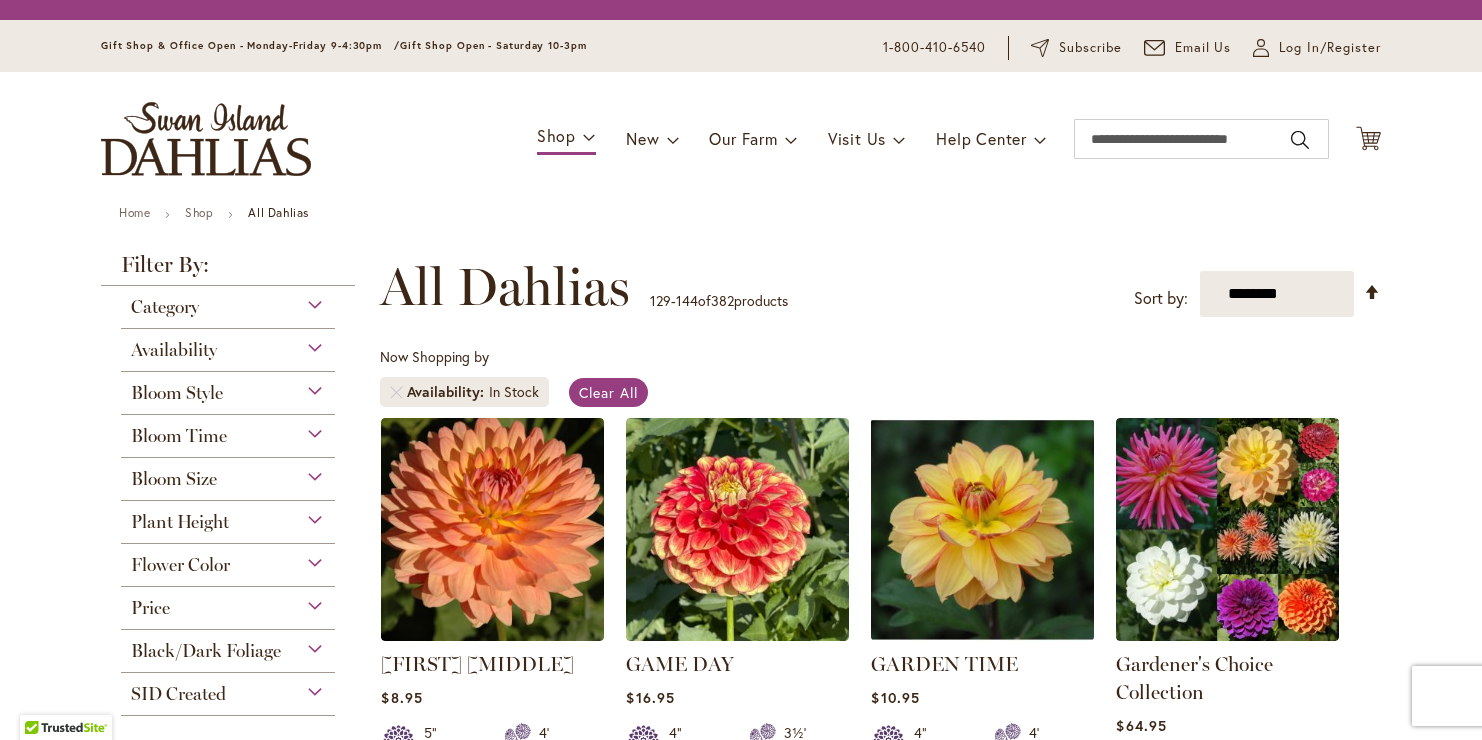 scroll, scrollTop: 0, scrollLeft: 0, axis: both 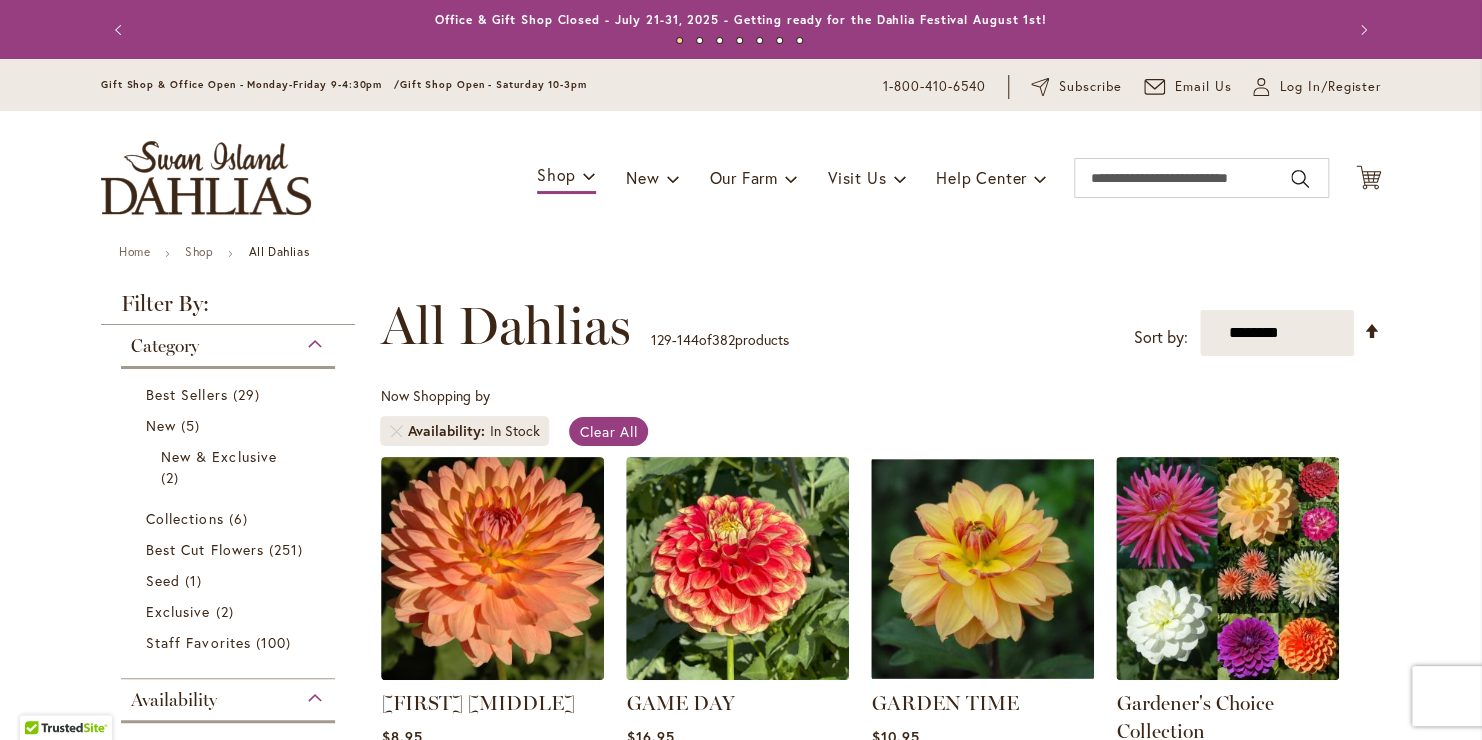 type on "**********" 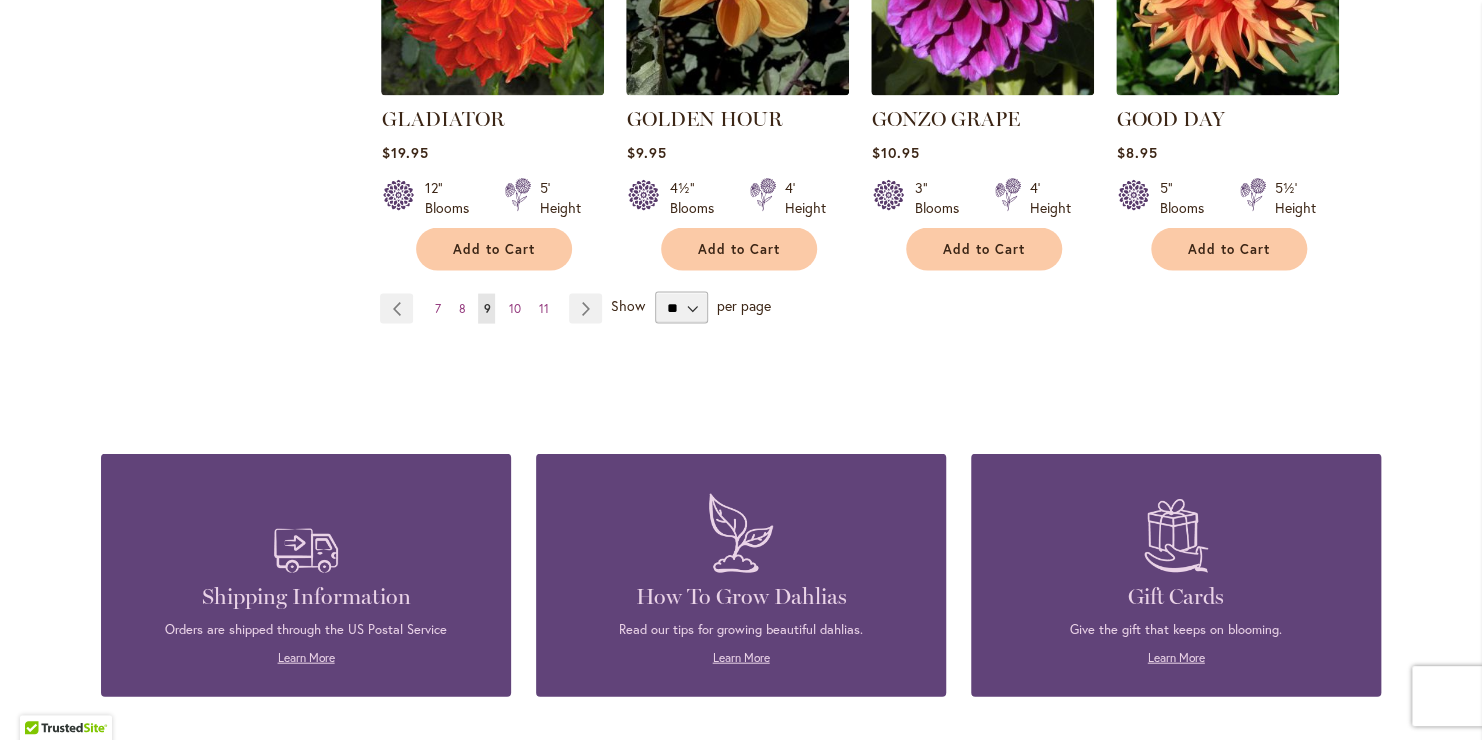 scroll, scrollTop: 1884, scrollLeft: 0, axis: vertical 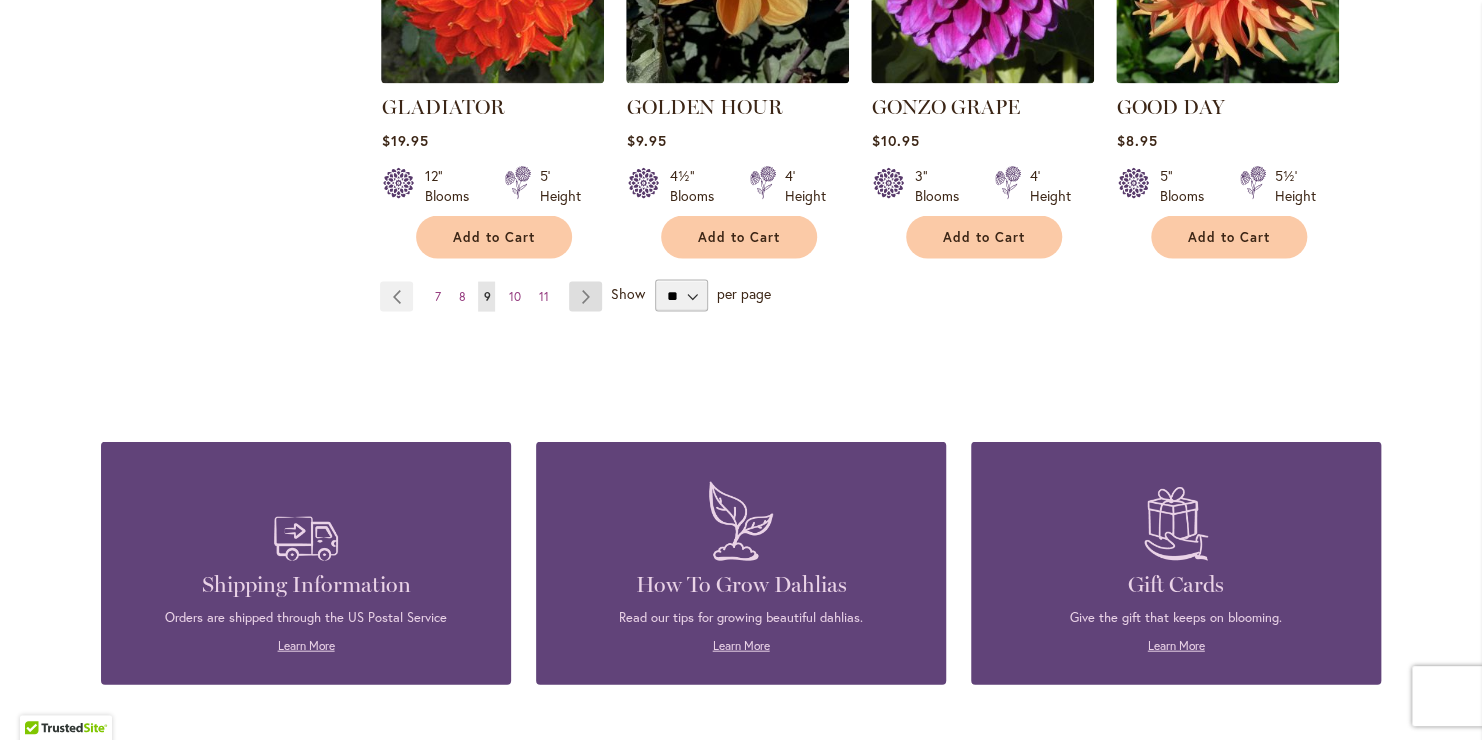 click on "Page
Next" at bounding box center (585, 297) 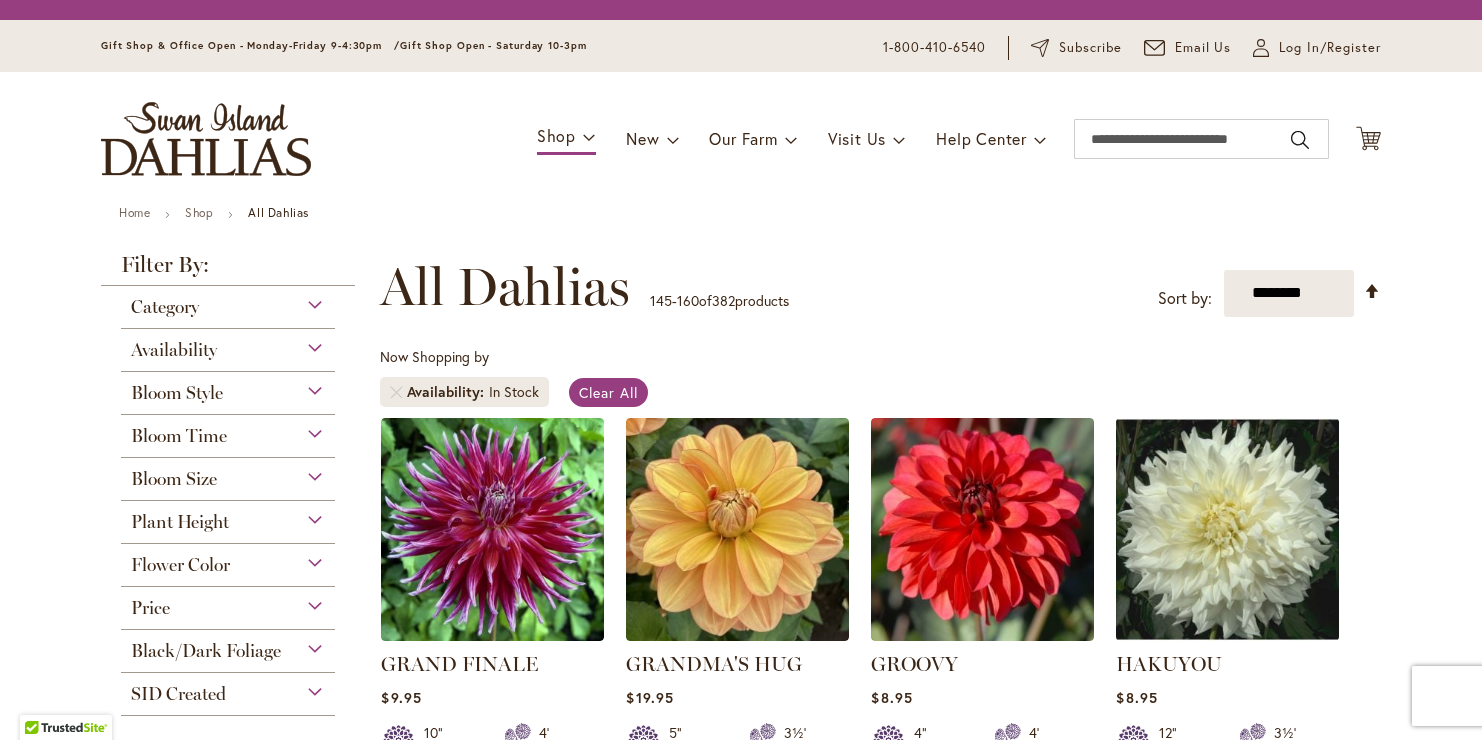 scroll, scrollTop: 0, scrollLeft: 0, axis: both 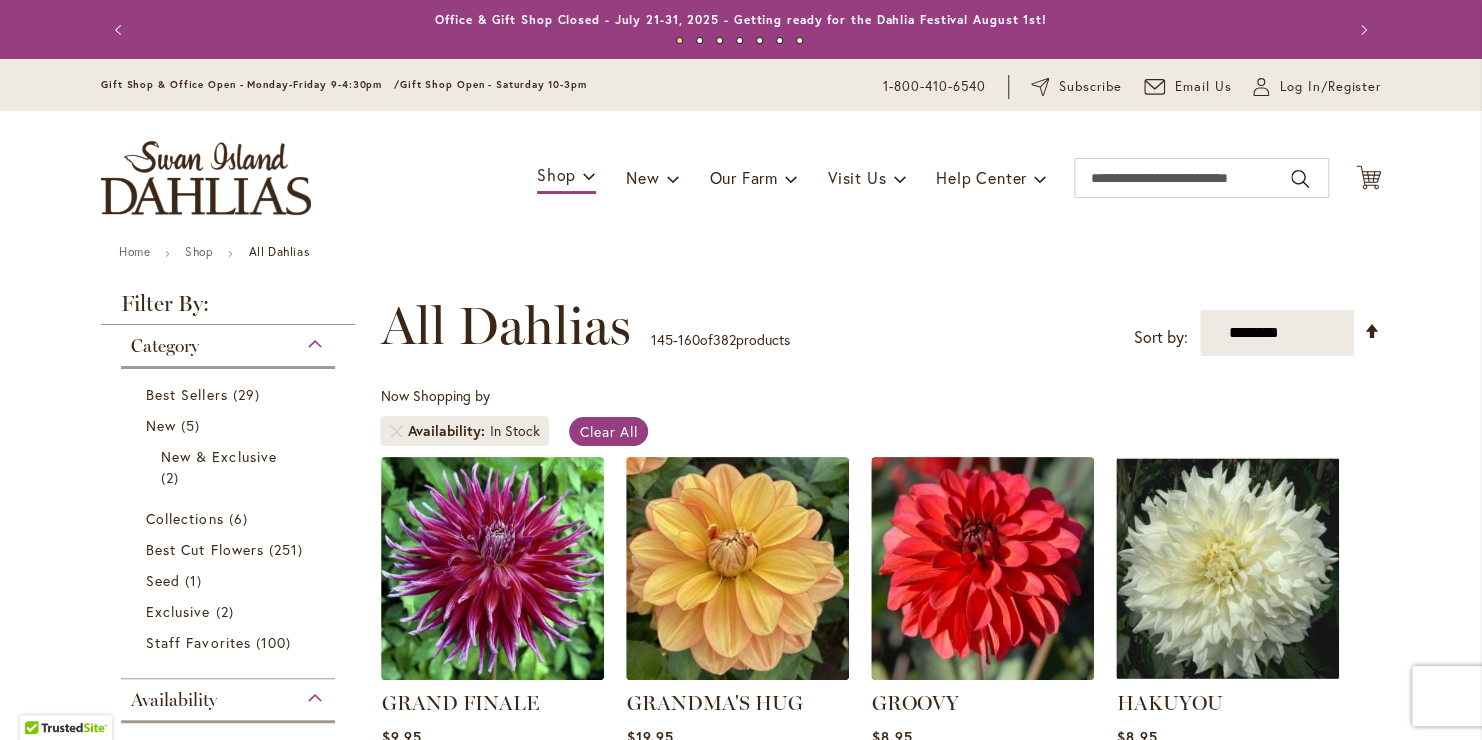 type on "**********" 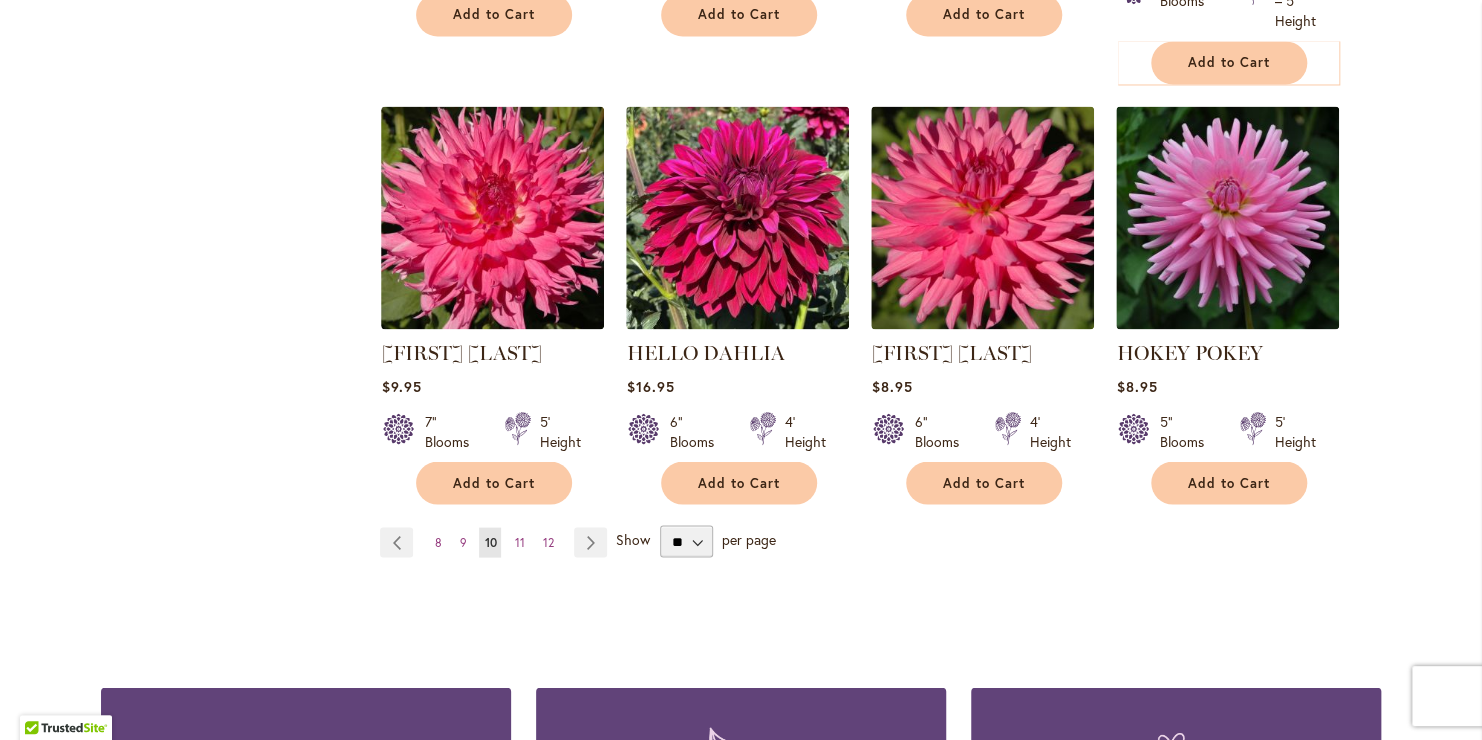 scroll, scrollTop: 1672, scrollLeft: 0, axis: vertical 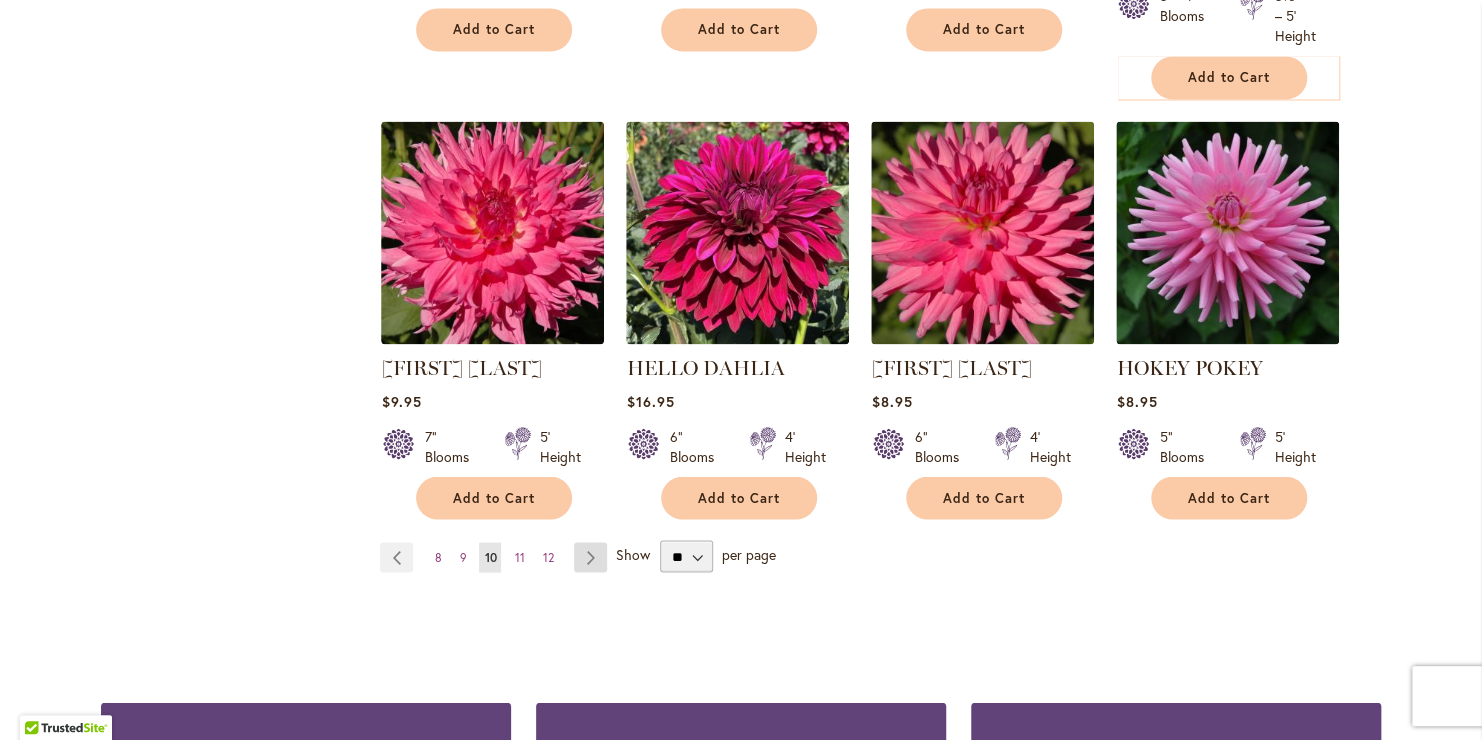 click on "Page
Next" at bounding box center [590, 557] 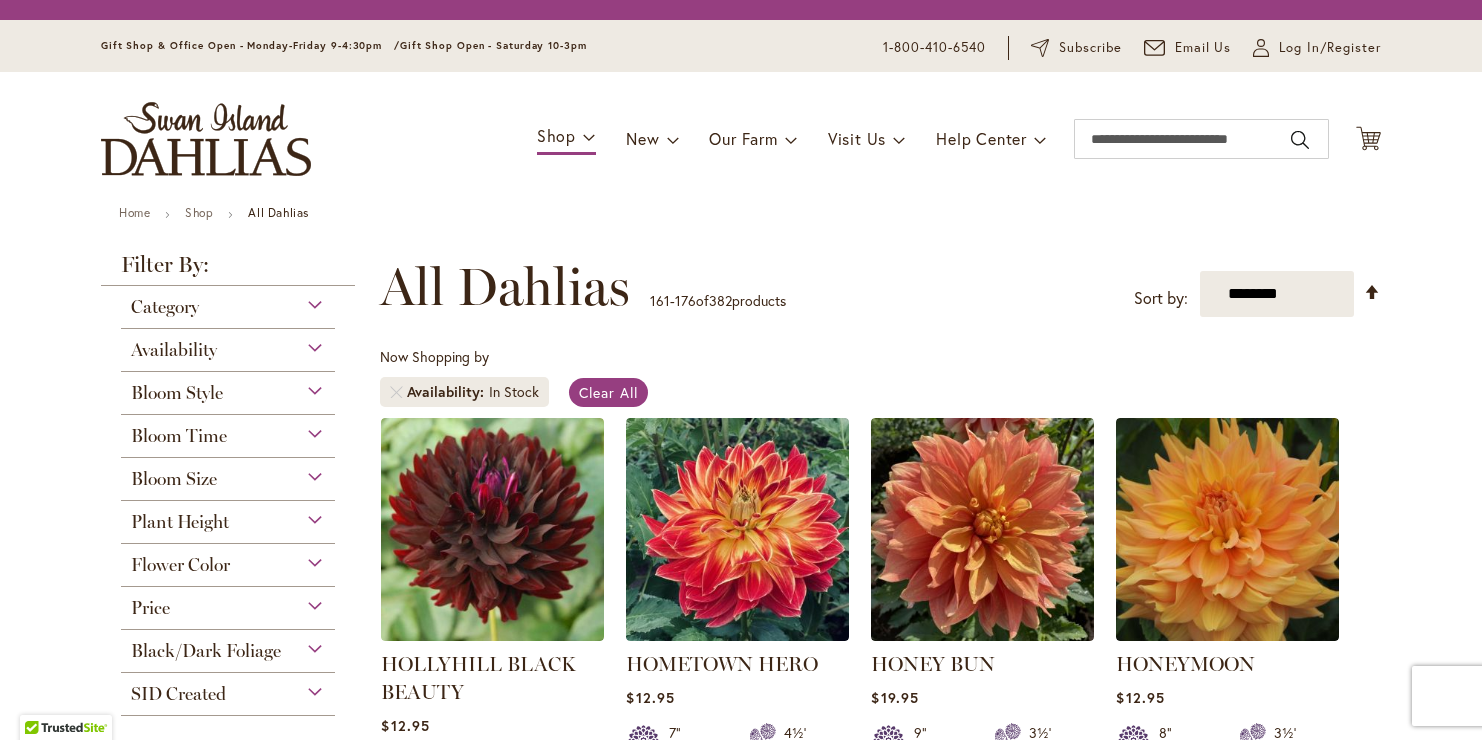 scroll, scrollTop: 0, scrollLeft: 0, axis: both 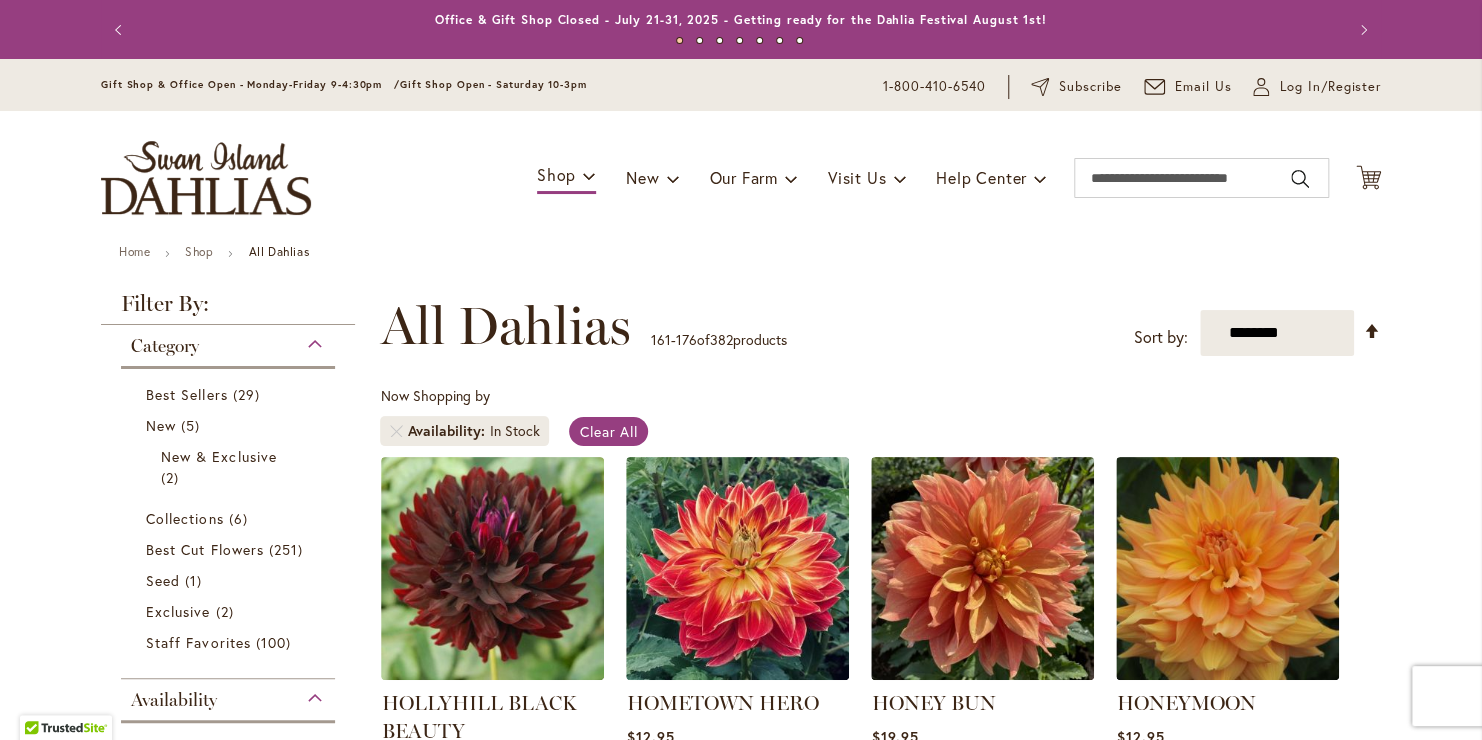 type on "**********" 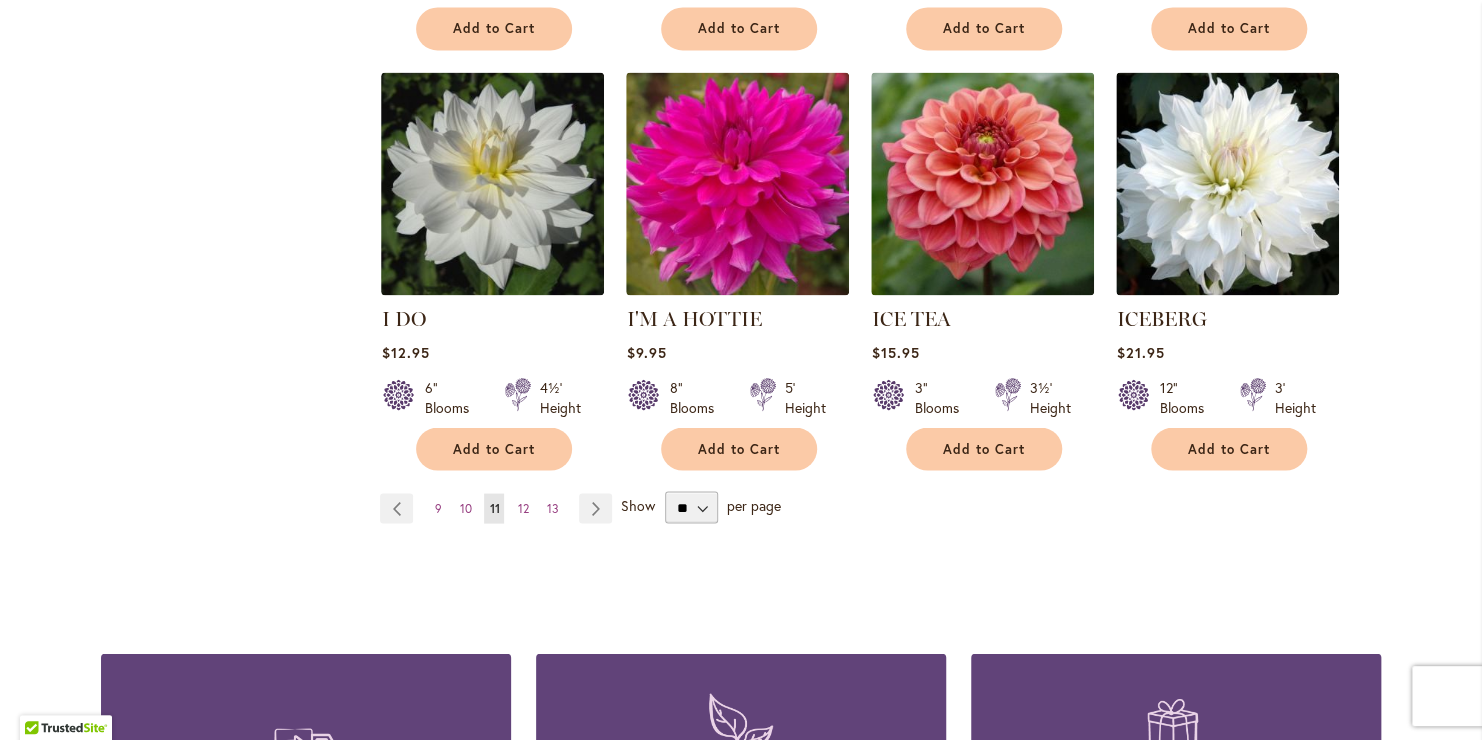 scroll, scrollTop: 1692, scrollLeft: 0, axis: vertical 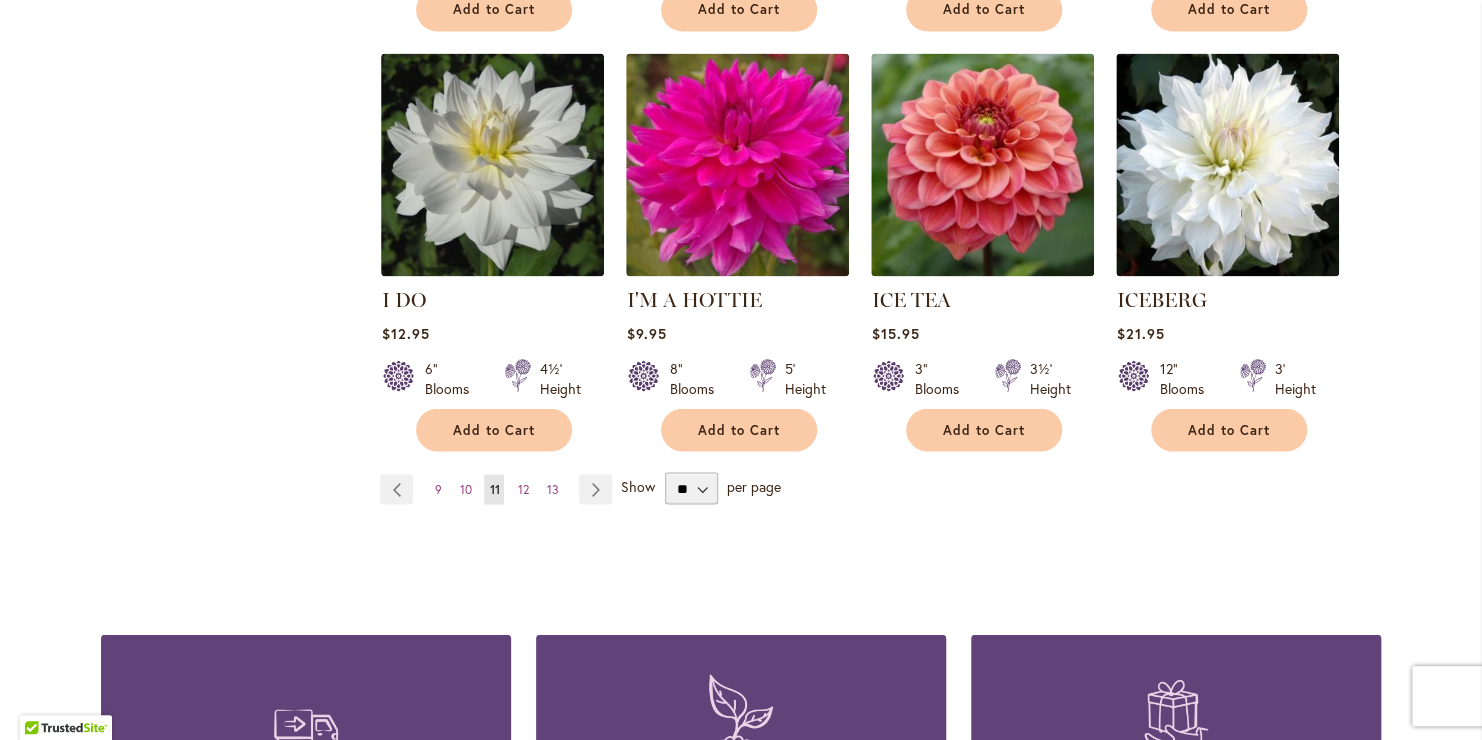 click on "**********" at bounding box center (880, -446) 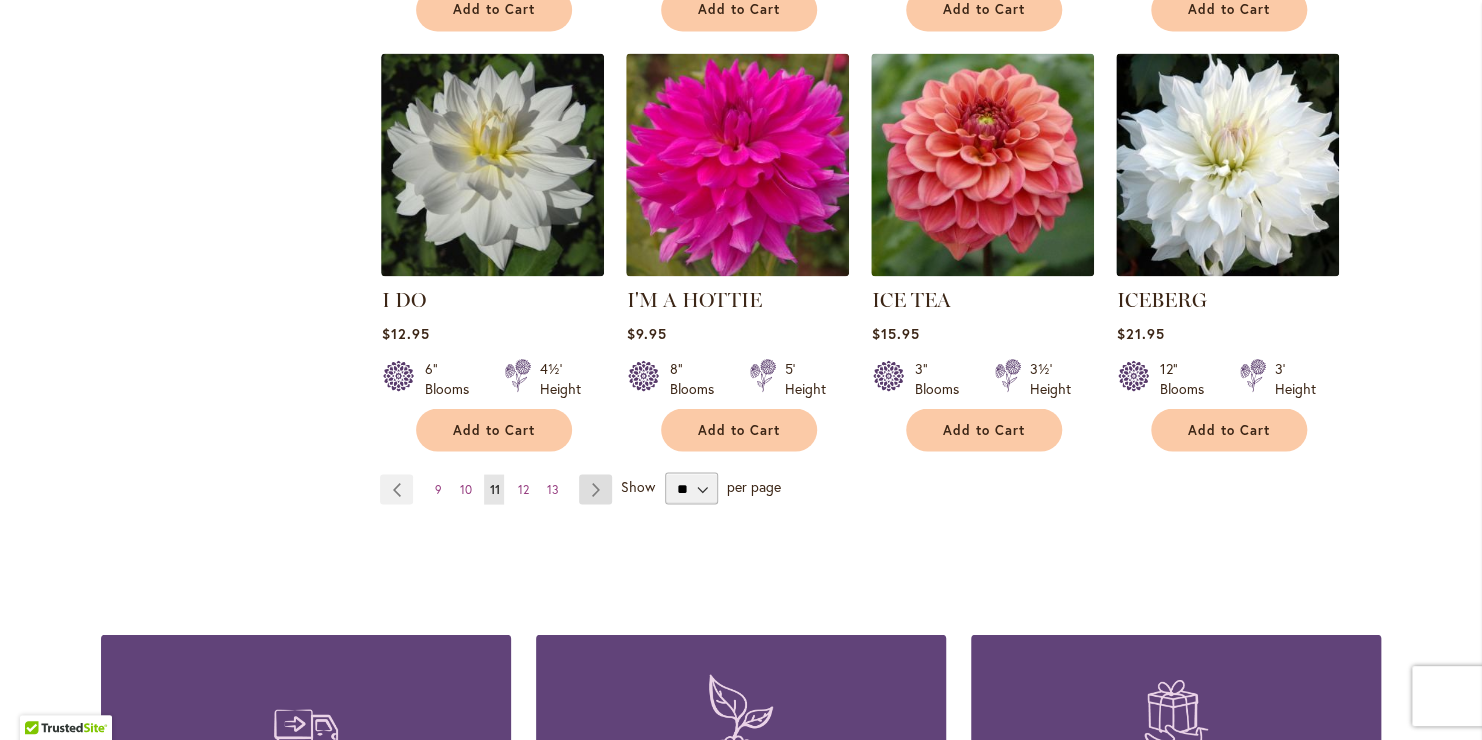 click on "Page
Next" at bounding box center (595, 489) 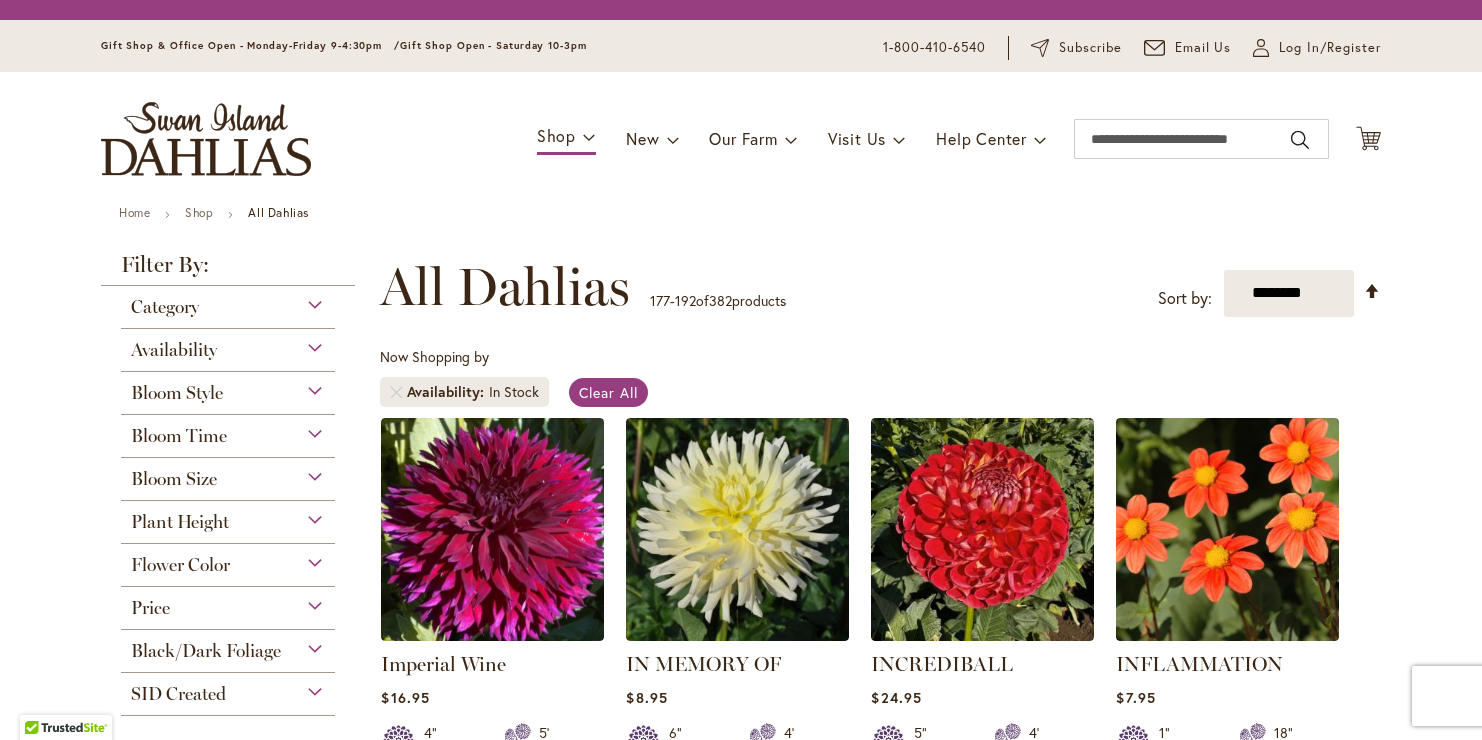 scroll, scrollTop: 0, scrollLeft: 0, axis: both 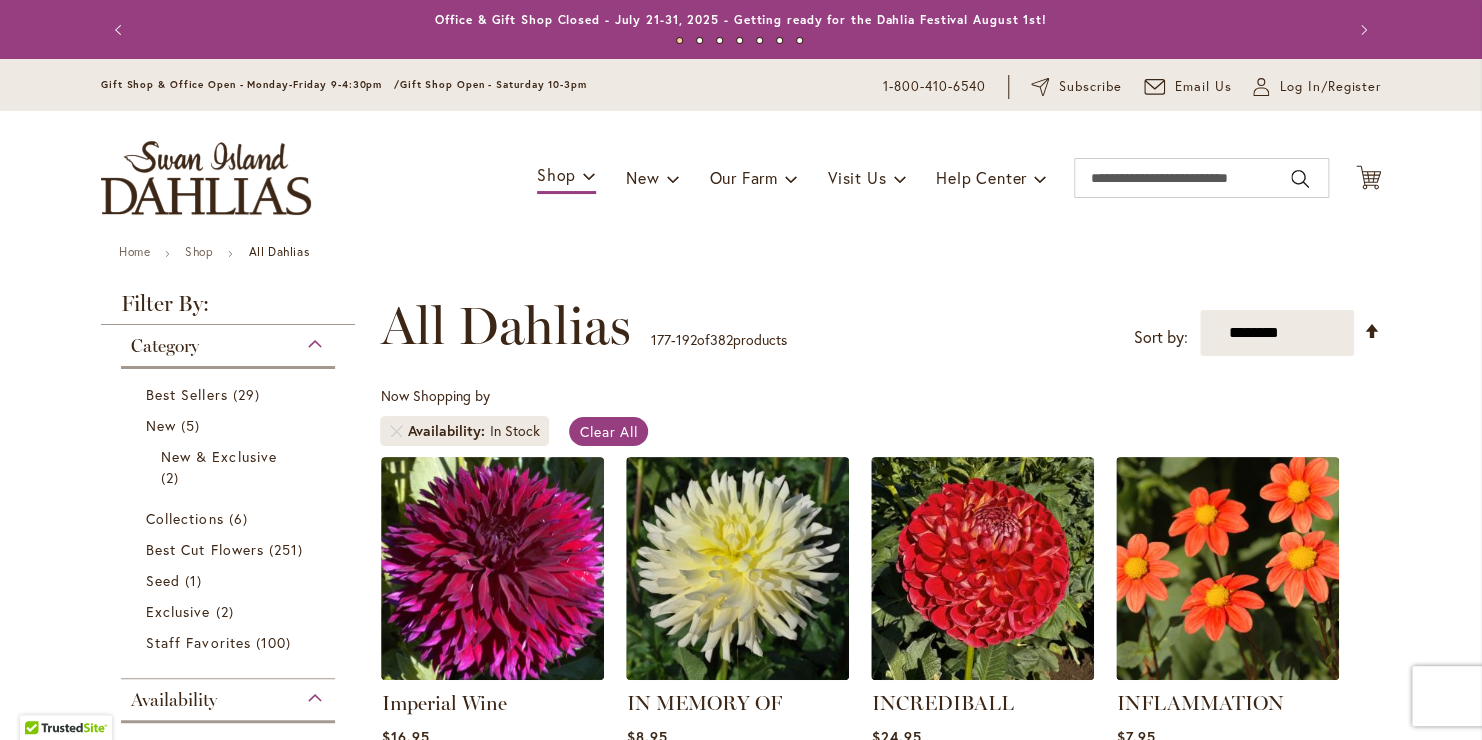 type on "**********" 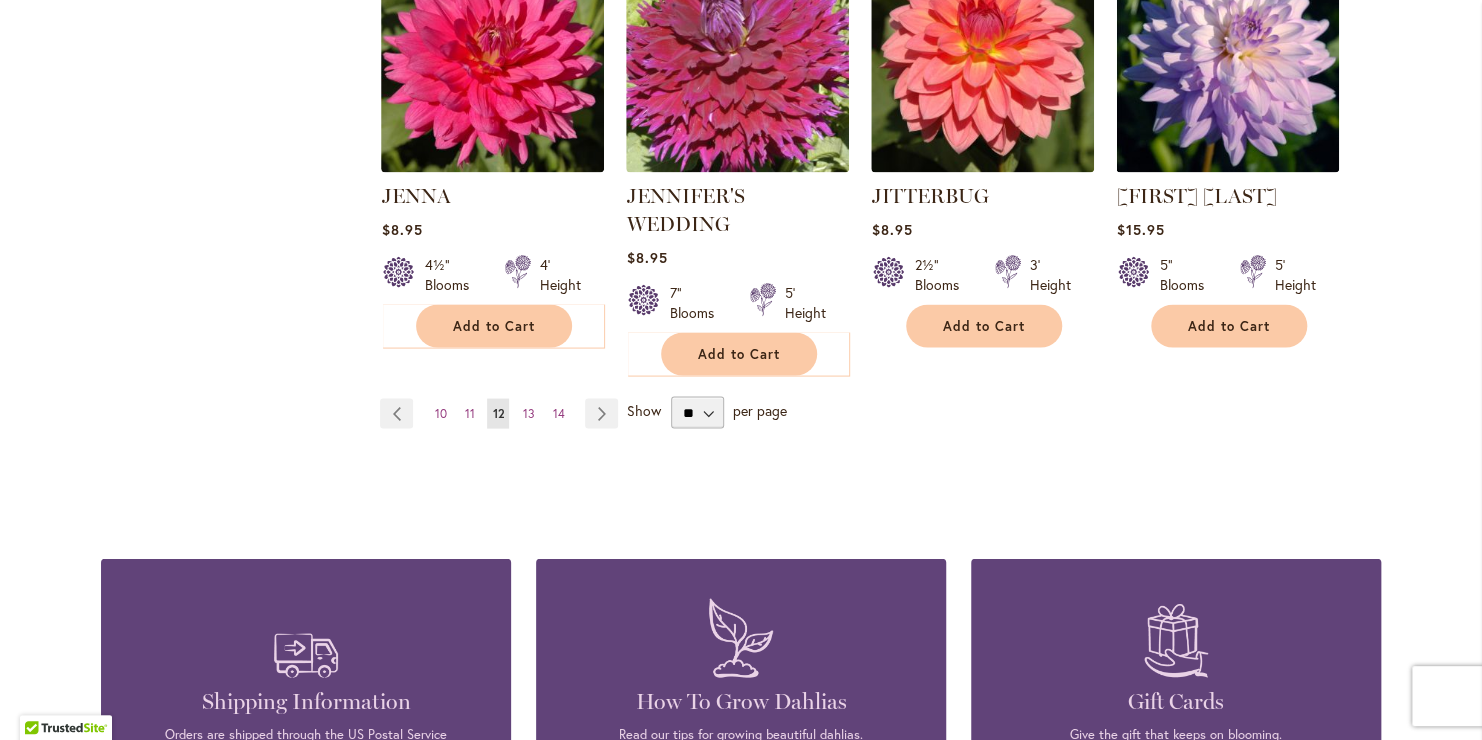 scroll, scrollTop: 1796, scrollLeft: 0, axis: vertical 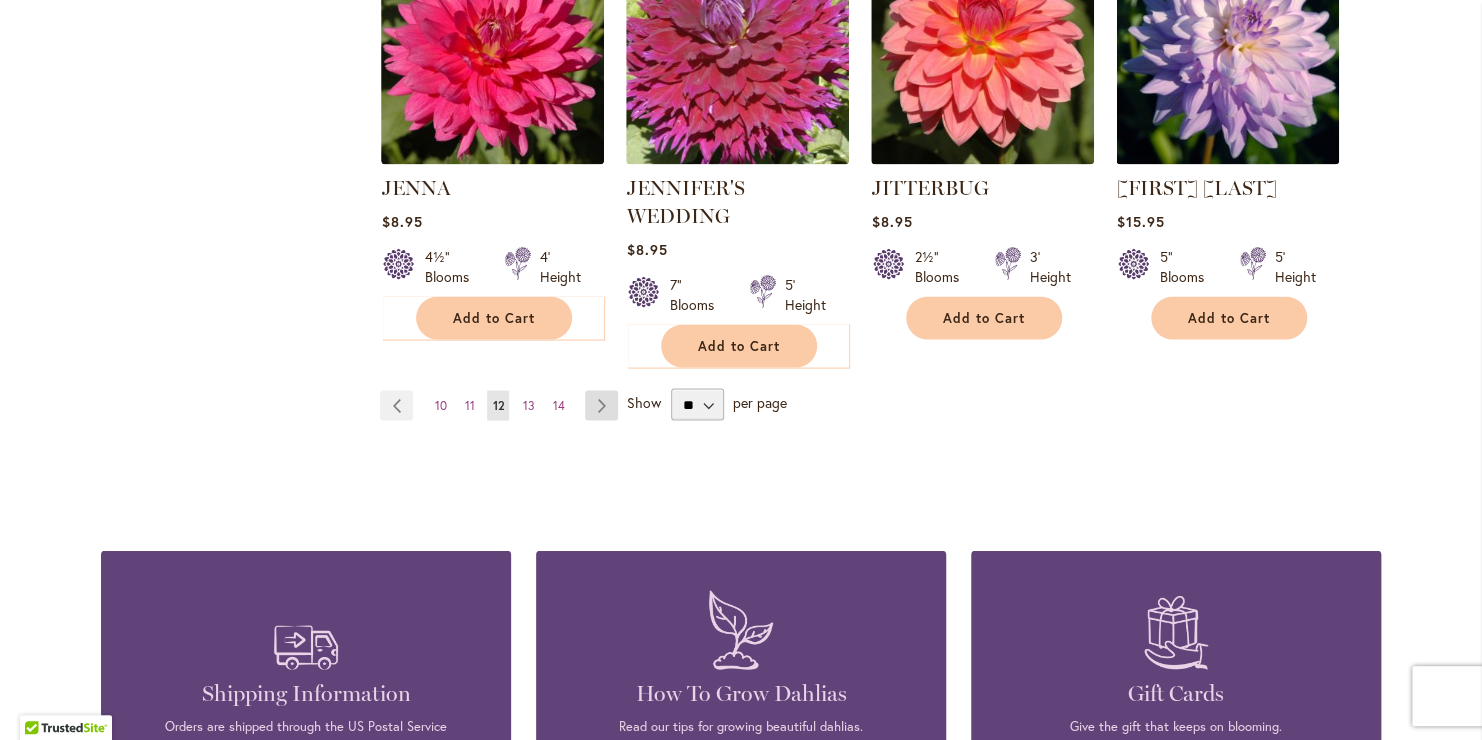 click on "Page
Next" at bounding box center (601, 405) 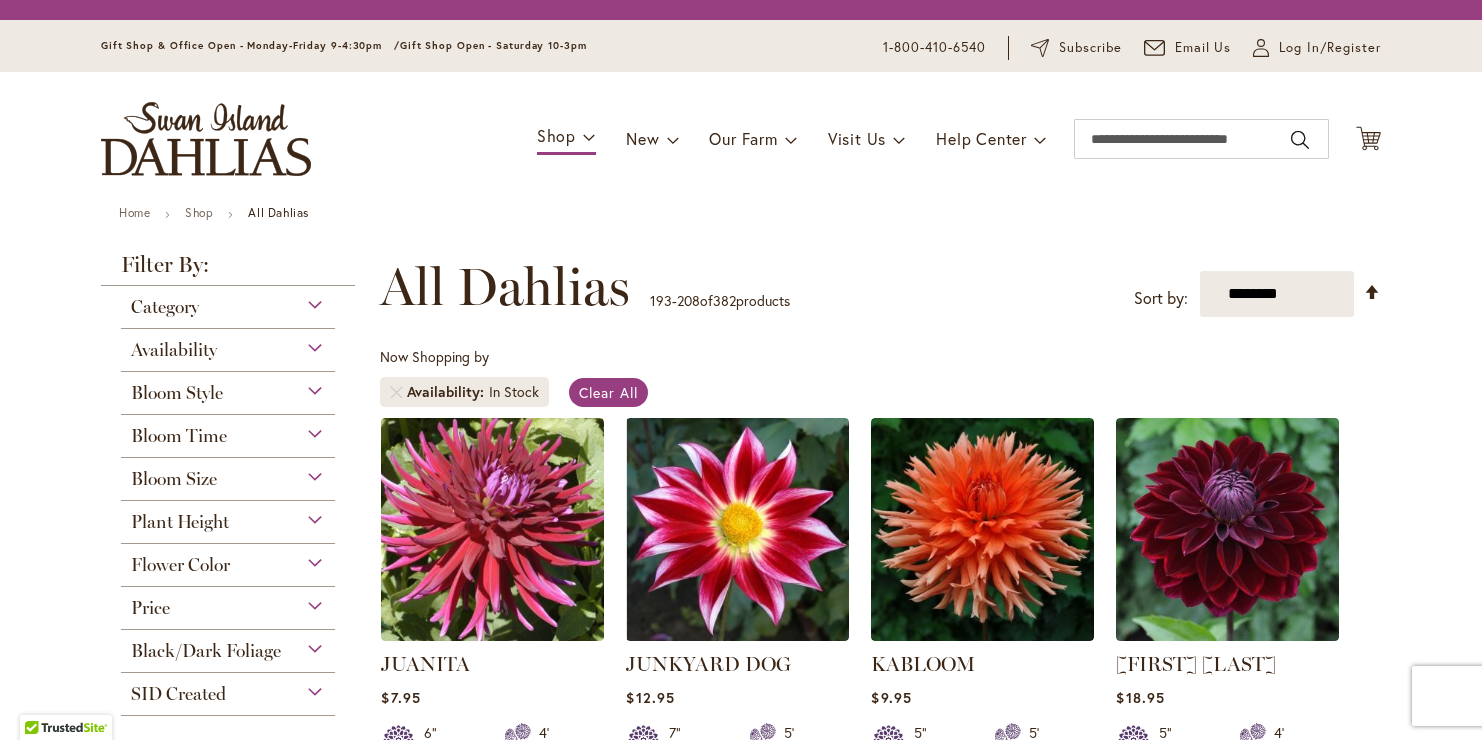 scroll, scrollTop: 0, scrollLeft: 0, axis: both 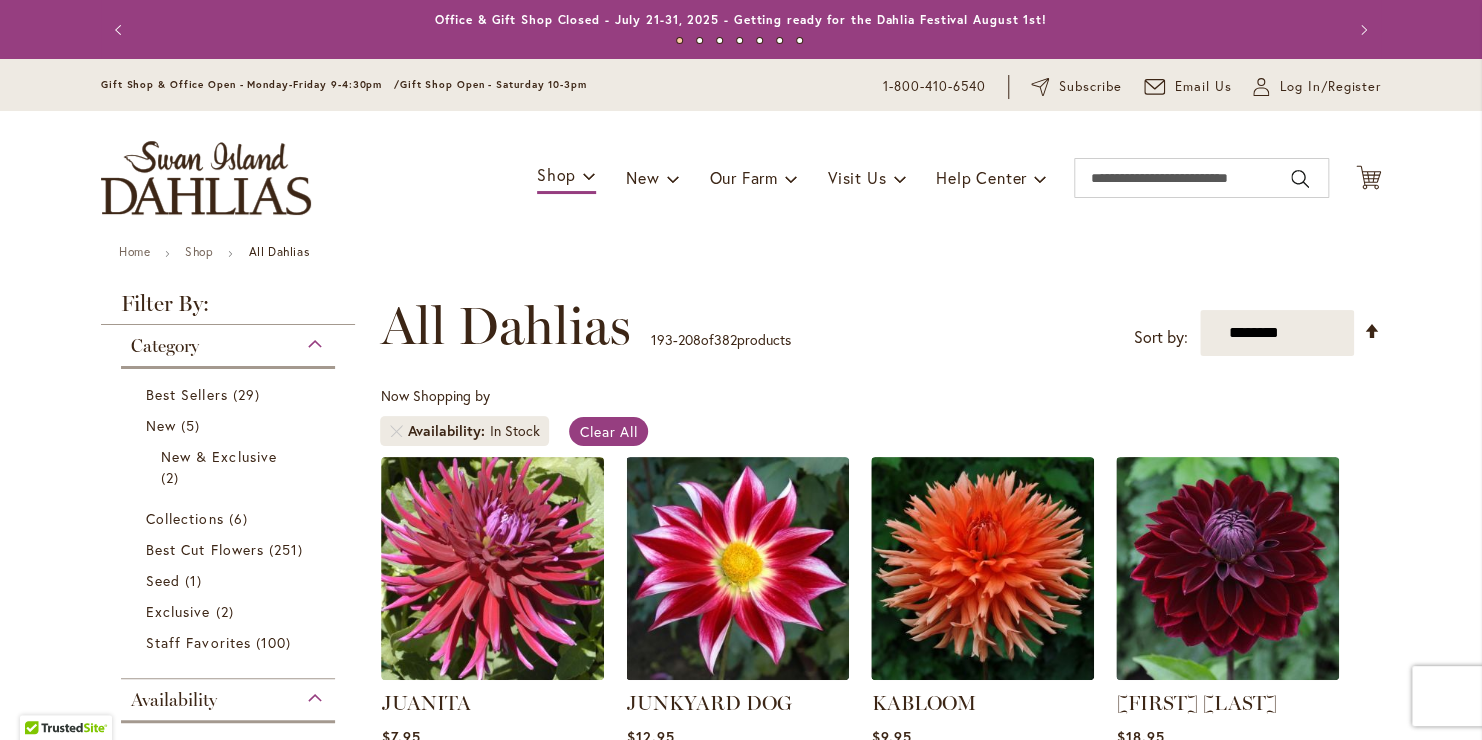 type on "**********" 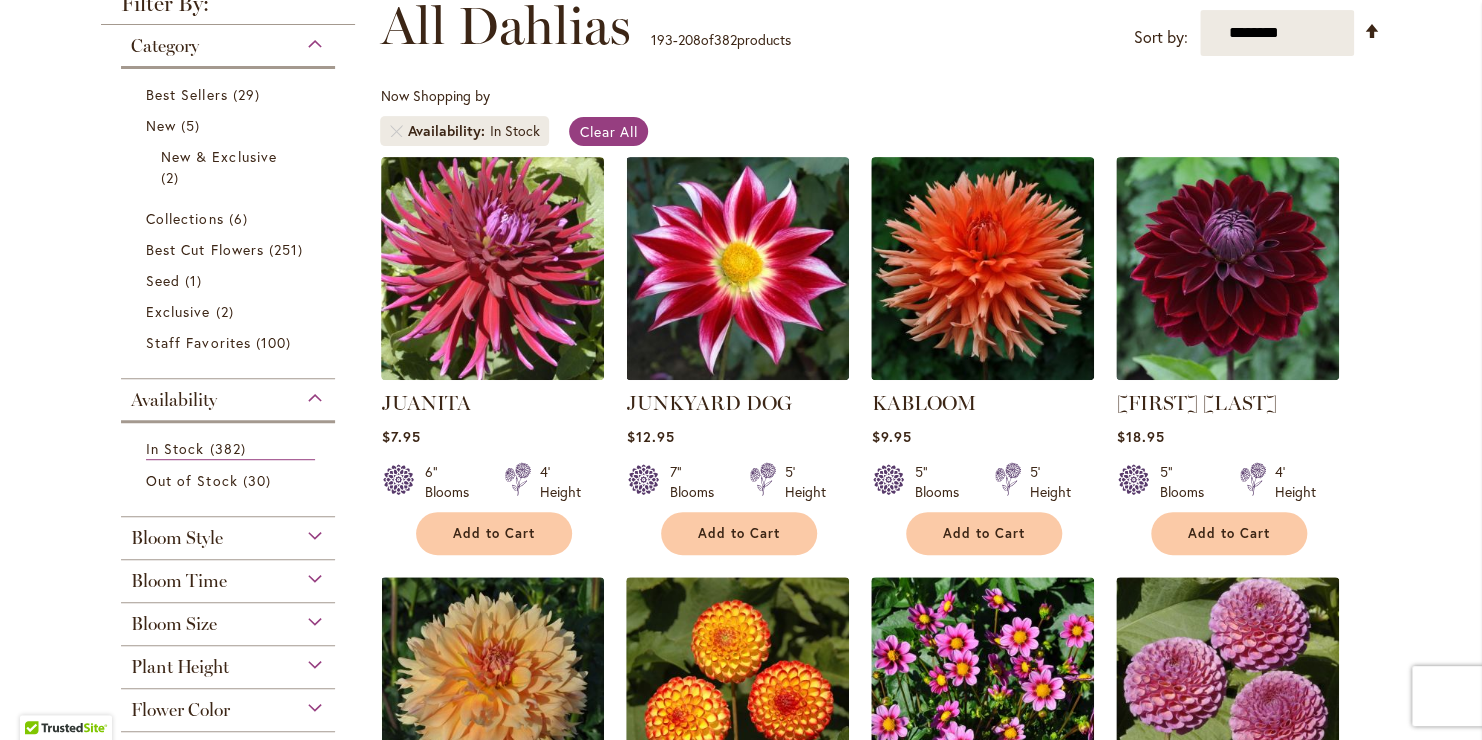 scroll, scrollTop: 640, scrollLeft: 0, axis: vertical 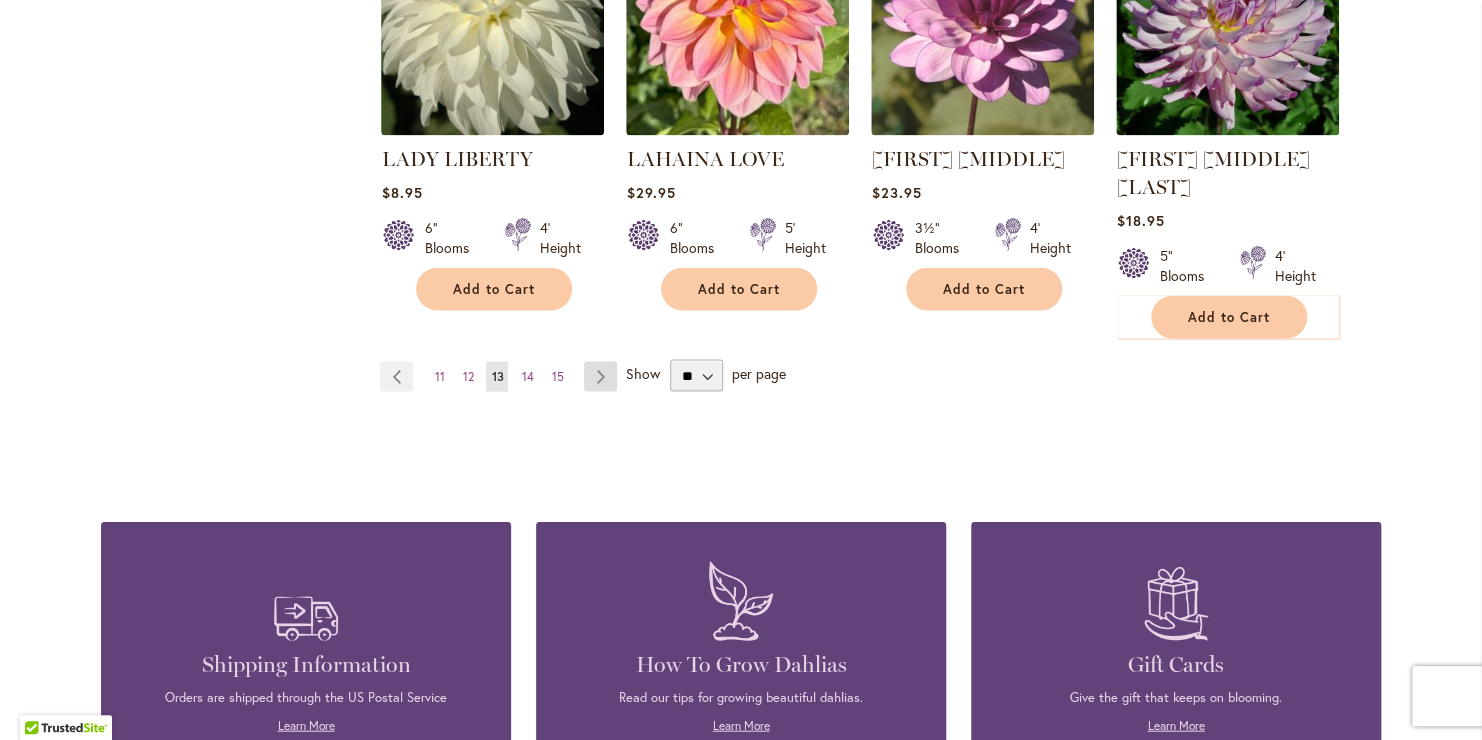 click on "Page
Next" at bounding box center [600, 376] 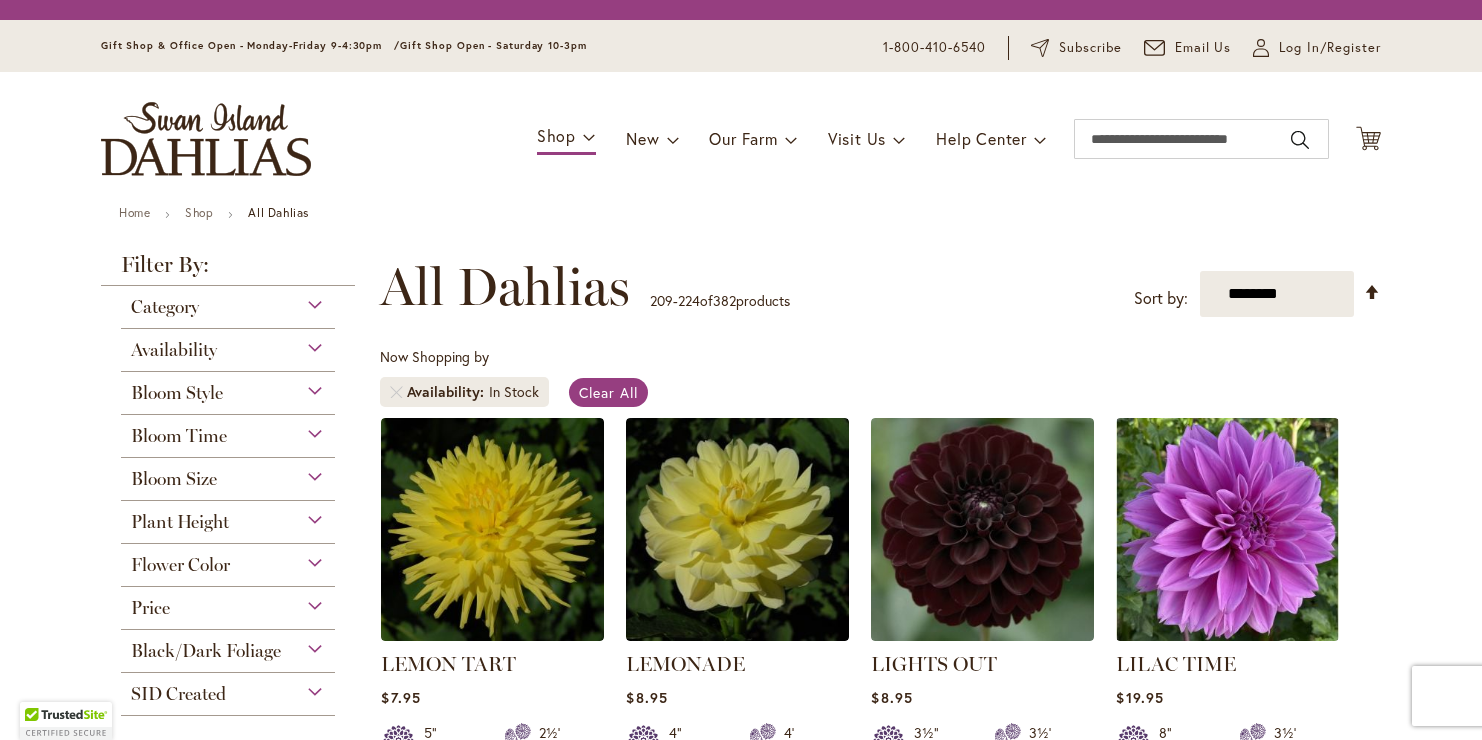 scroll, scrollTop: 0, scrollLeft: 0, axis: both 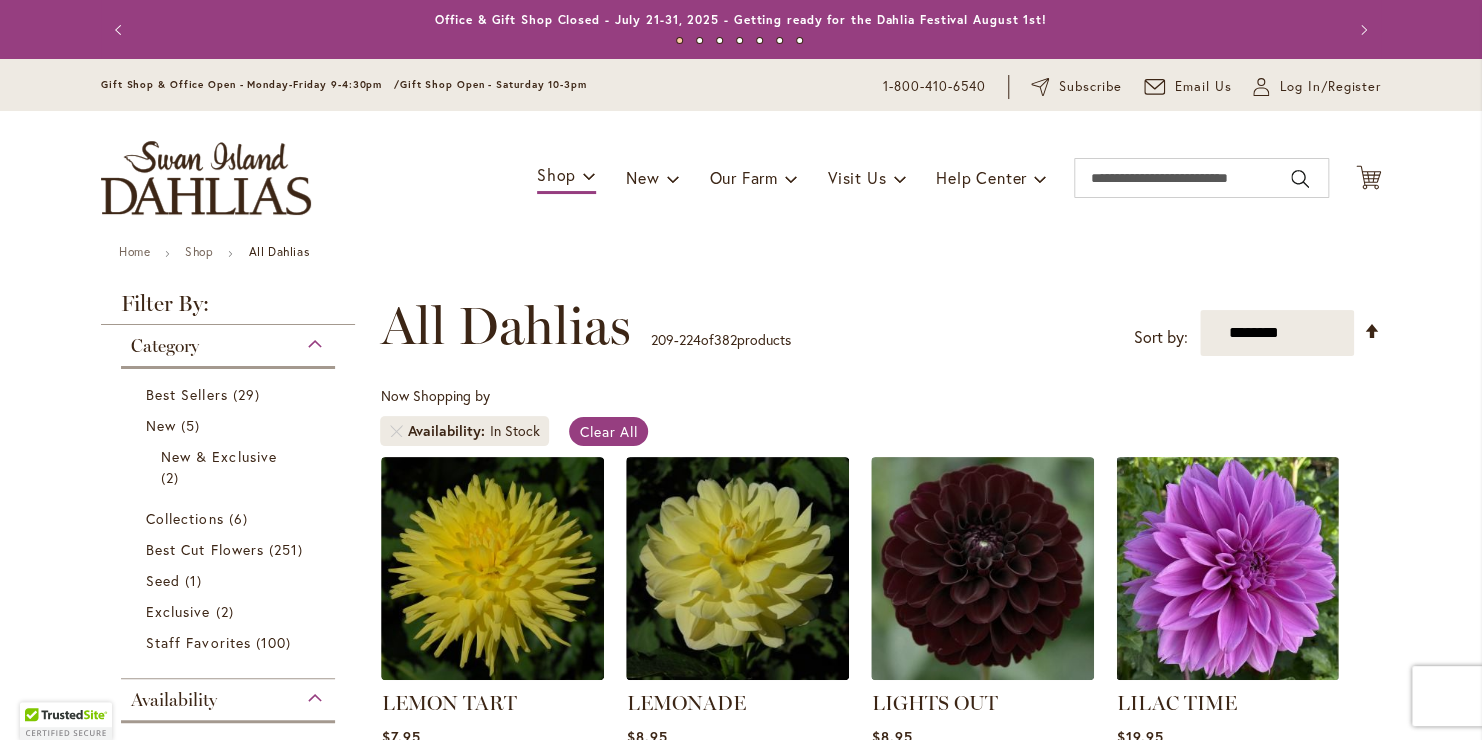 type on "**********" 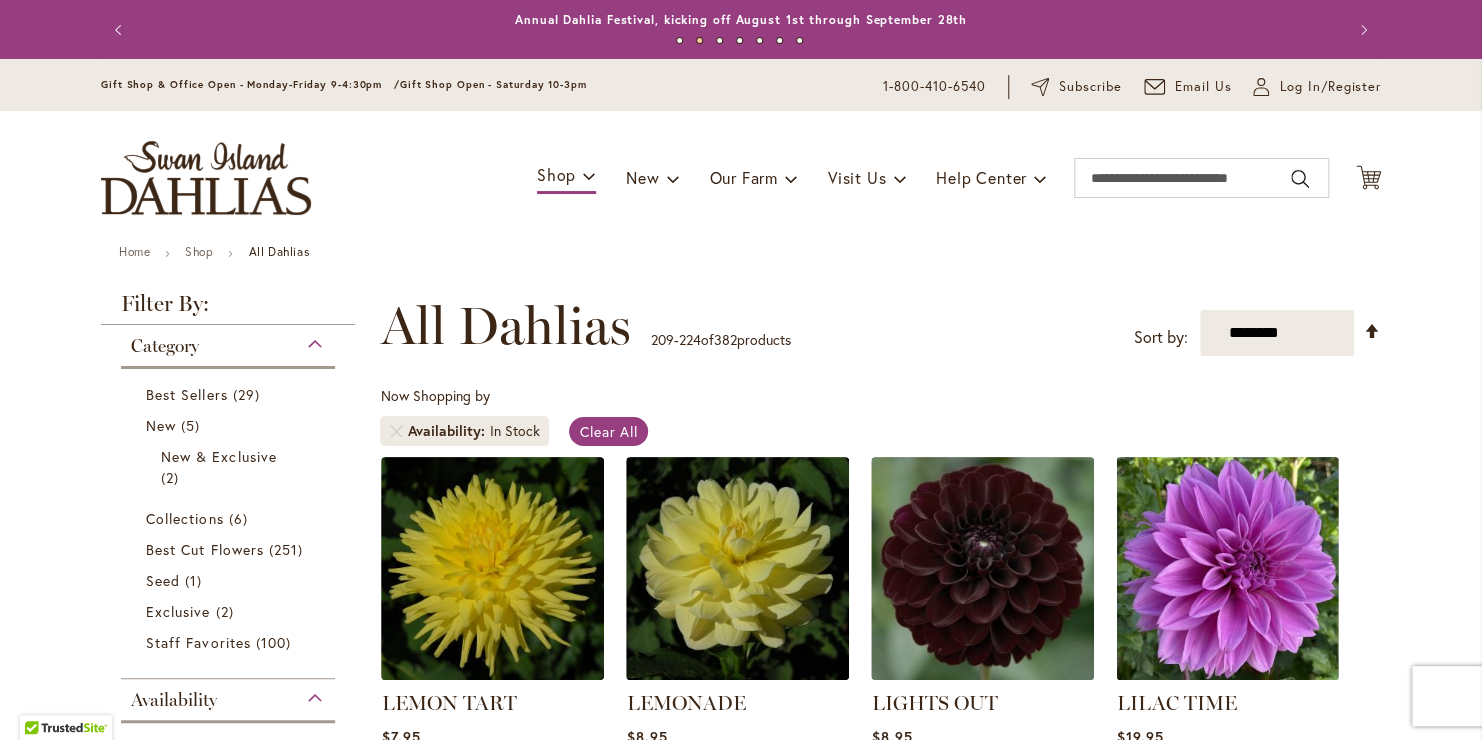 drag, startPoint x: 1462, startPoint y: 136, endPoint x: 1479, endPoint y: 221, distance: 86.683334 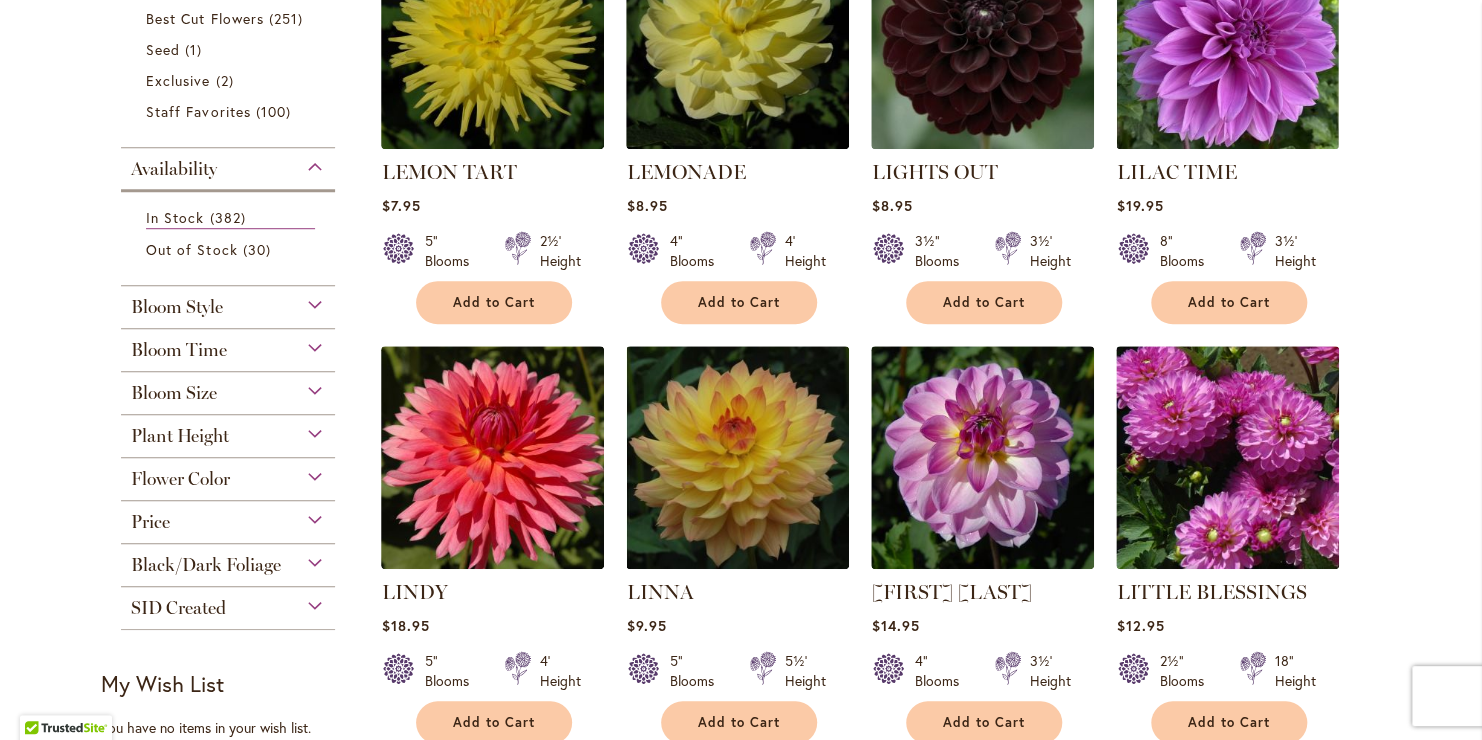 scroll, scrollTop: 564, scrollLeft: 0, axis: vertical 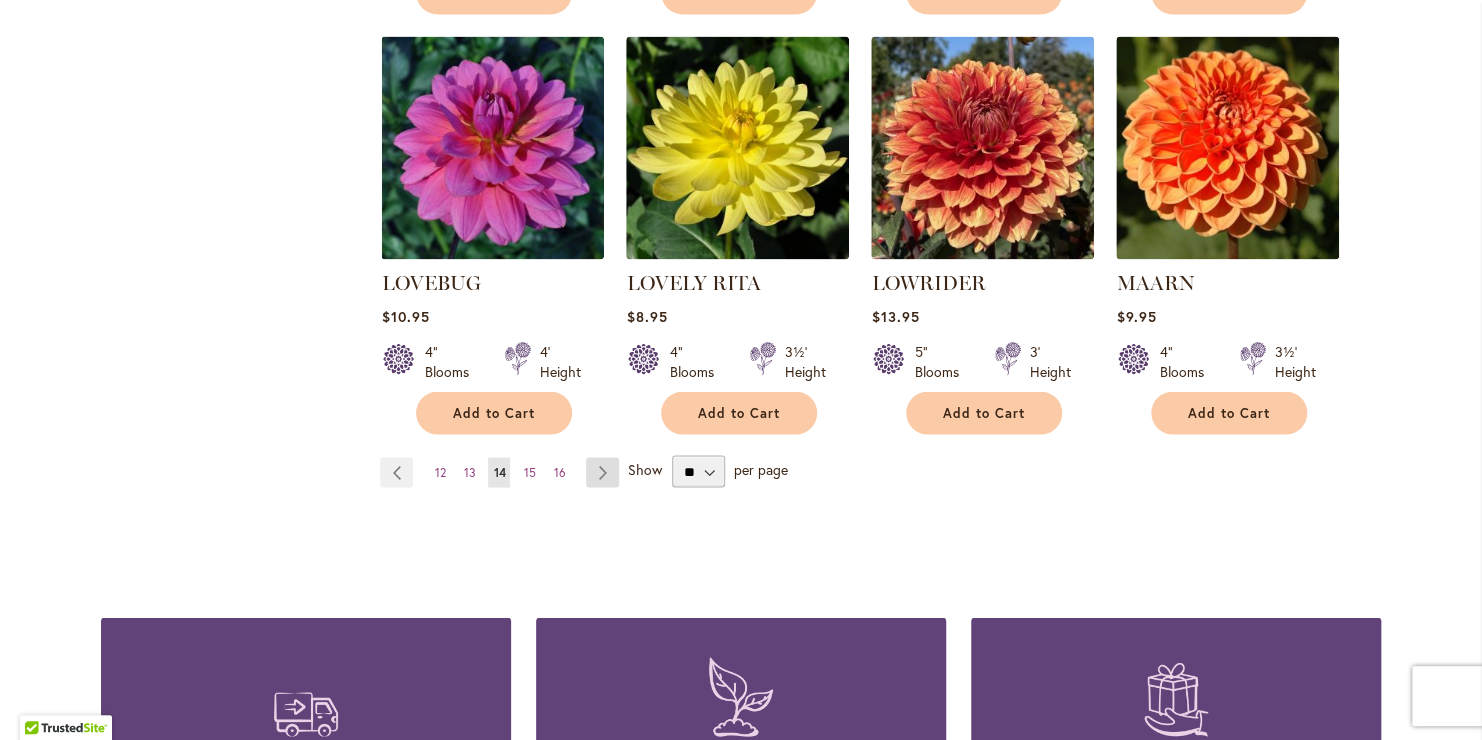 click on "Page
Next" at bounding box center (602, 472) 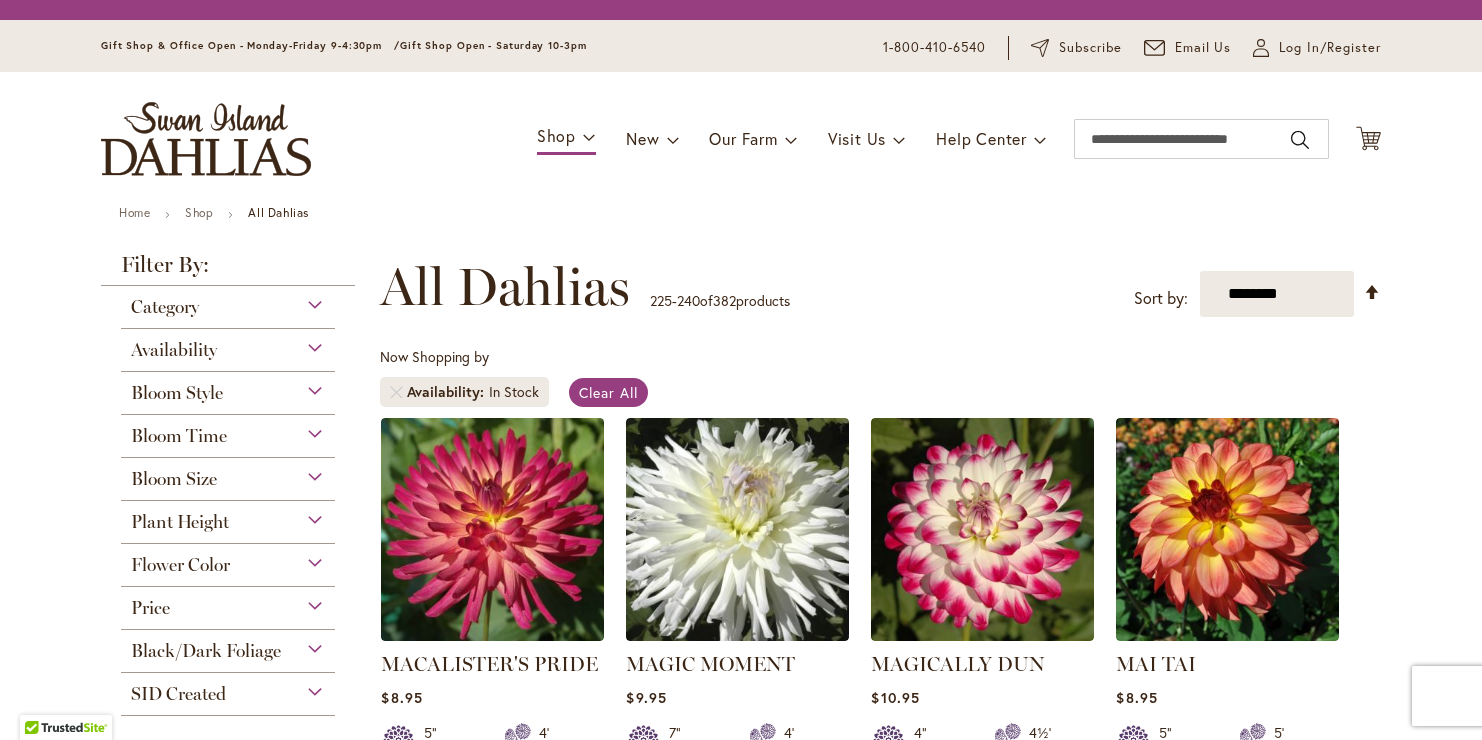 scroll, scrollTop: 0, scrollLeft: 0, axis: both 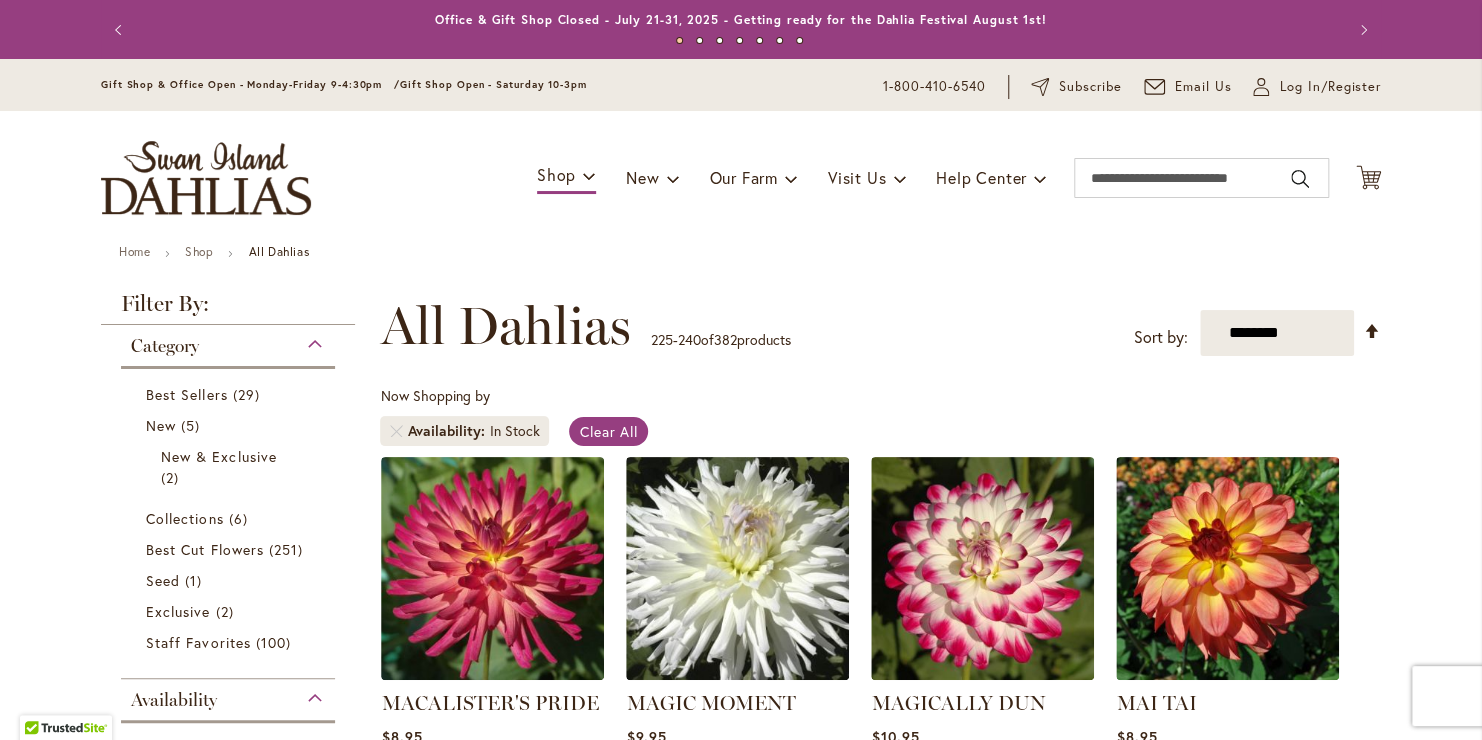 type on "**********" 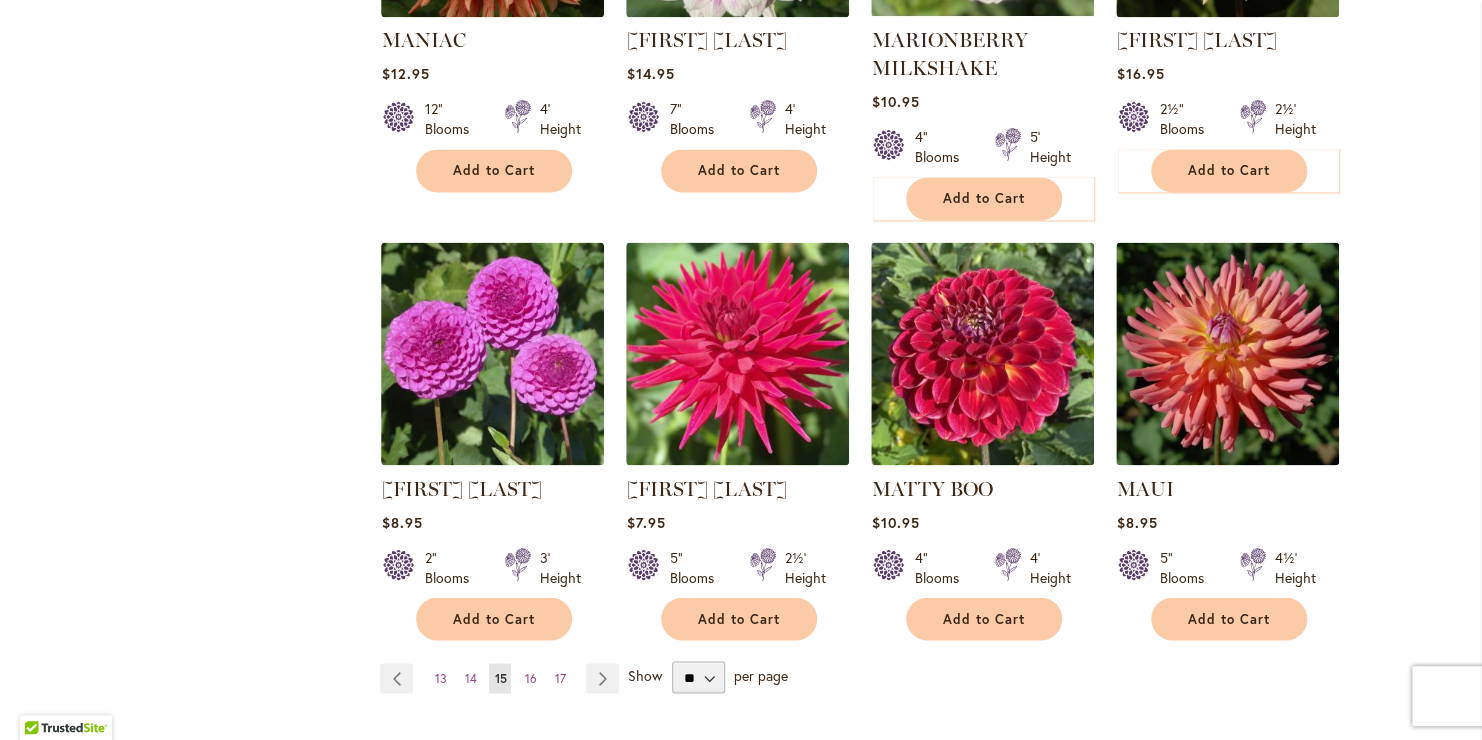 scroll, scrollTop: 1555, scrollLeft: 0, axis: vertical 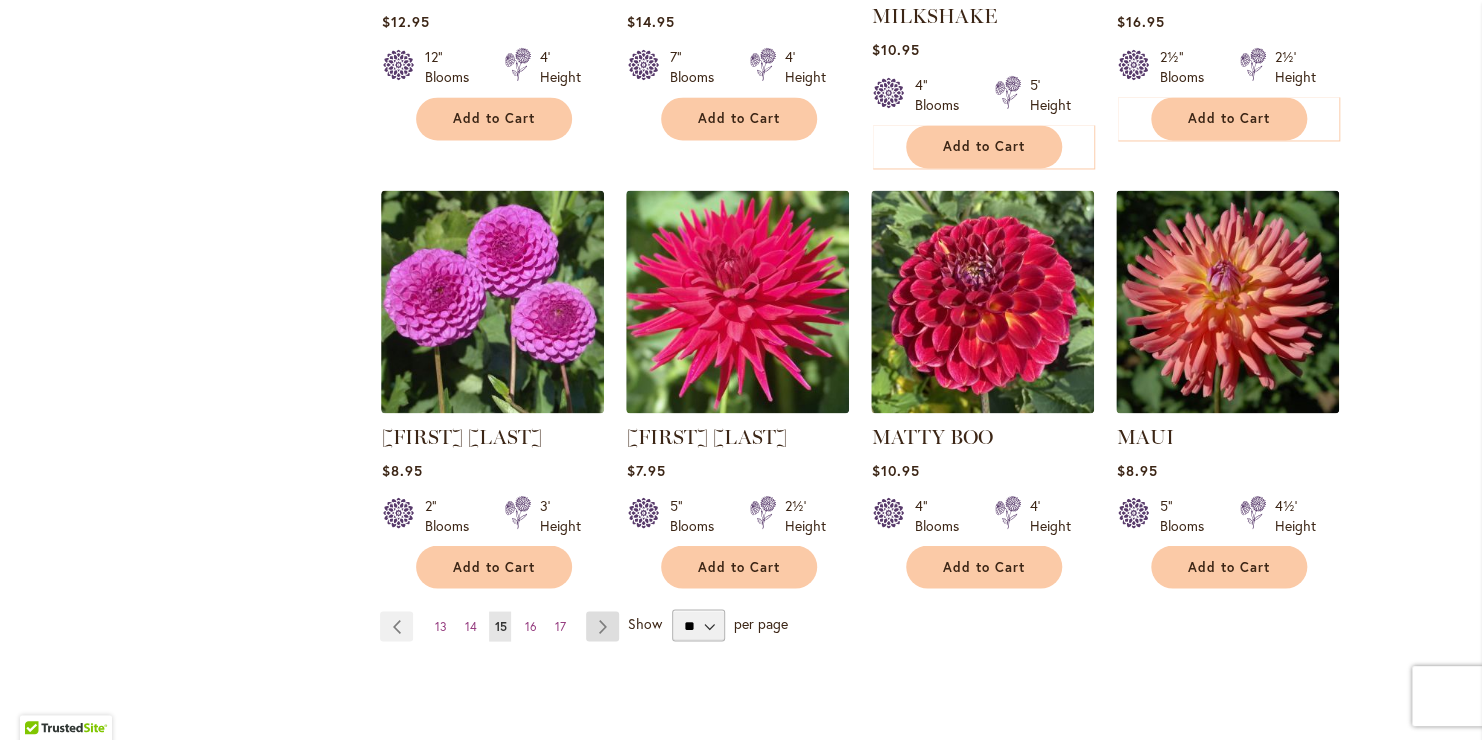 click on "Page
Next" at bounding box center (602, 626) 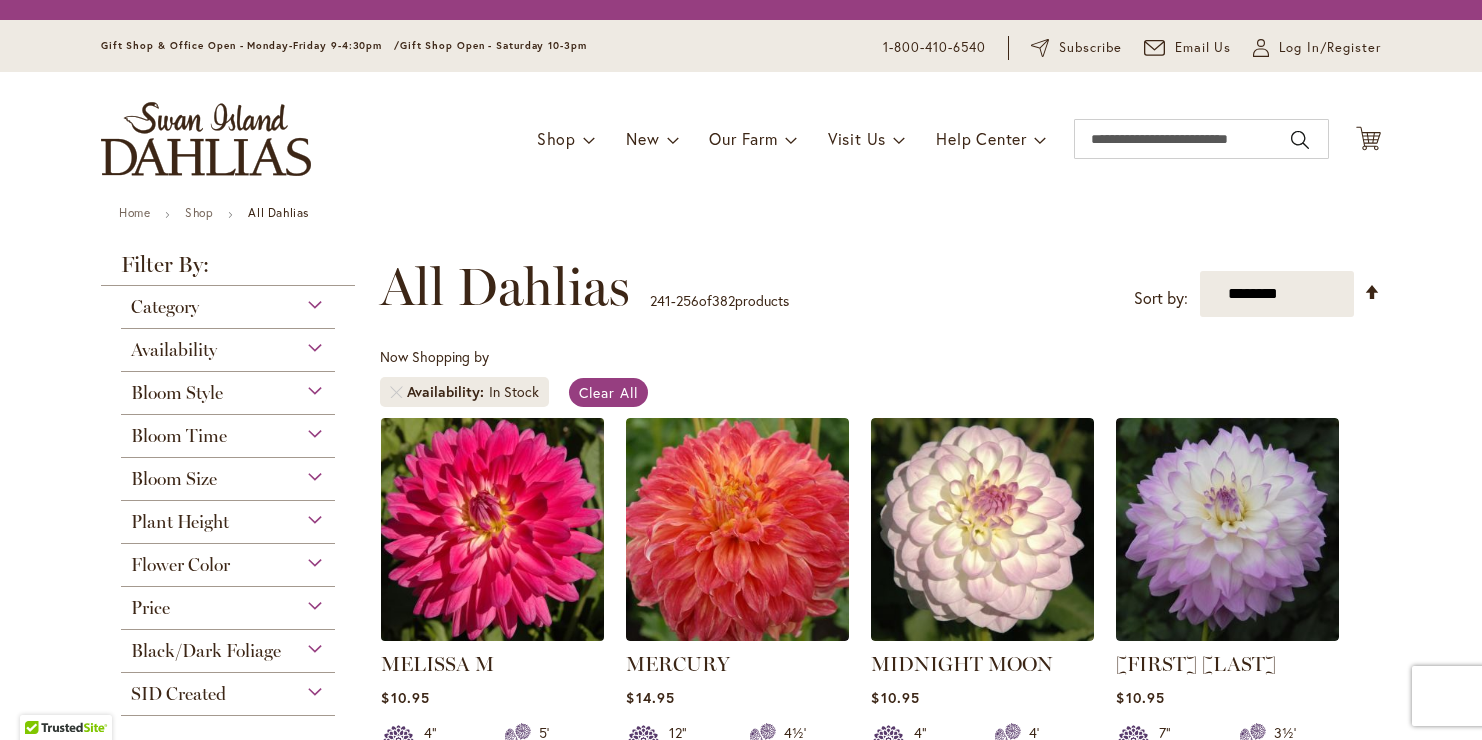 scroll, scrollTop: 0, scrollLeft: 0, axis: both 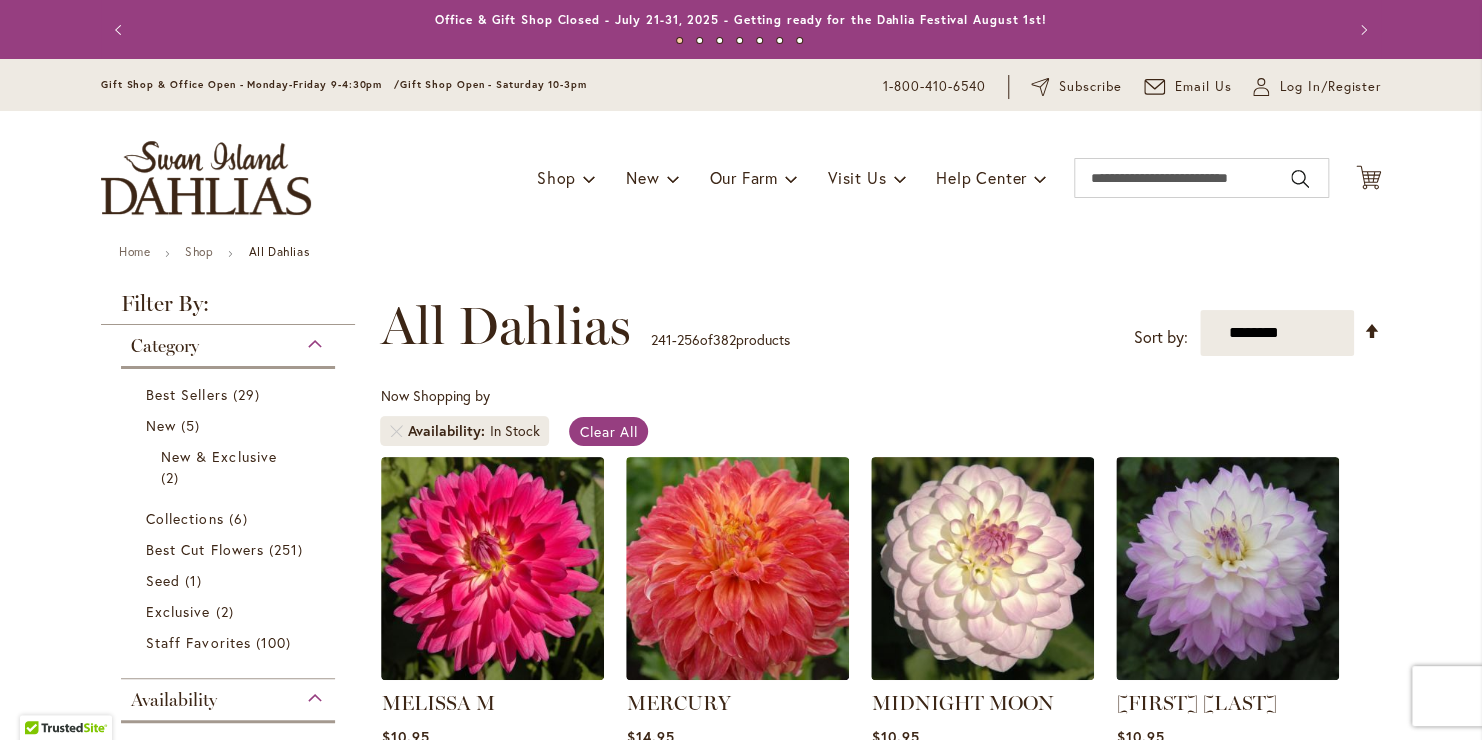 type on "**********" 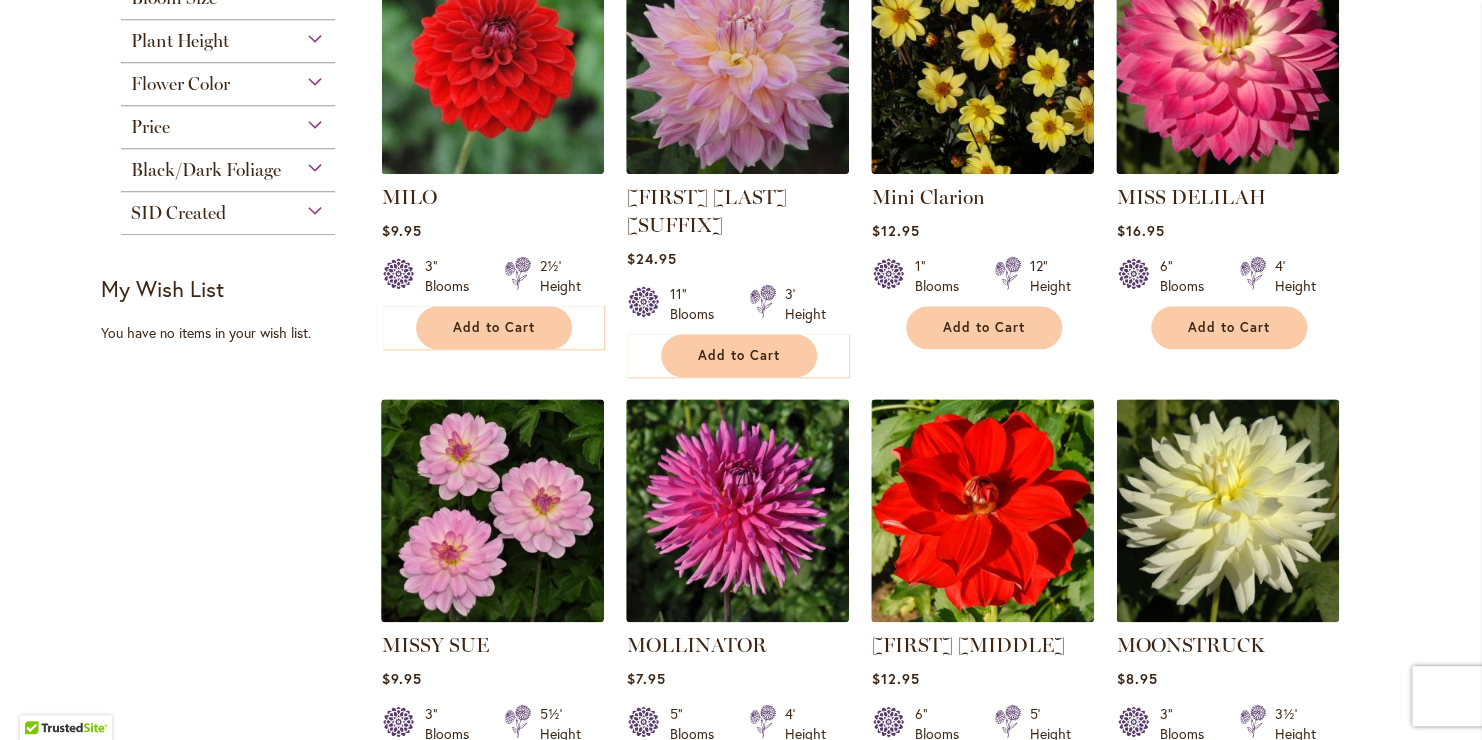 scroll, scrollTop: 934, scrollLeft: 0, axis: vertical 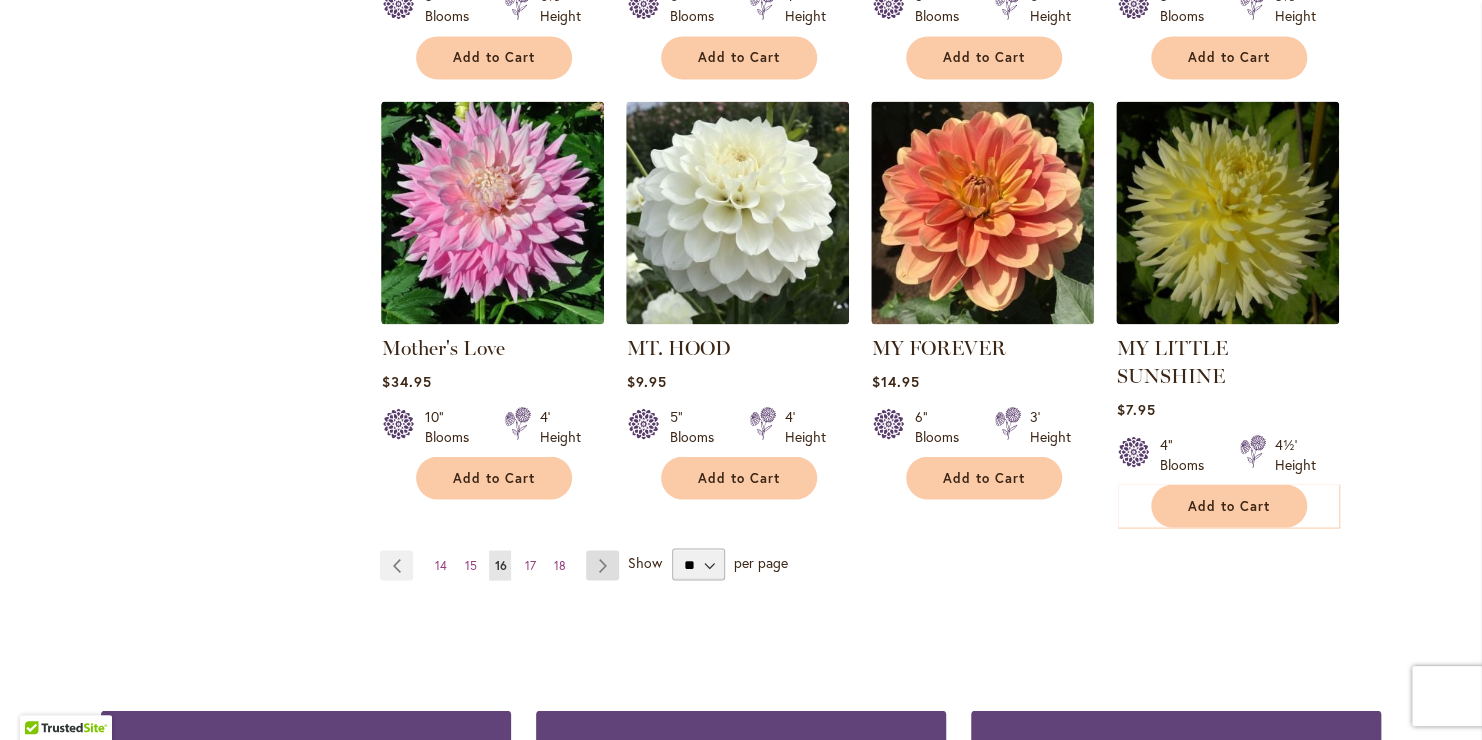 click on "Page
Next" at bounding box center (602, 565) 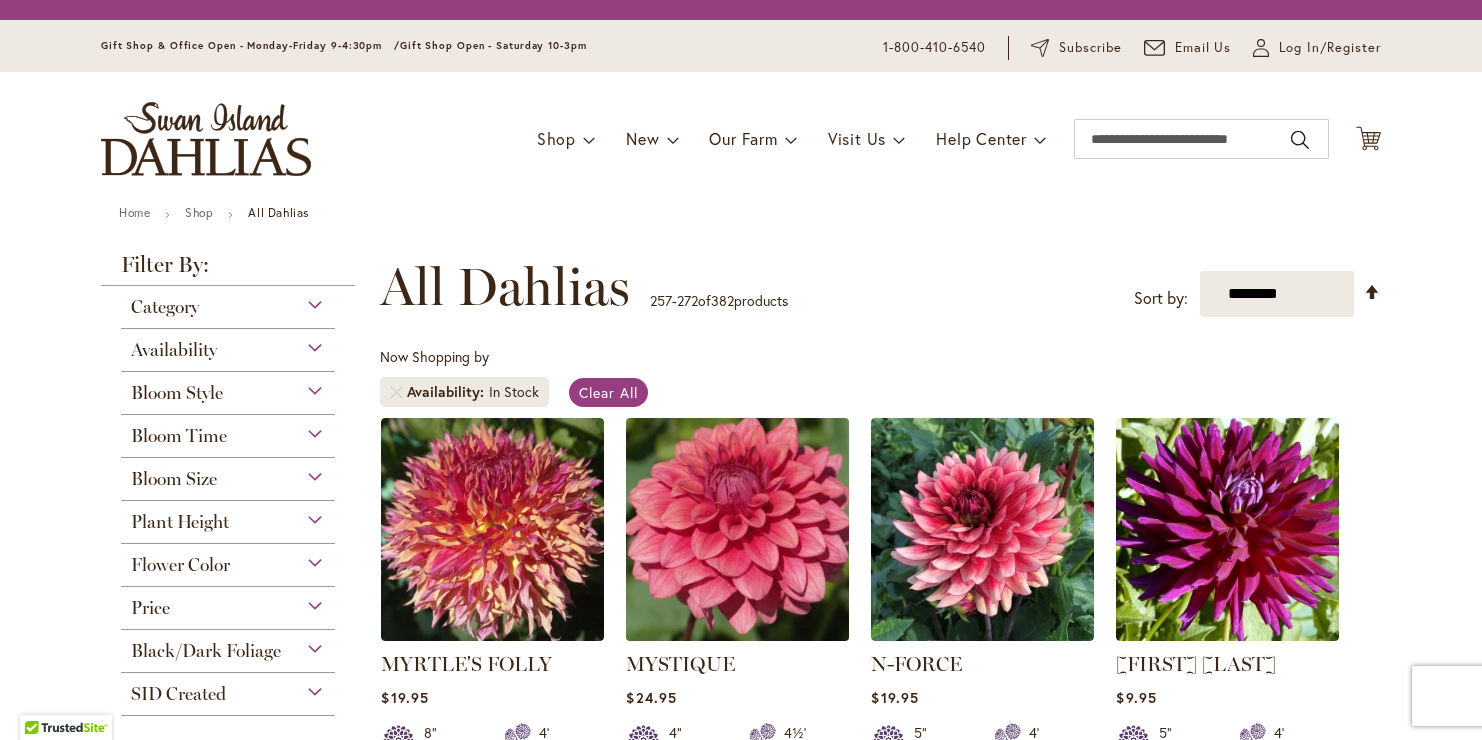 scroll, scrollTop: 0, scrollLeft: 0, axis: both 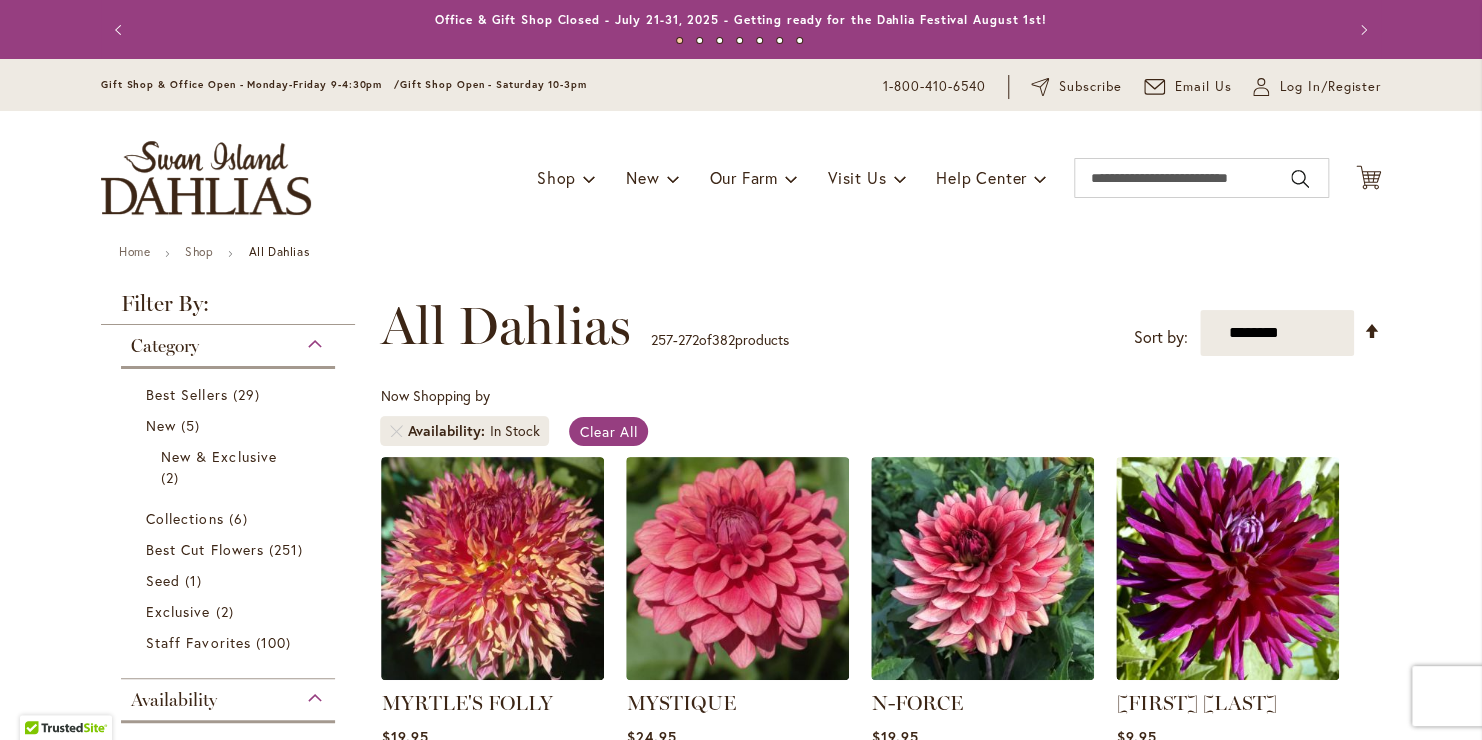 type on "**********" 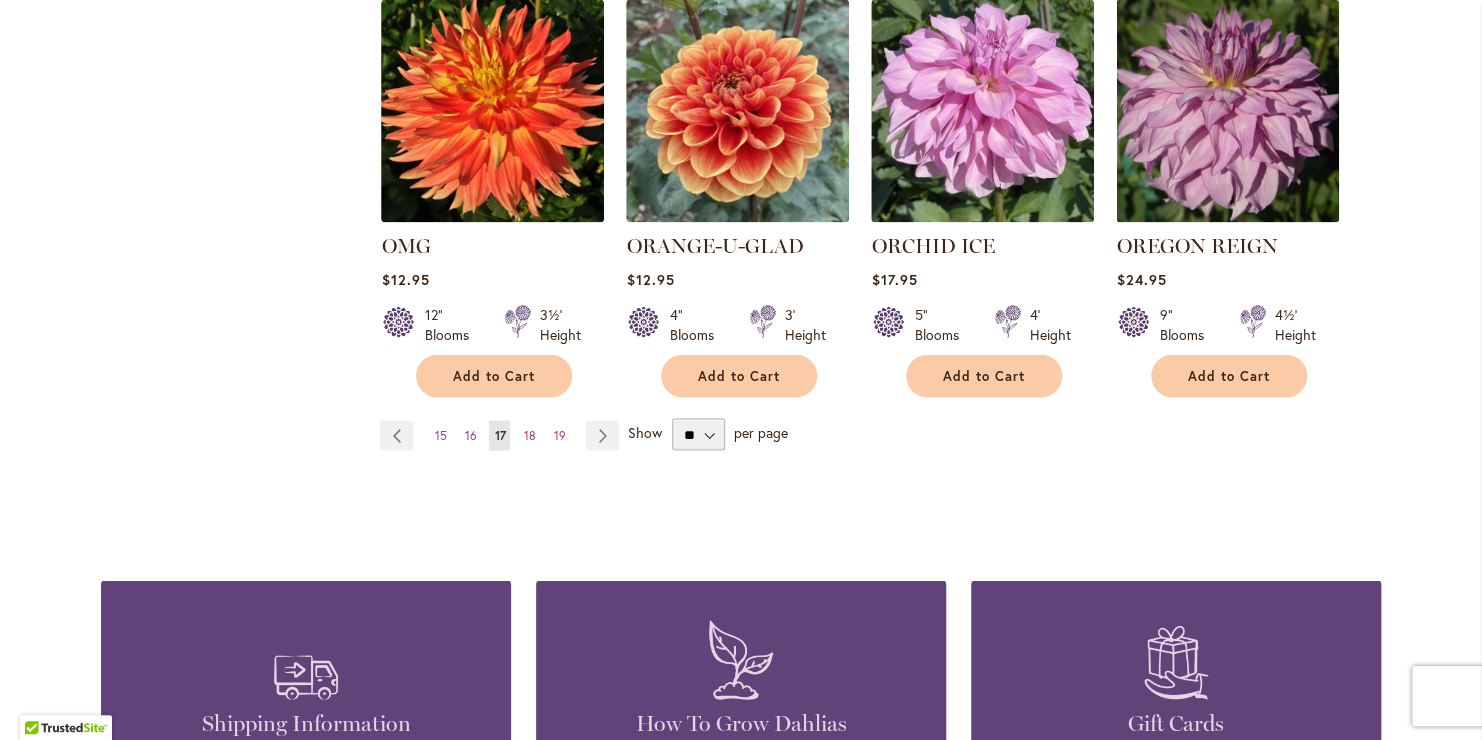 scroll, scrollTop: 1725, scrollLeft: 0, axis: vertical 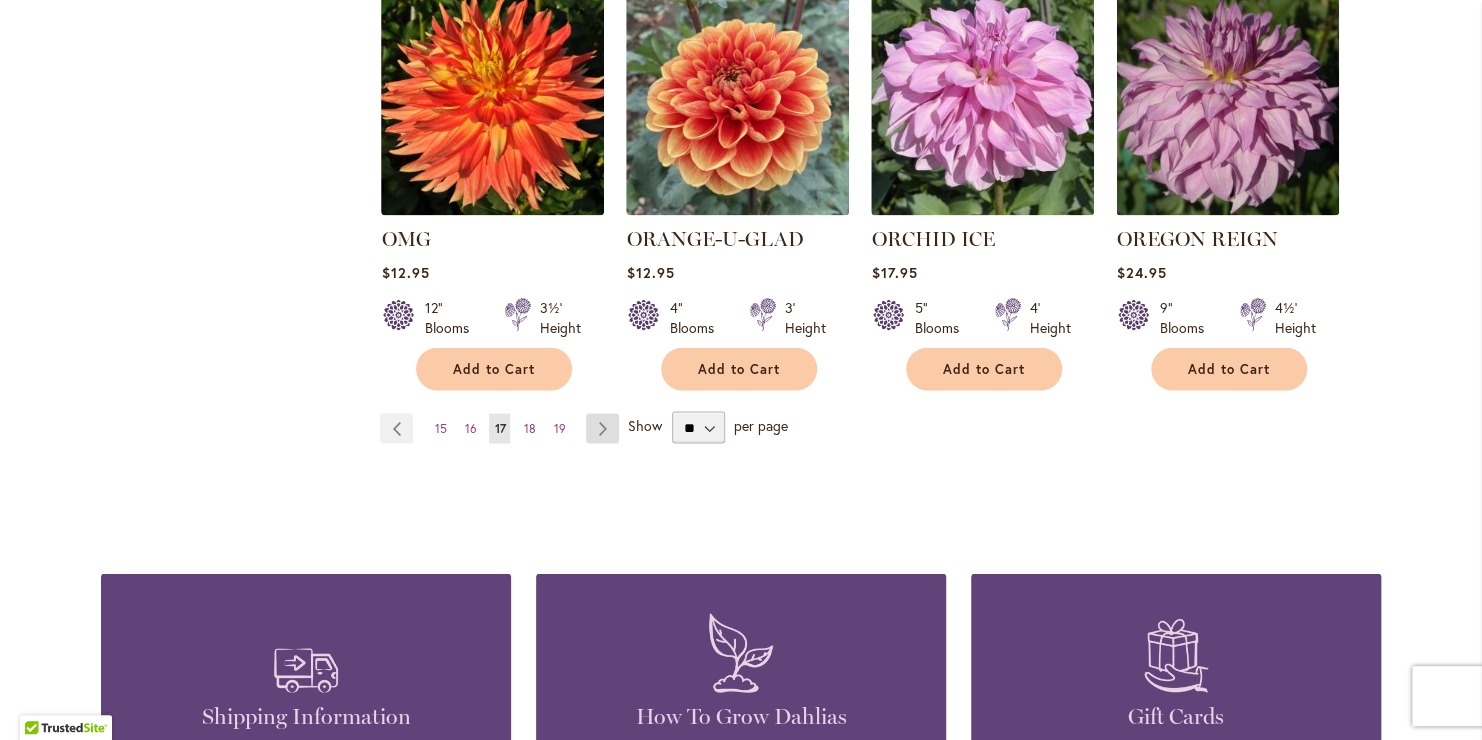 click on "Page
Next" at bounding box center [602, 428] 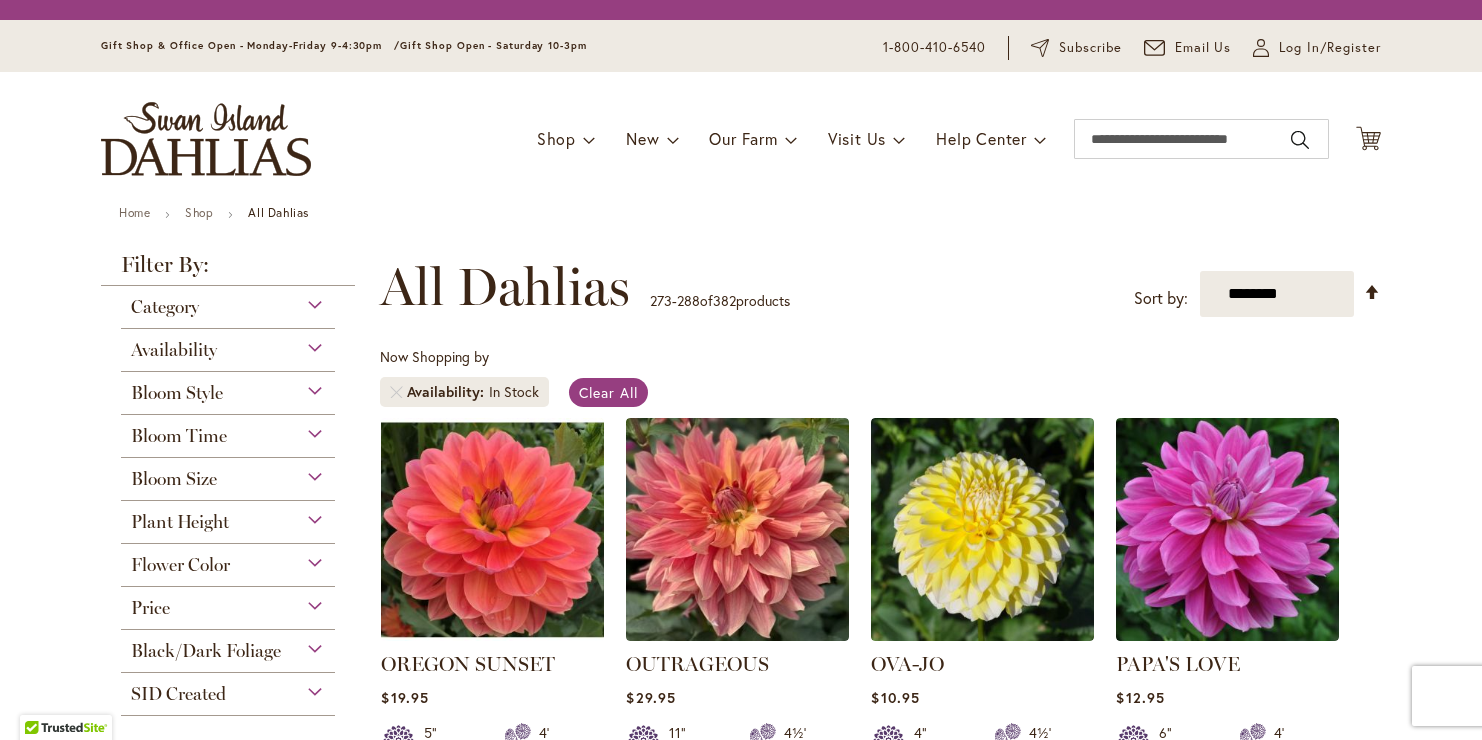 scroll, scrollTop: 0, scrollLeft: 0, axis: both 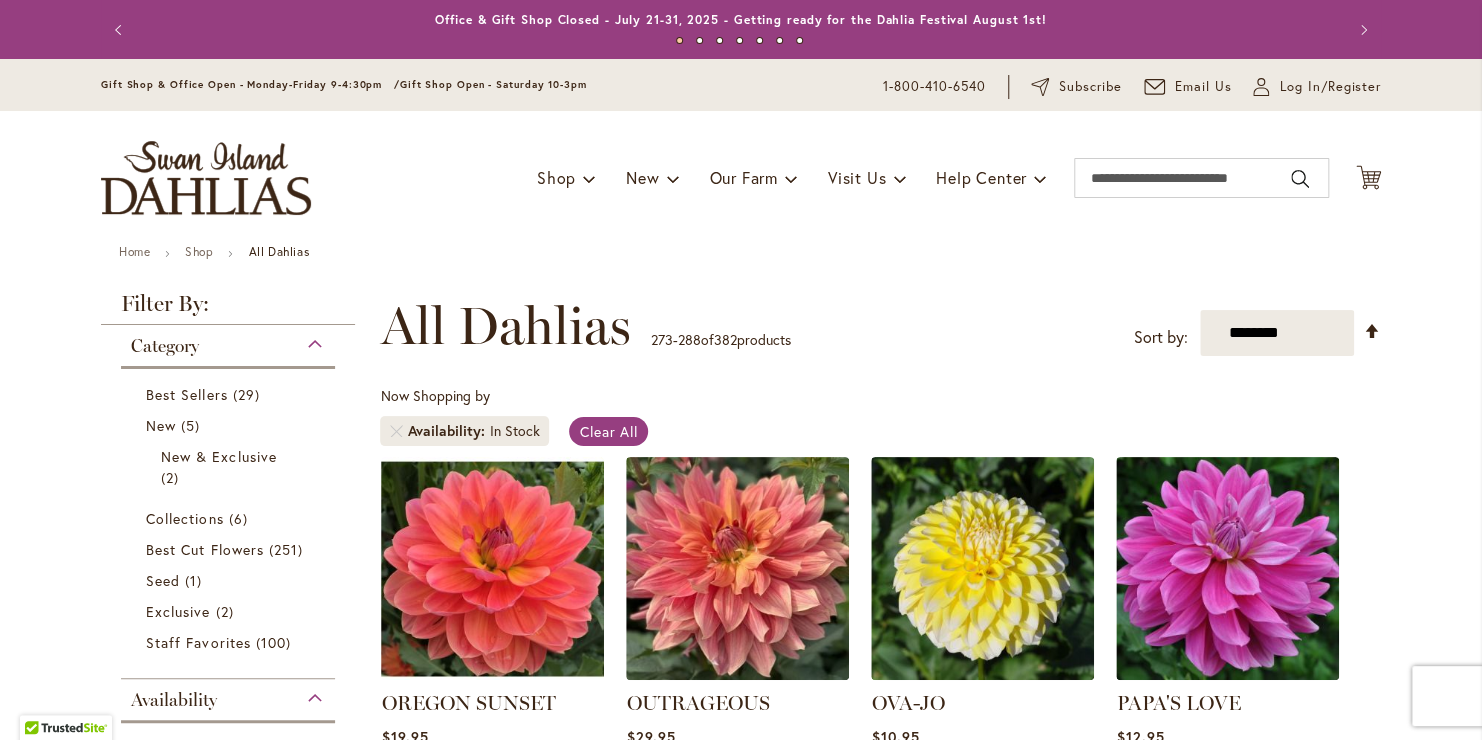 type on "**********" 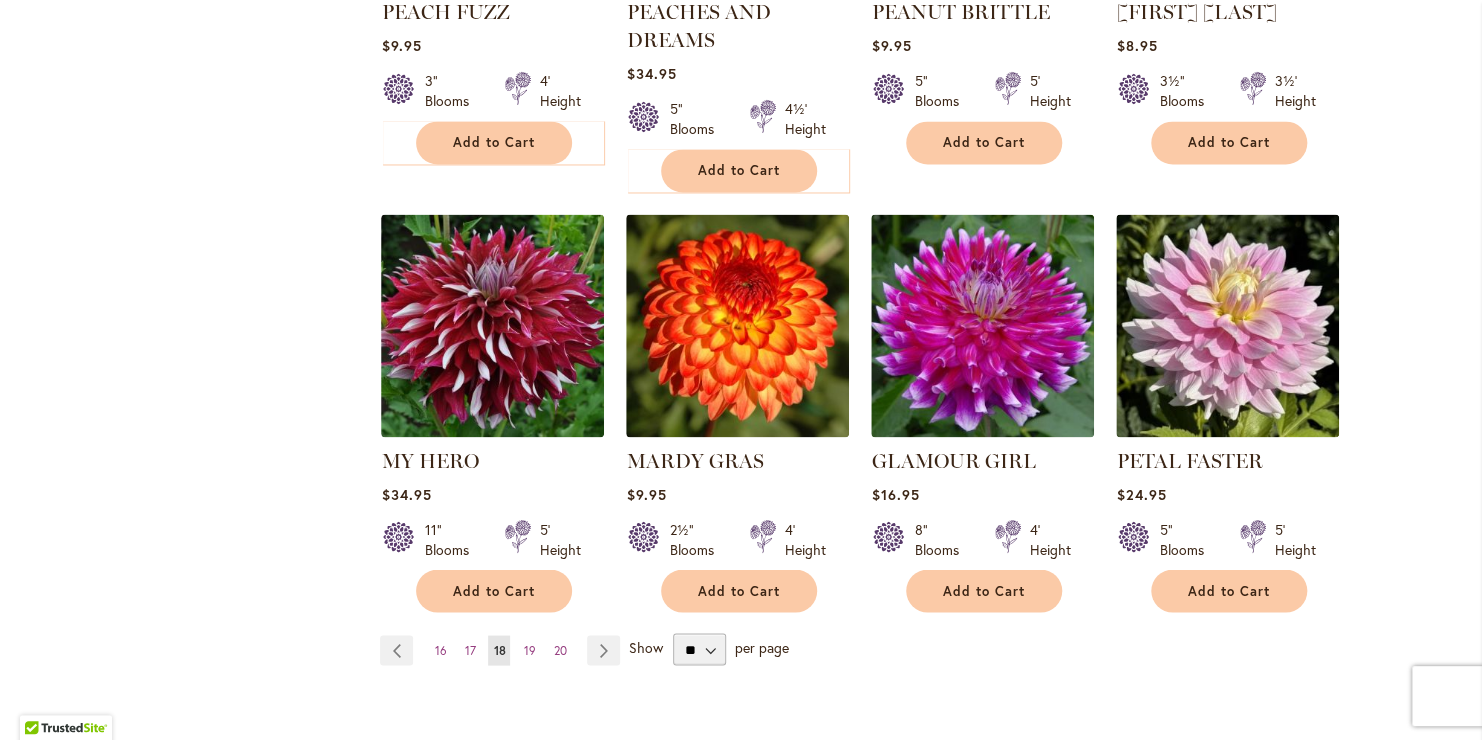 scroll, scrollTop: 1630, scrollLeft: 0, axis: vertical 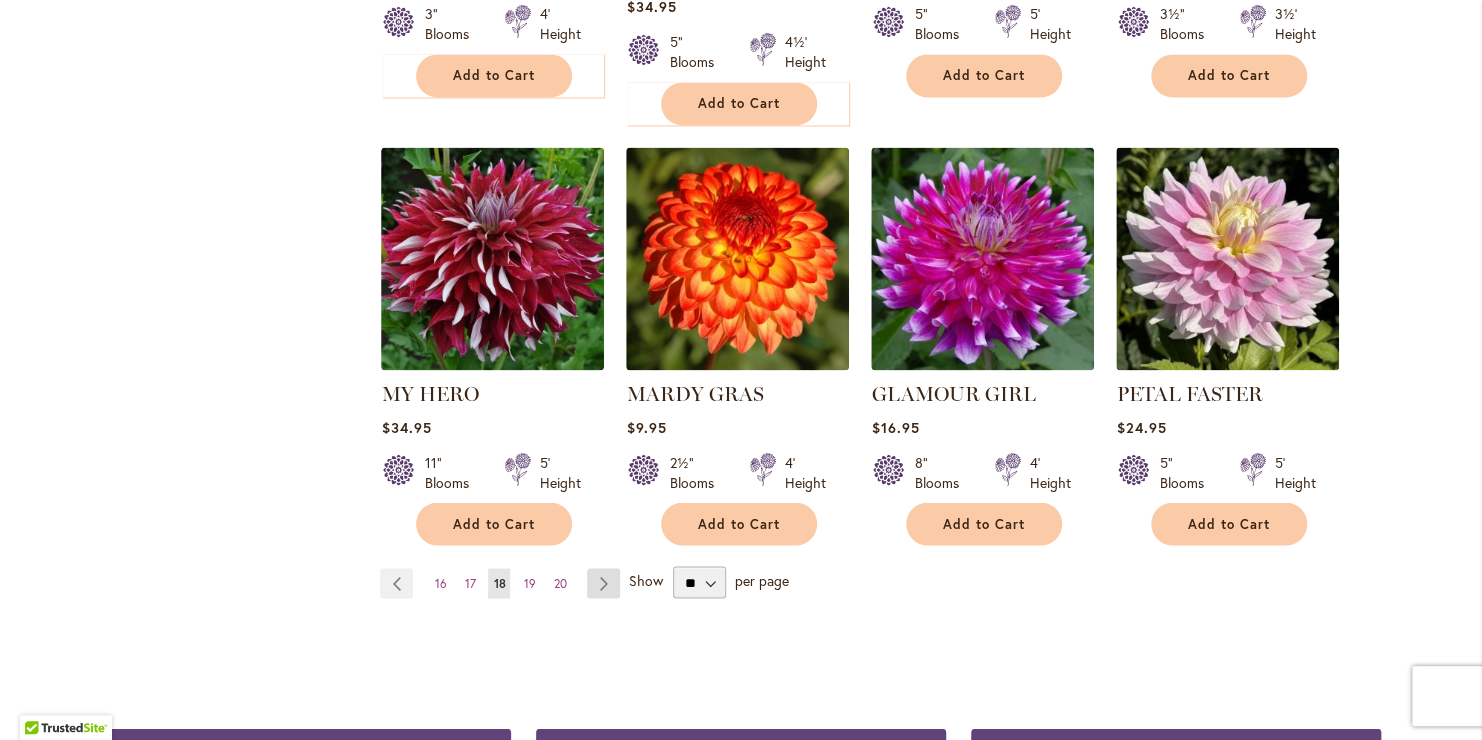 click on "Page
Next" at bounding box center [603, 583] 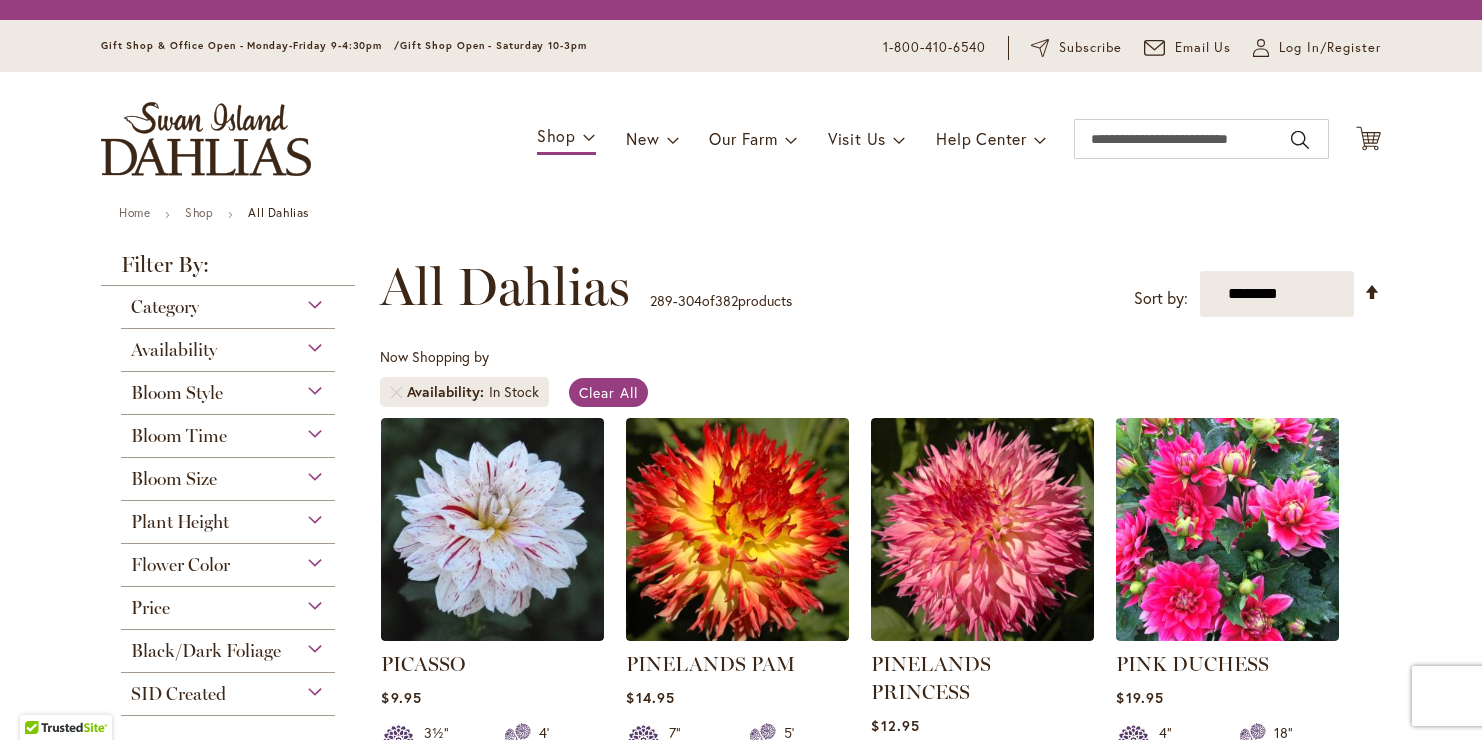 scroll, scrollTop: 0, scrollLeft: 0, axis: both 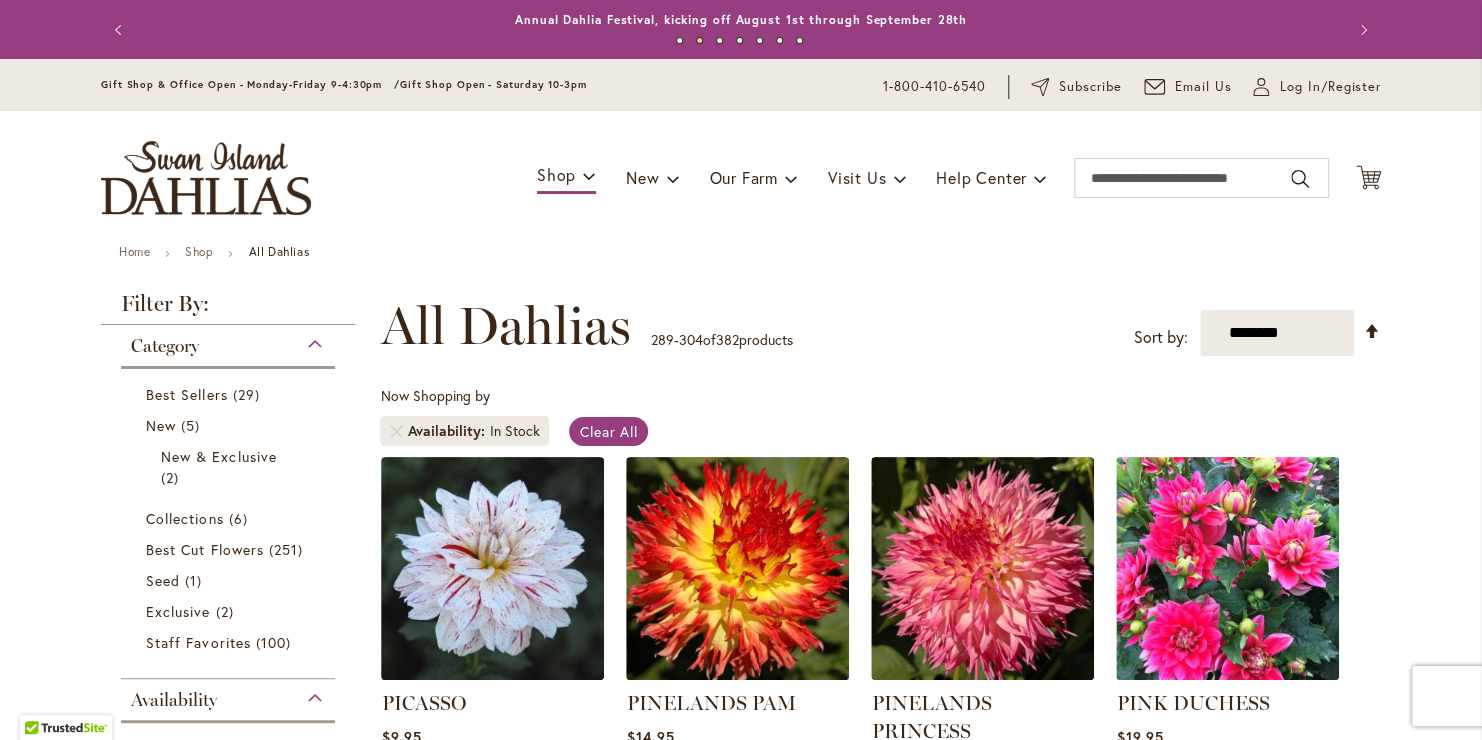 type on "**********" 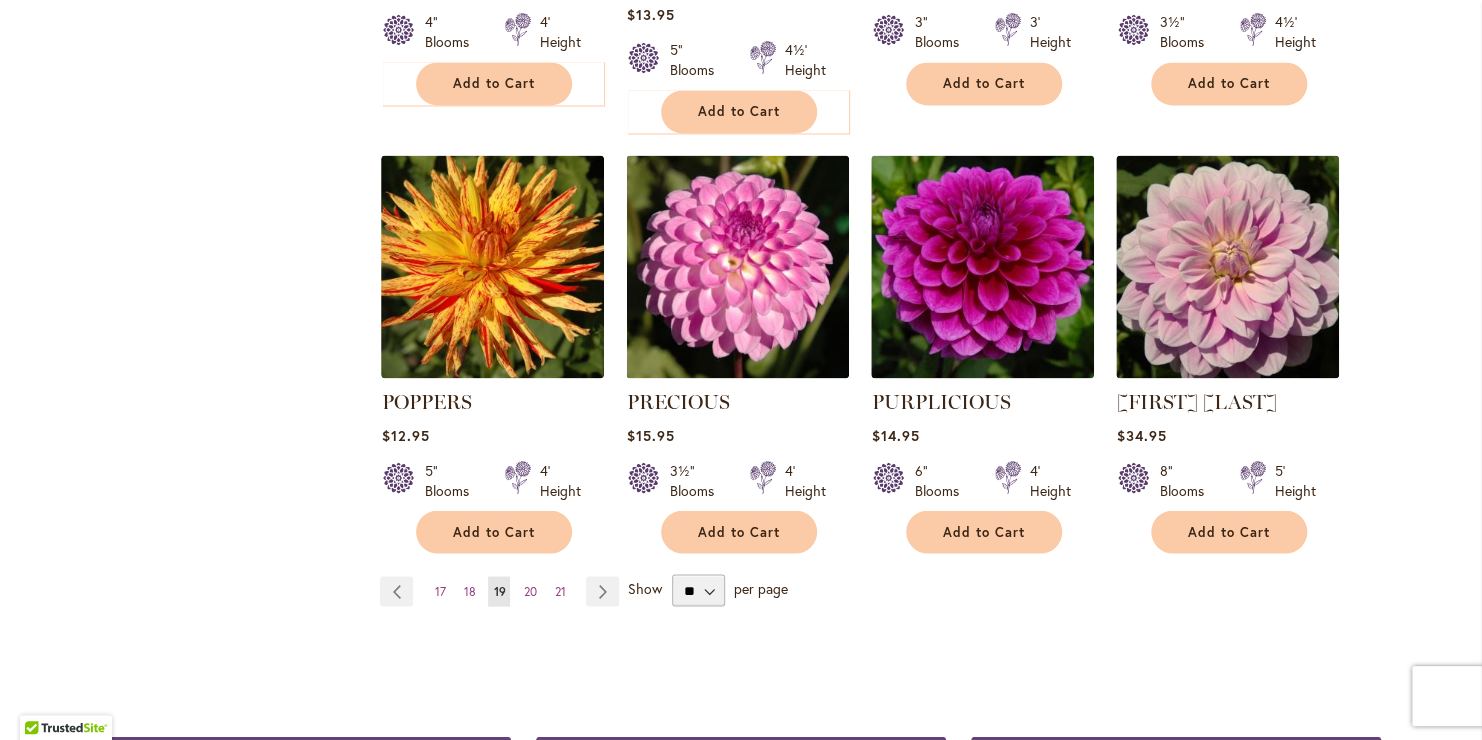 scroll, scrollTop: 1621, scrollLeft: 0, axis: vertical 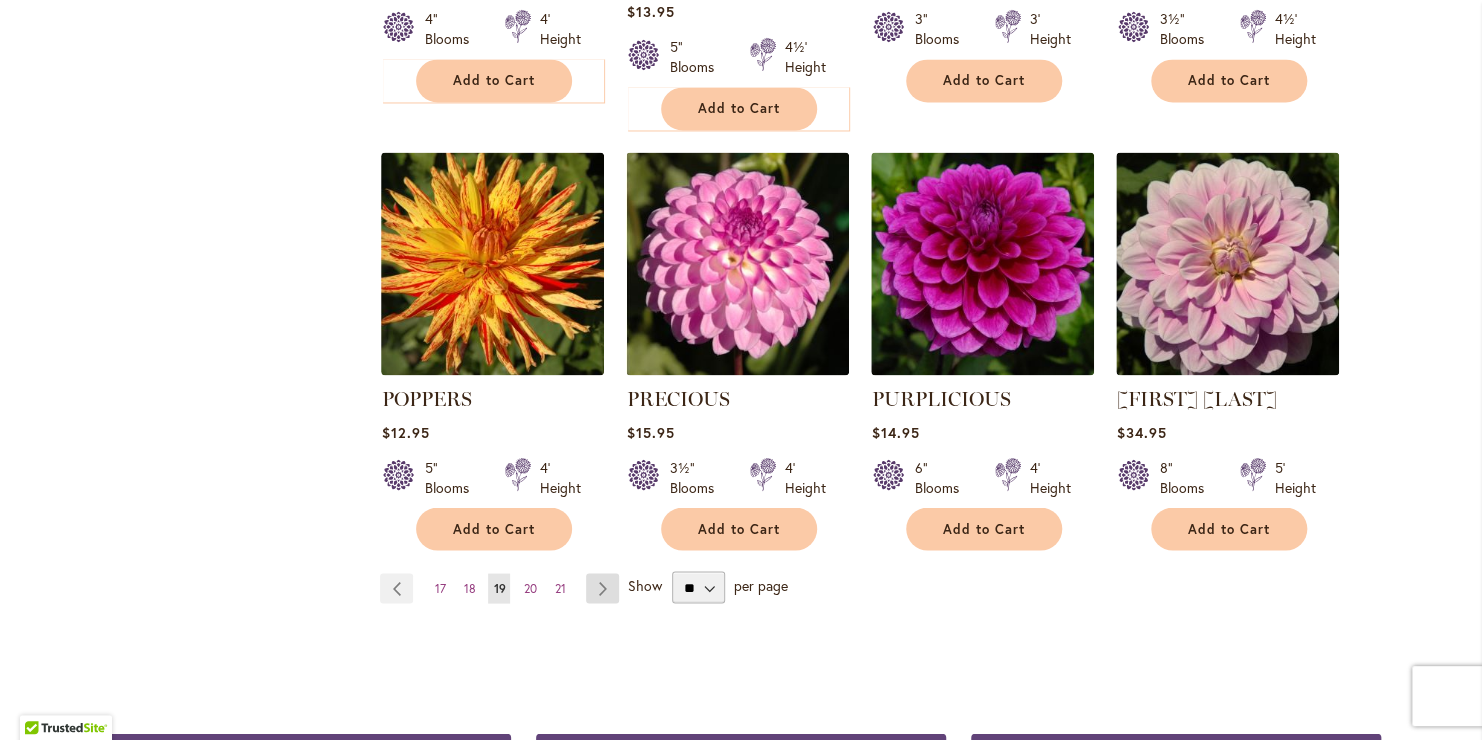 click on "Page
Next" at bounding box center [602, 588] 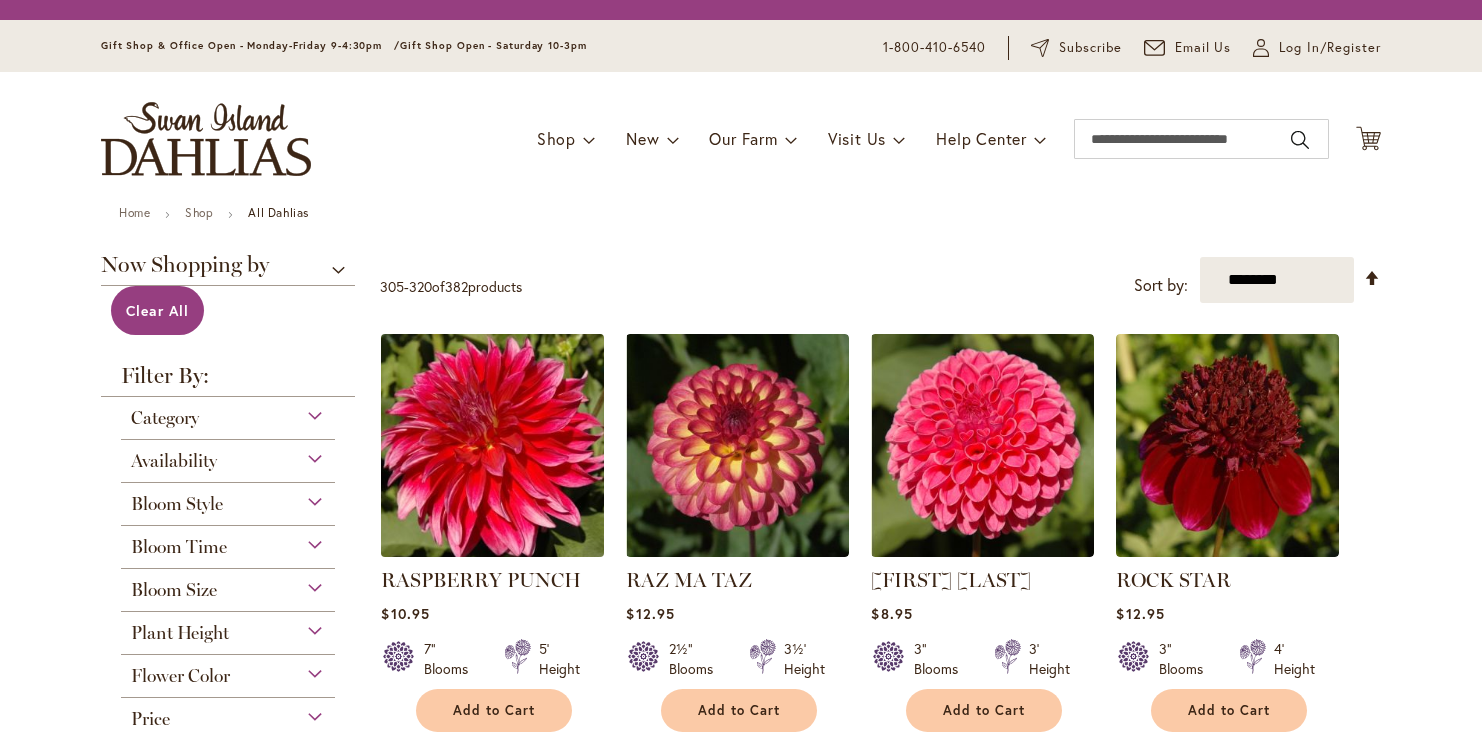 scroll, scrollTop: 0, scrollLeft: 0, axis: both 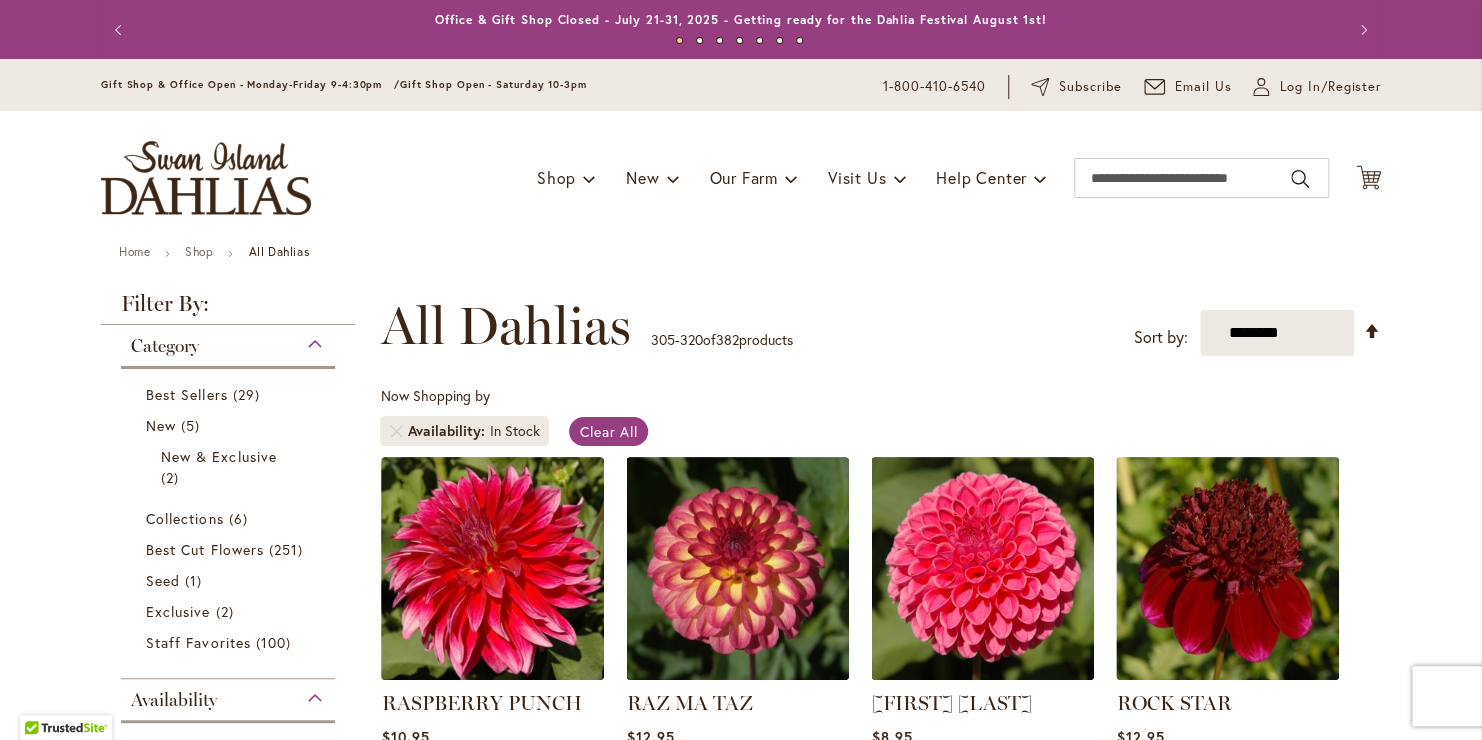 type on "**********" 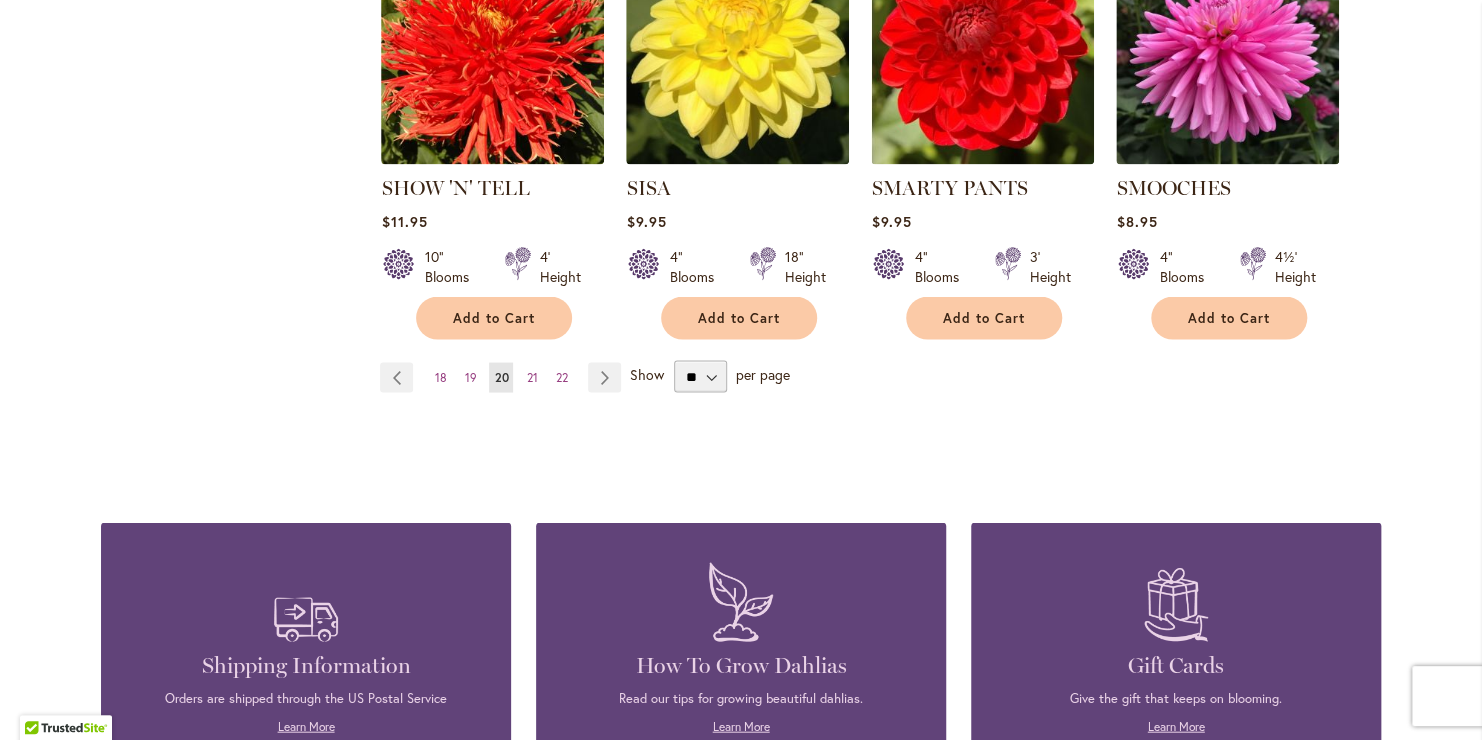 scroll, scrollTop: 1809, scrollLeft: 0, axis: vertical 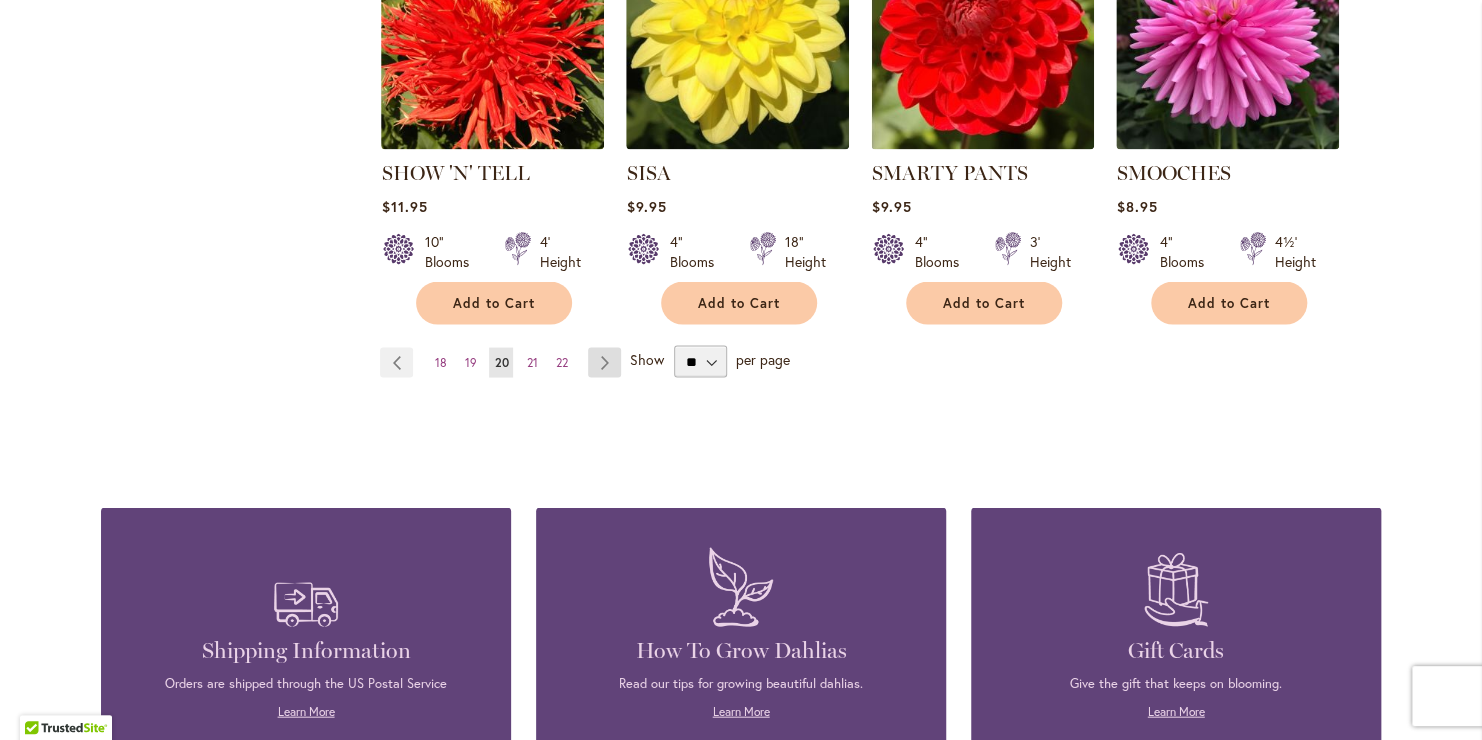 click on "Page
Next" at bounding box center [604, 362] 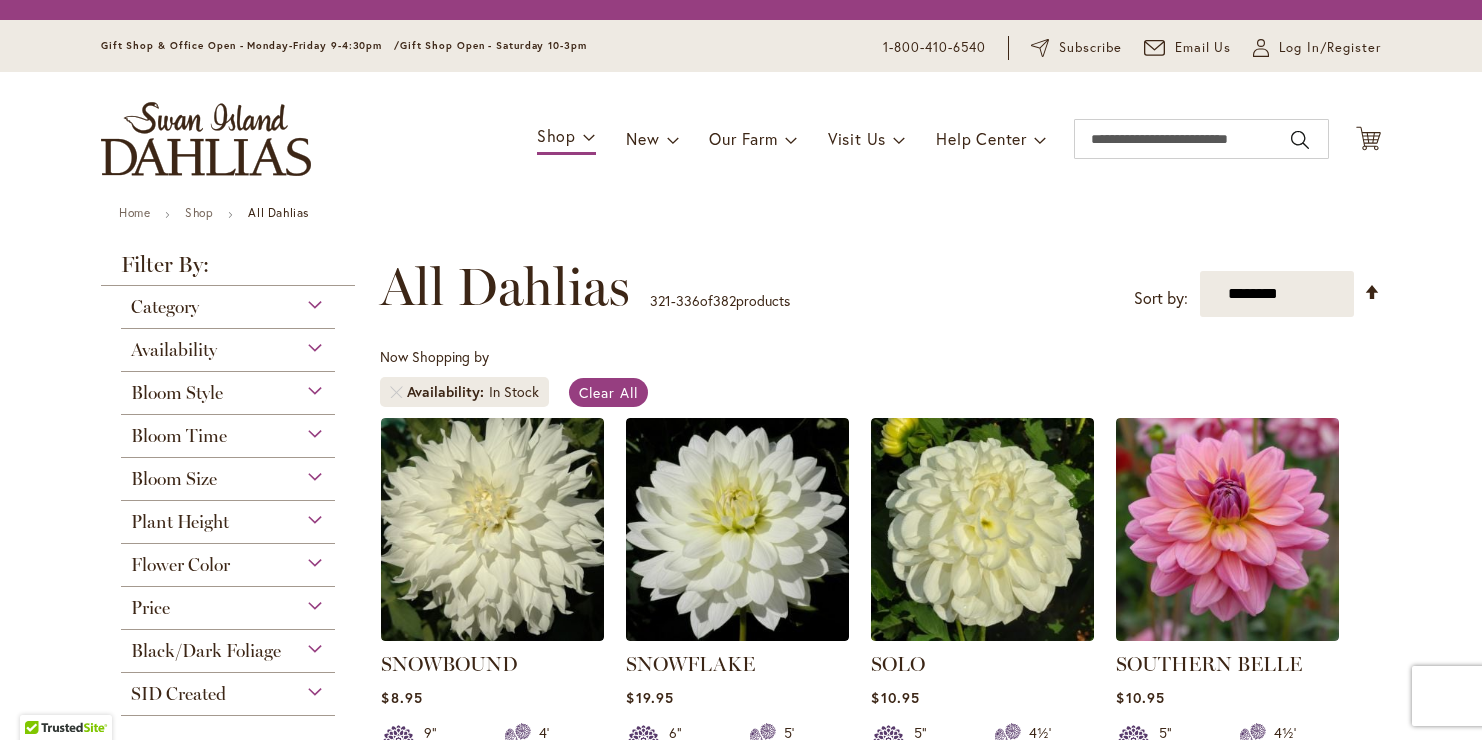 scroll, scrollTop: 0, scrollLeft: 0, axis: both 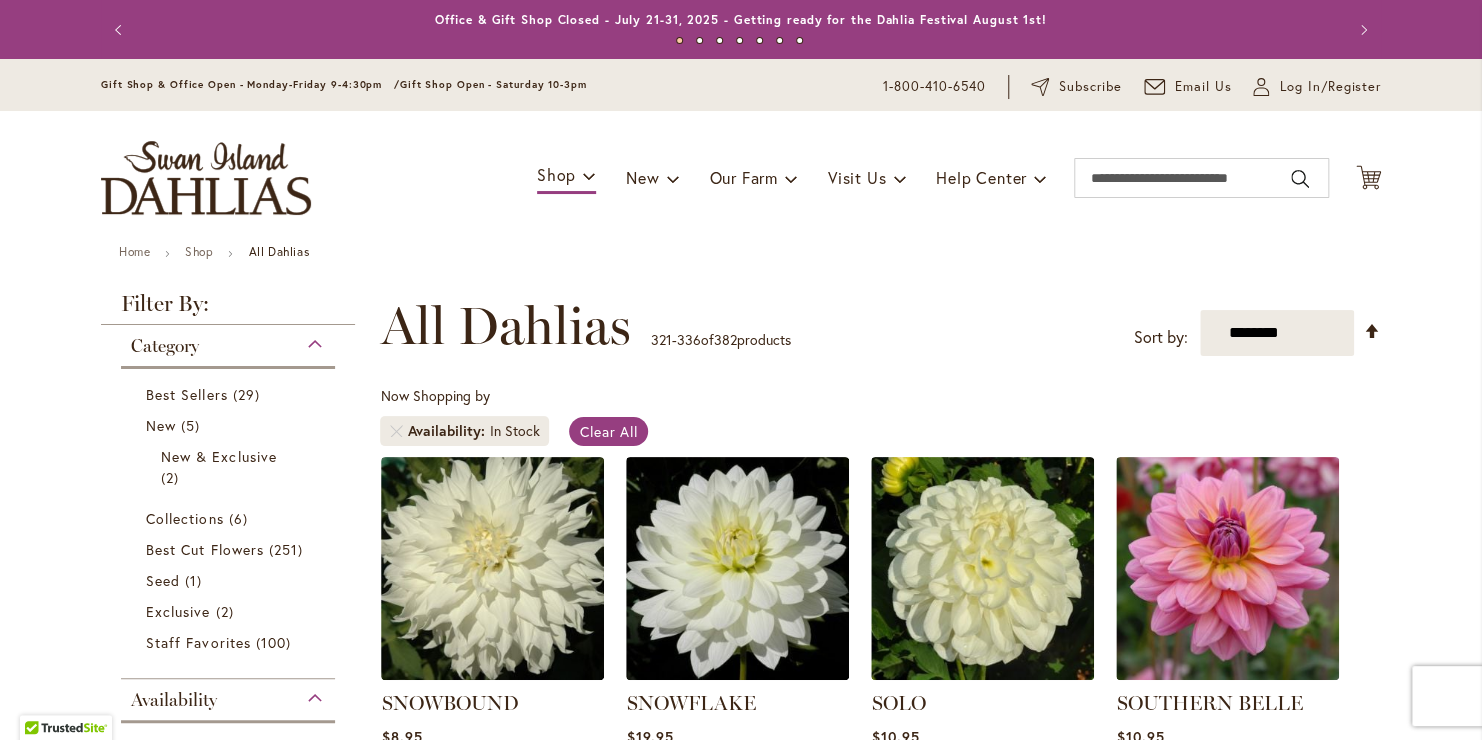 type on "**********" 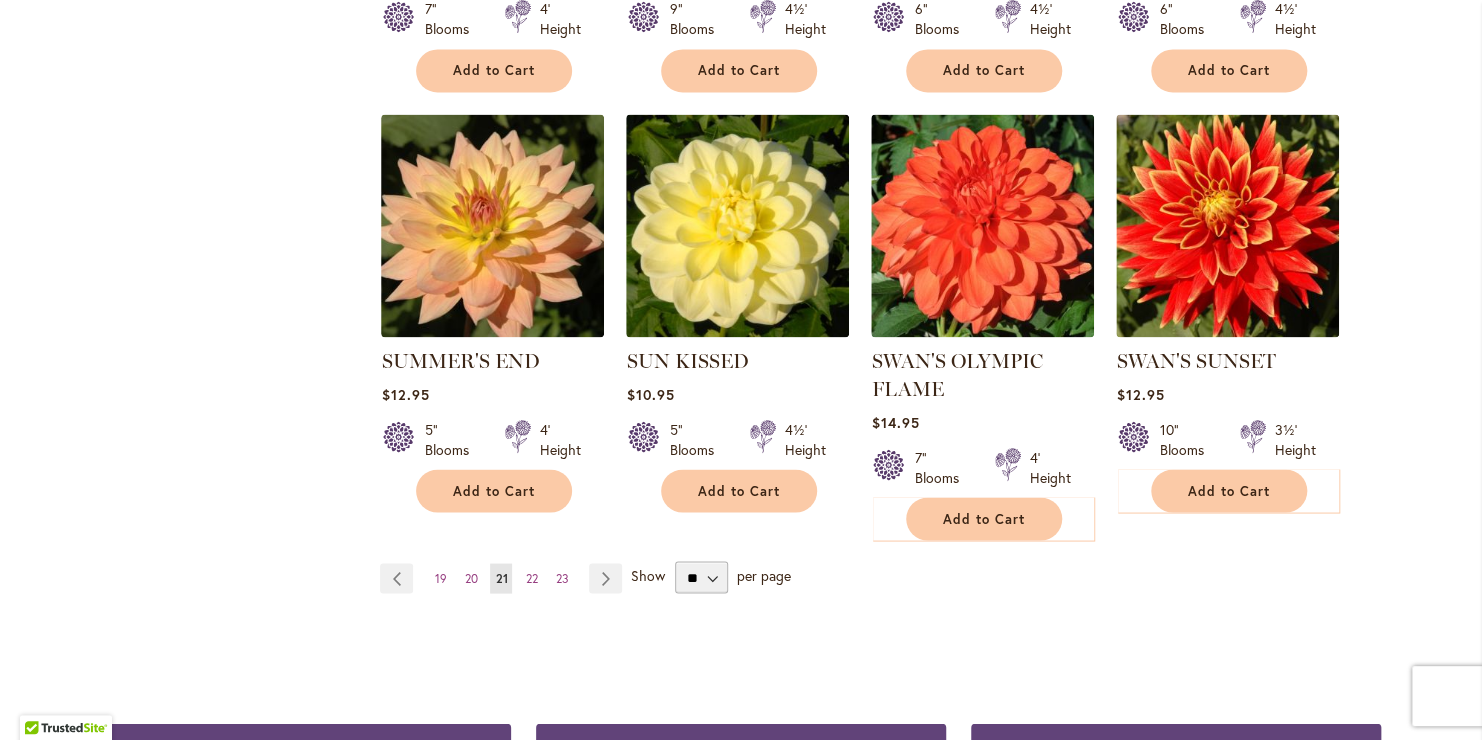 scroll, scrollTop: 1607, scrollLeft: 0, axis: vertical 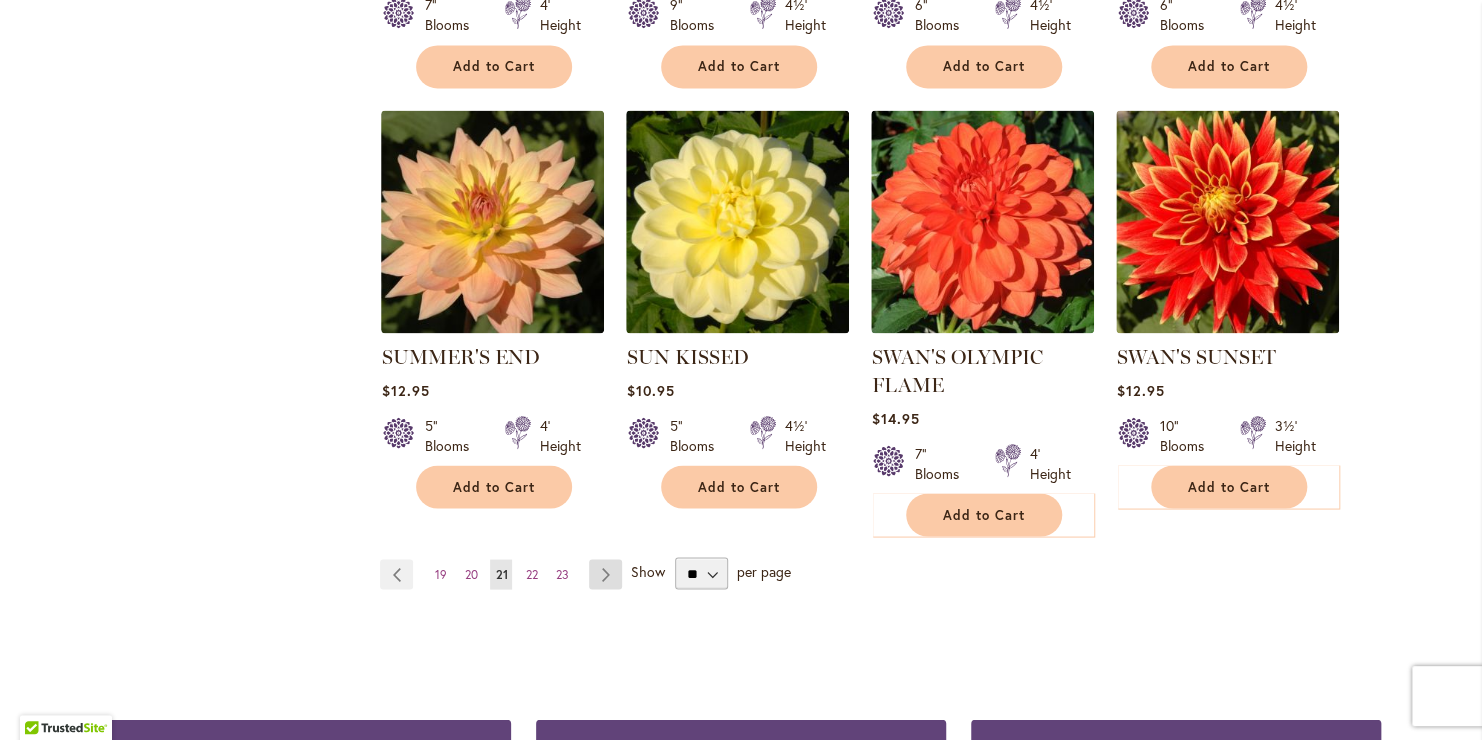 click on "Page
Next" at bounding box center [605, 574] 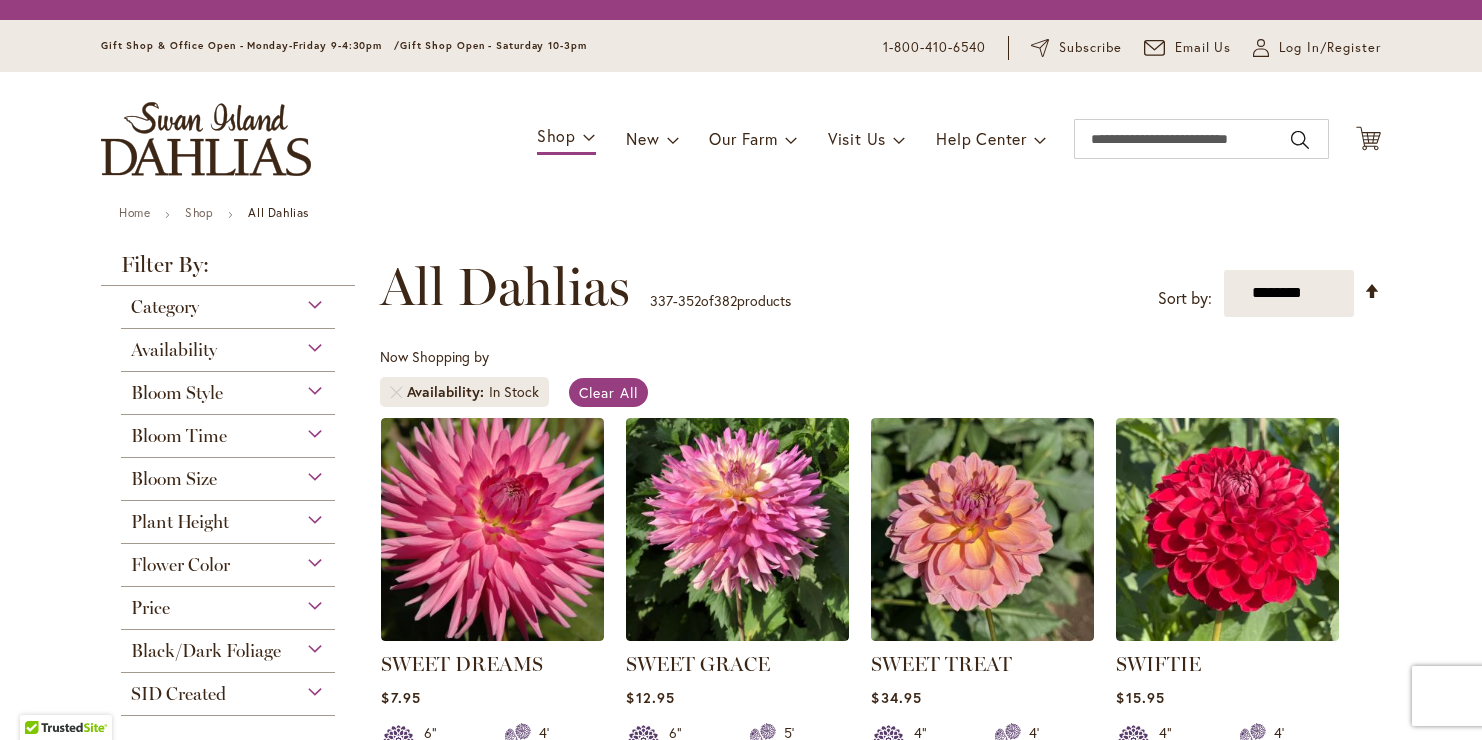 scroll, scrollTop: 0, scrollLeft: 0, axis: both 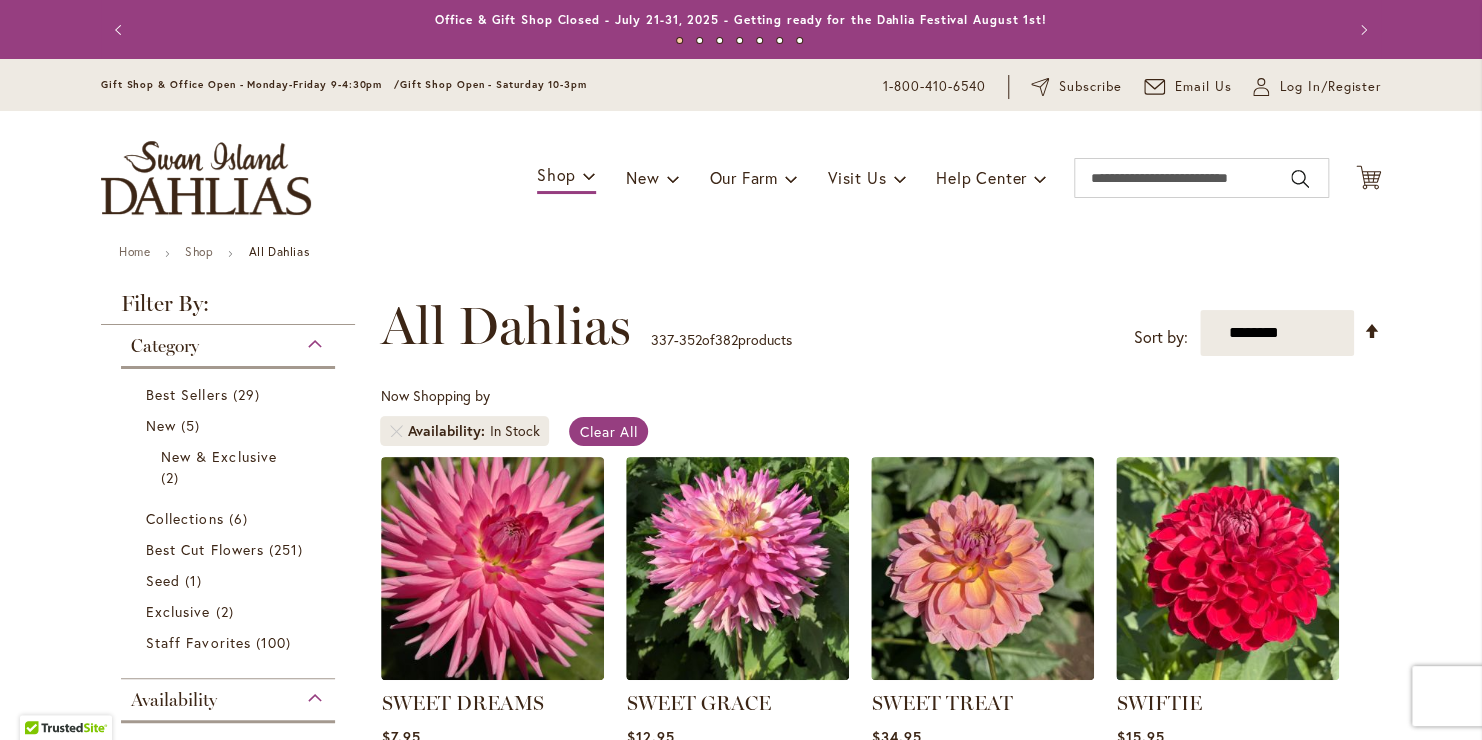 type on "**********" 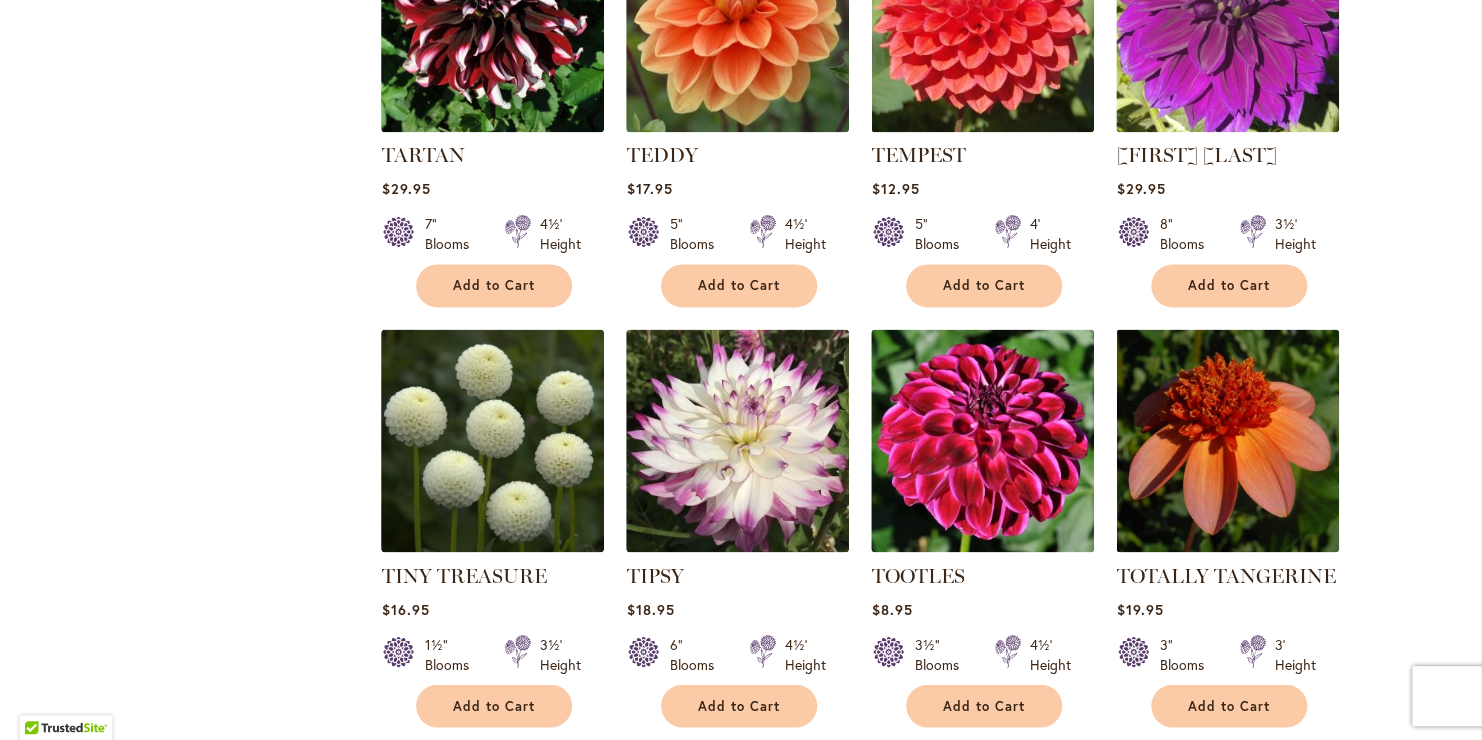 scroll, scrollTop: 1421, scrollLeft: 0, axis: vertical 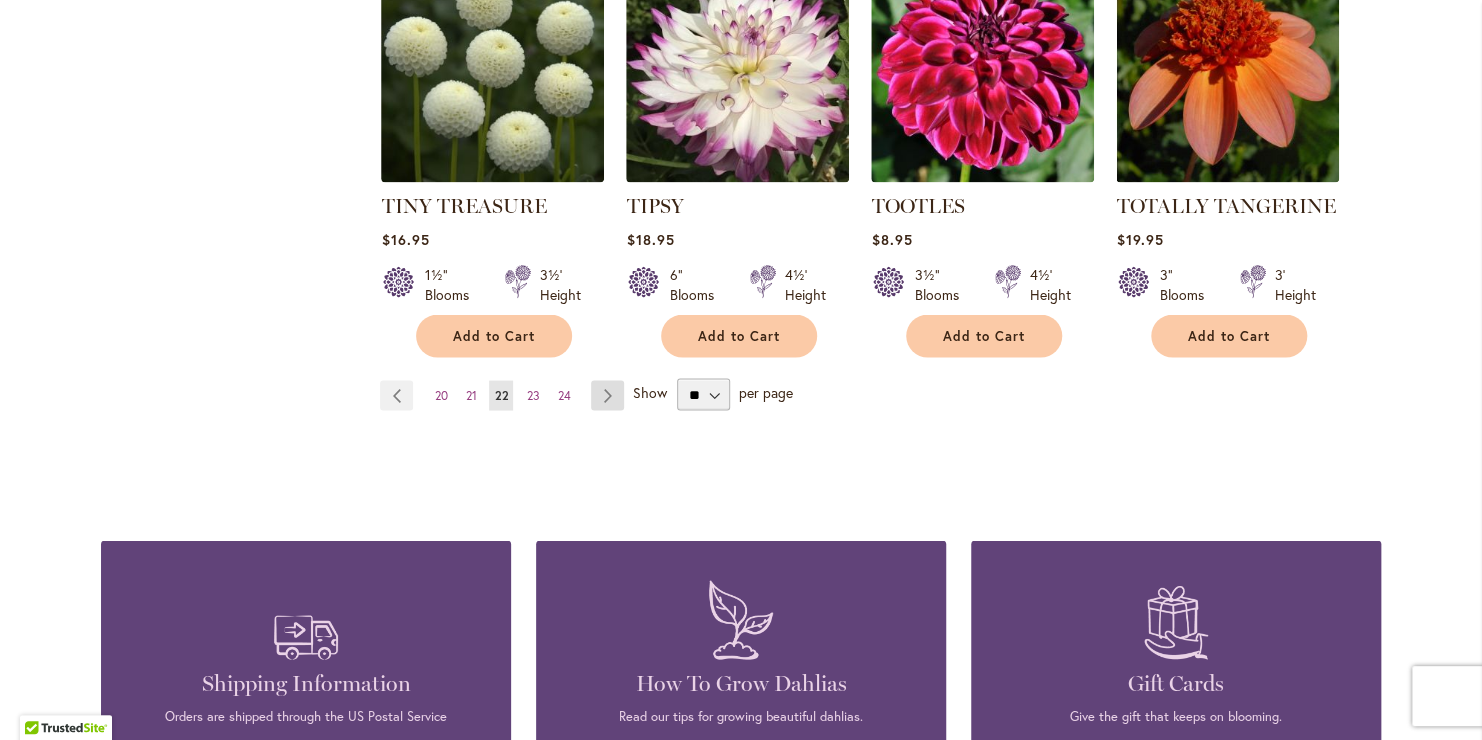 click on "Page
Next" at bounding box center [607, 395] 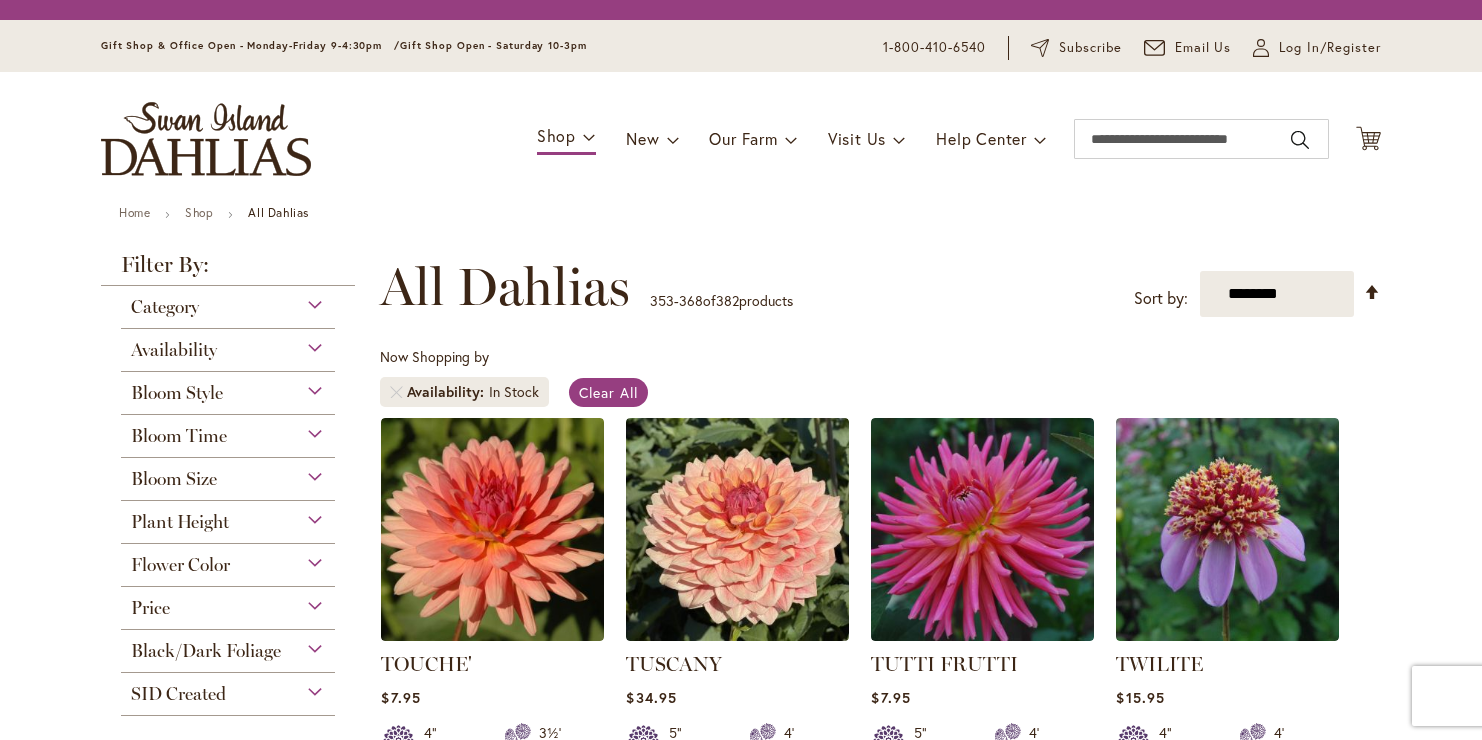 scroll, scrollTop: 0, scrollLeft: 0, axis: both 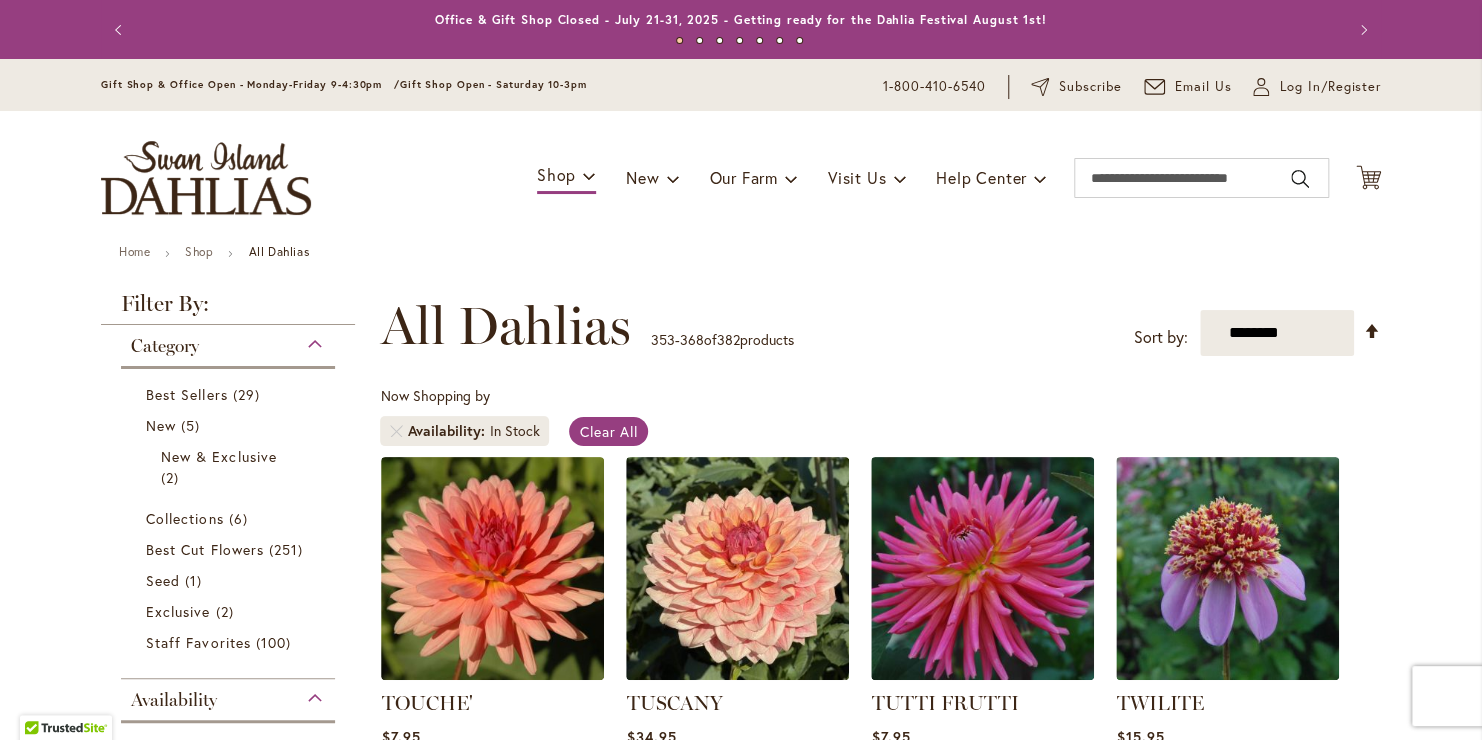 type on "**********" 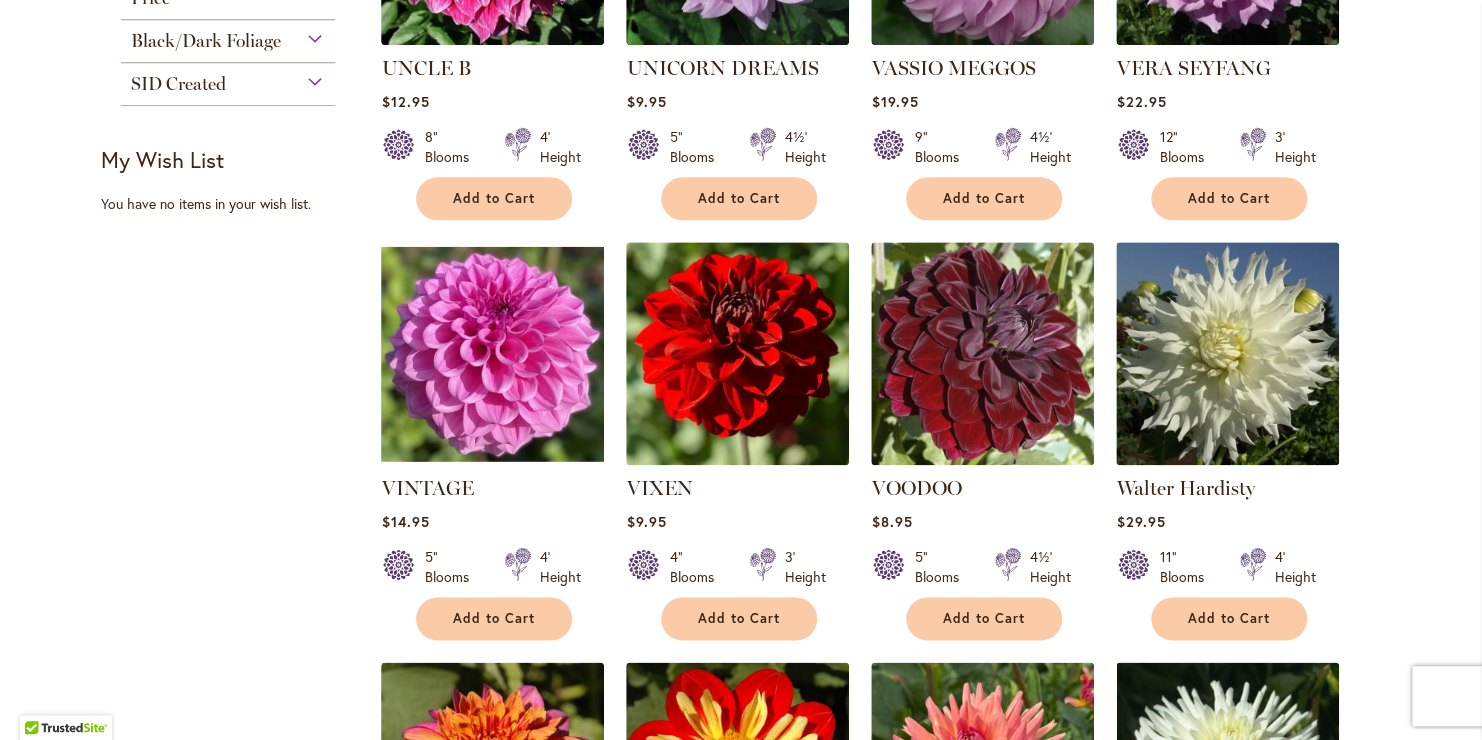 scroll, scrollTop: 1260, scrollLeft: 0, axis: vertical 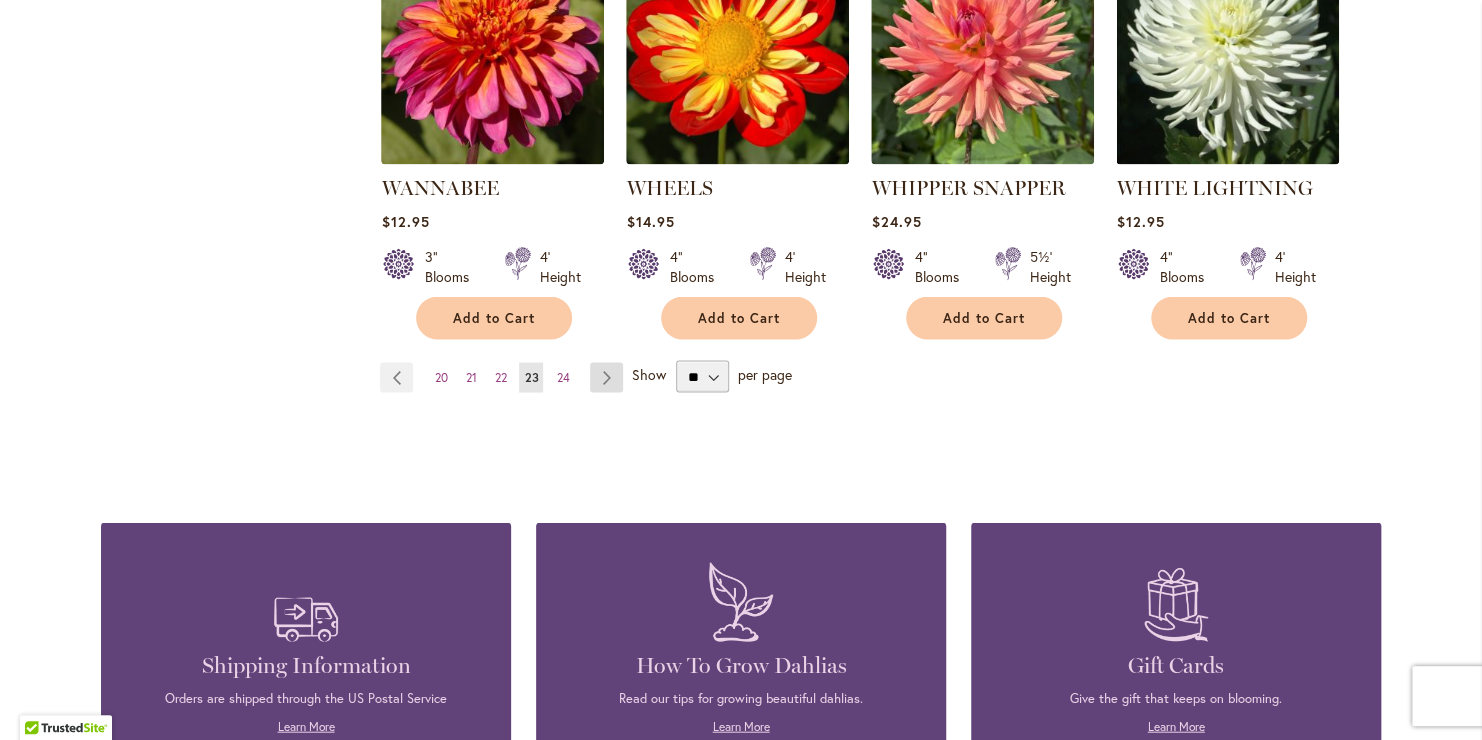 click on "Page
Next" at bounding box center [606, 377] 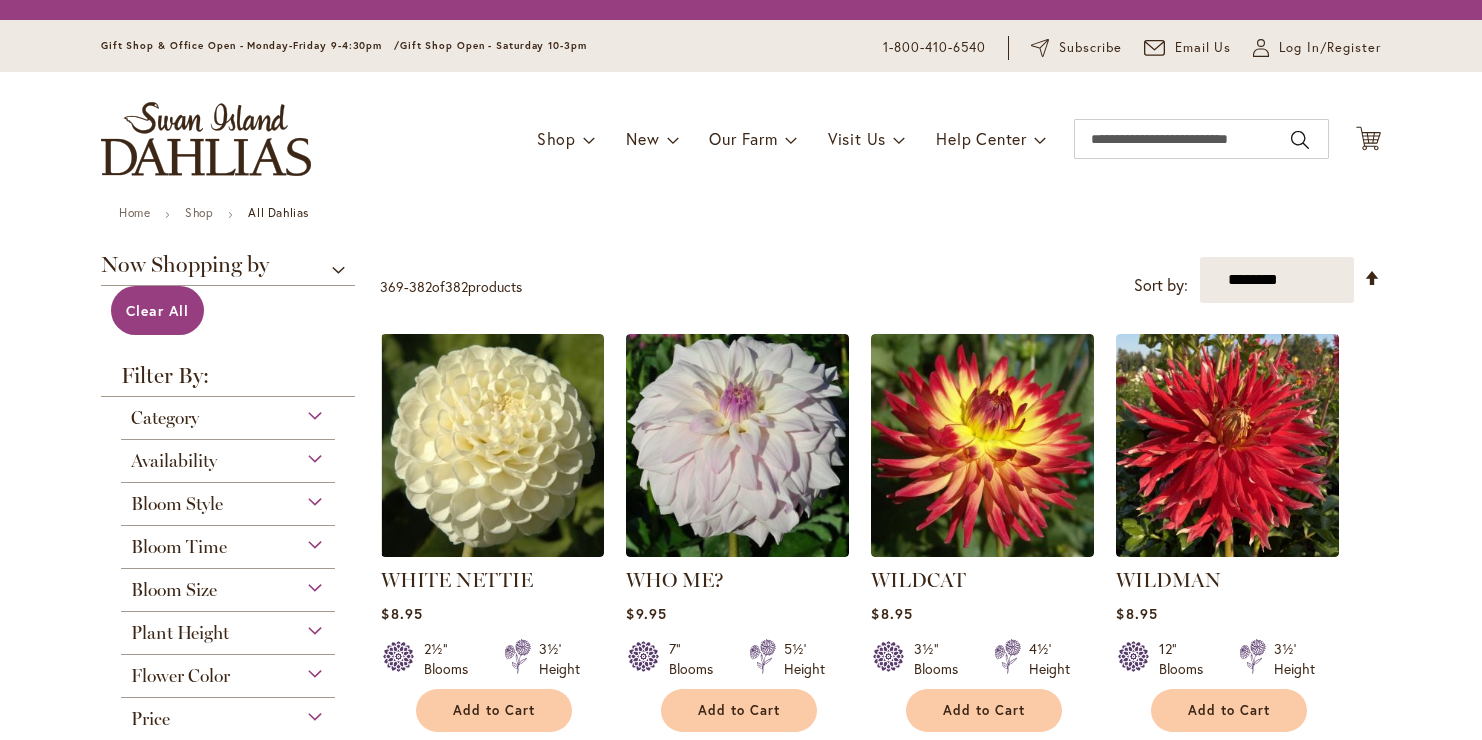 scroll, scrollTop: 0, scrollLeft: 0, axis: both 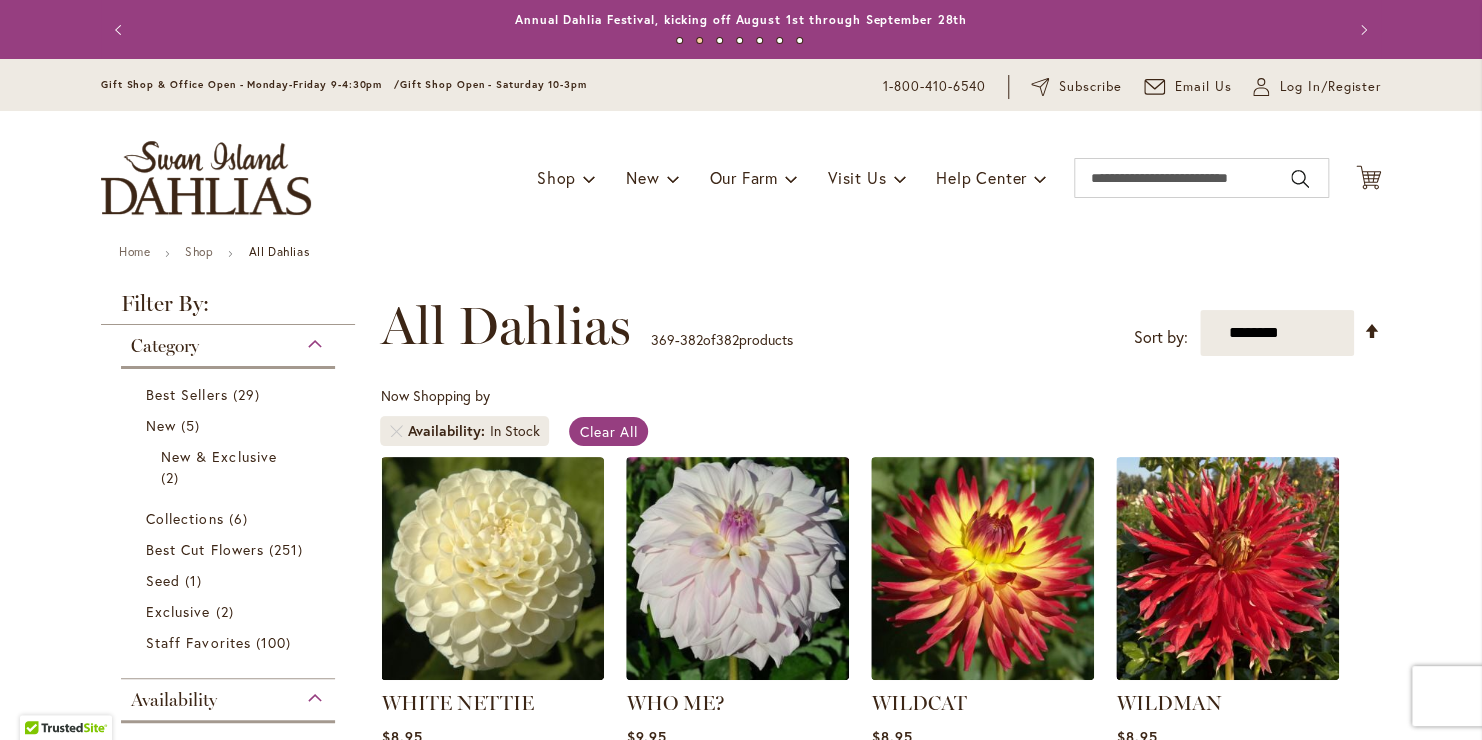 type on "**********" 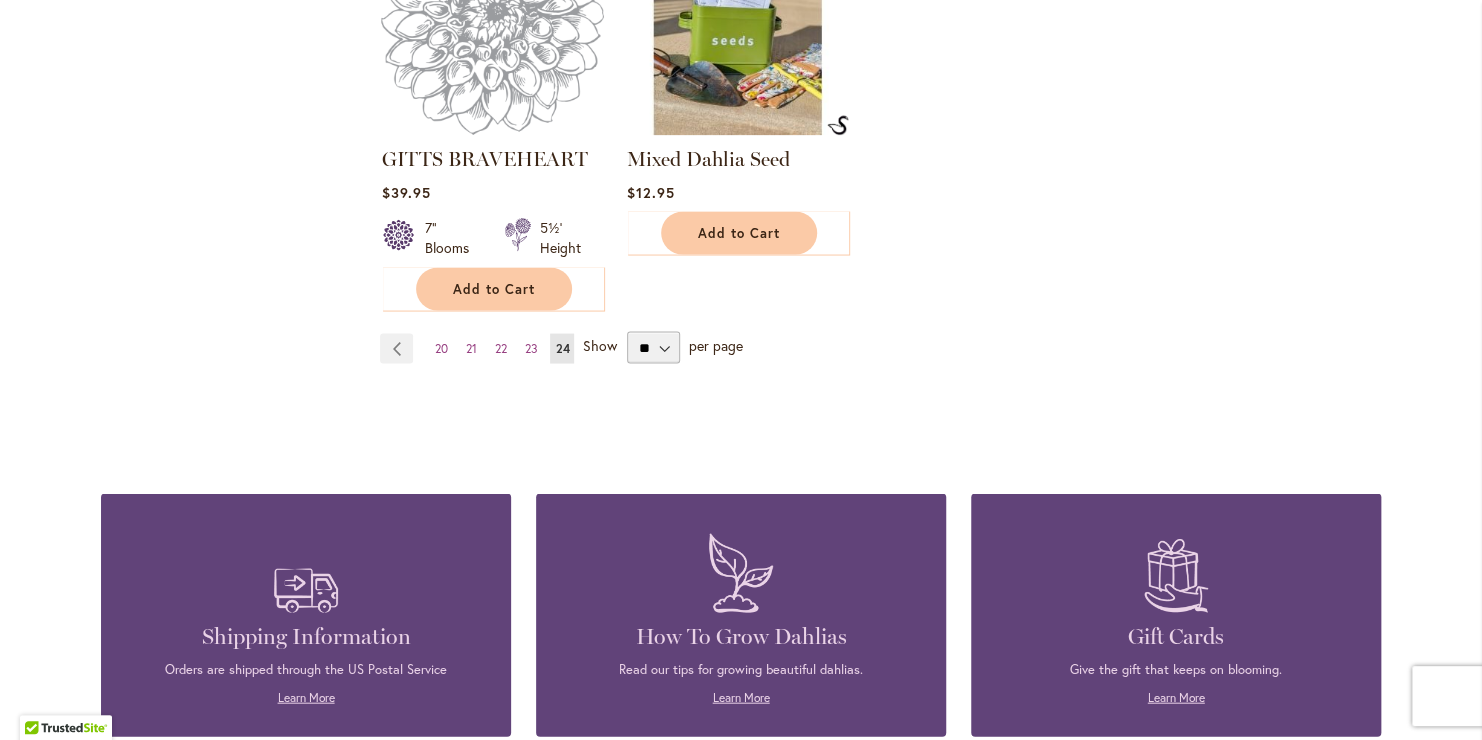 scroll, scrollTop: 1802, scrollLeft: 0, axis: vertical 